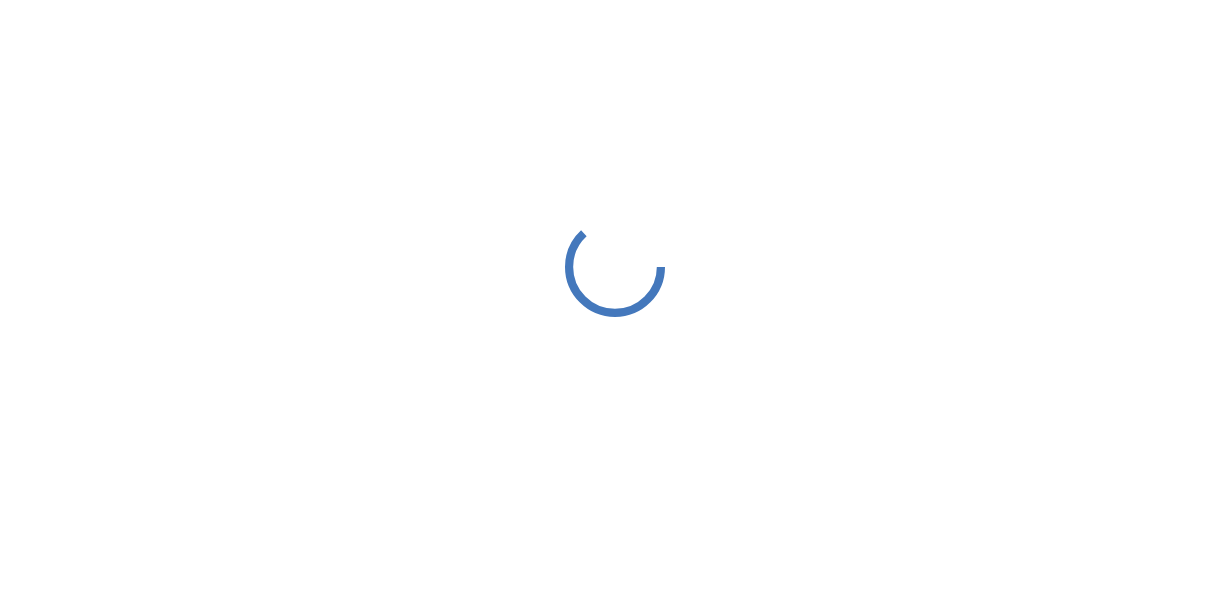 scroll, scrollTop: 0, scrollLeft: 0, axis: both 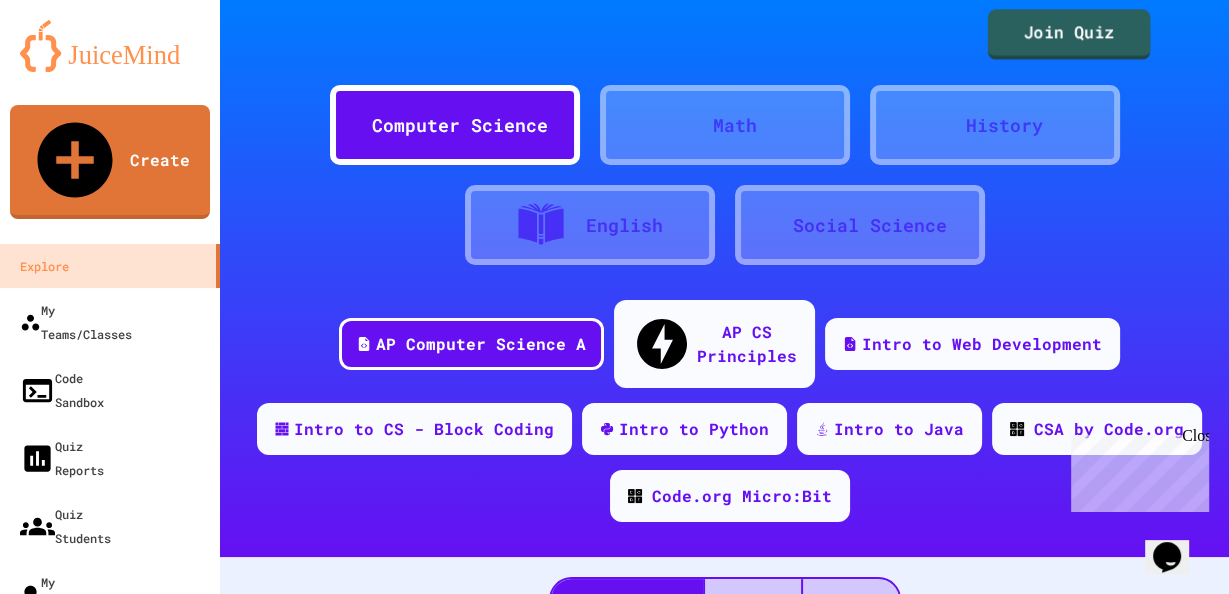 click on "Join Quiz" at bounding box center [1069, 34] 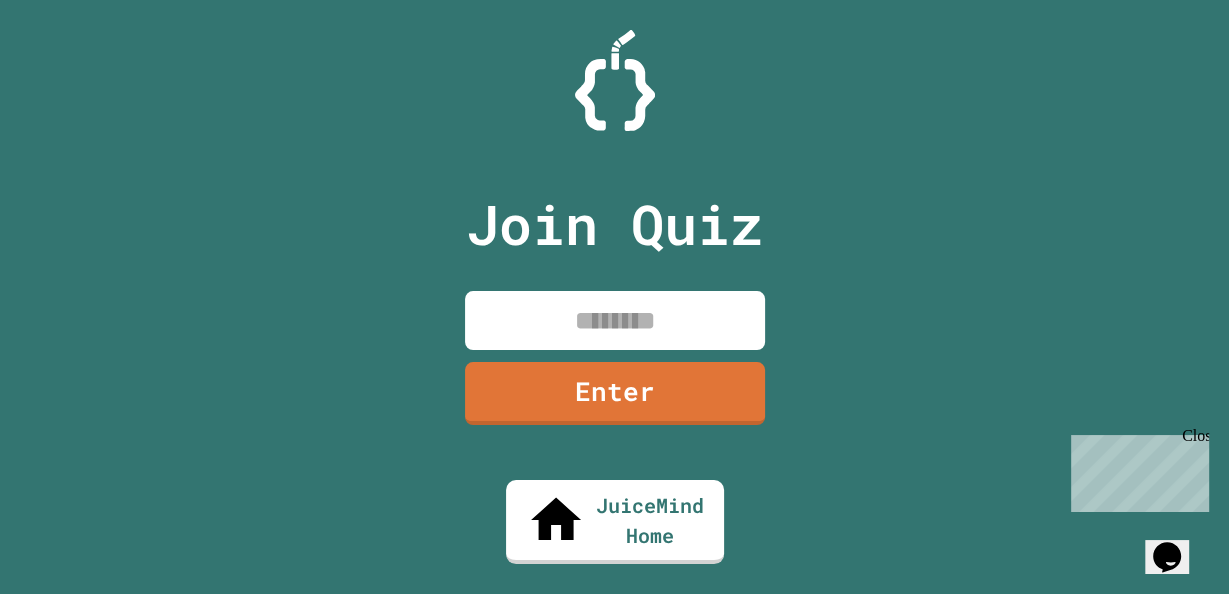 click at bounding box center (615, 320) 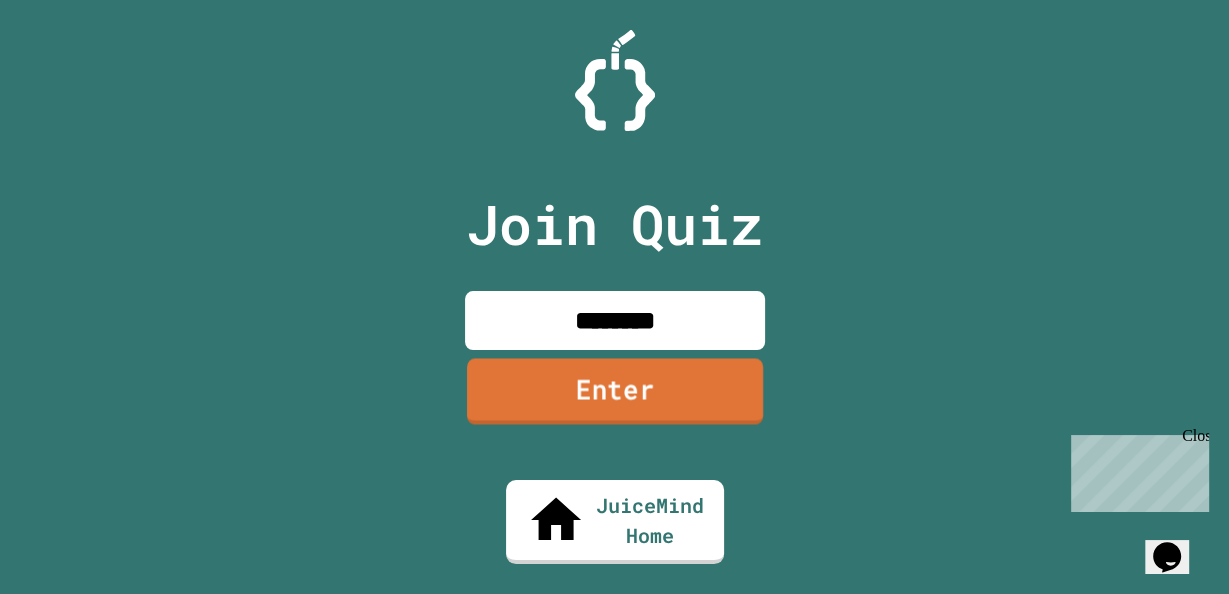 type on "********" 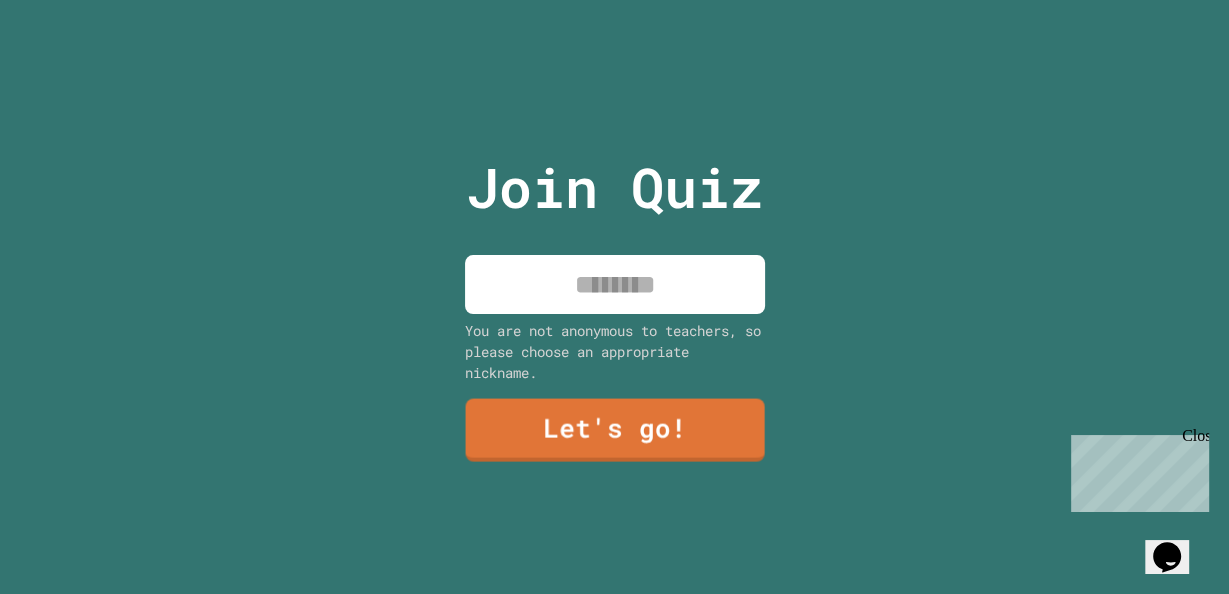 click at bounding box center (615, 284) 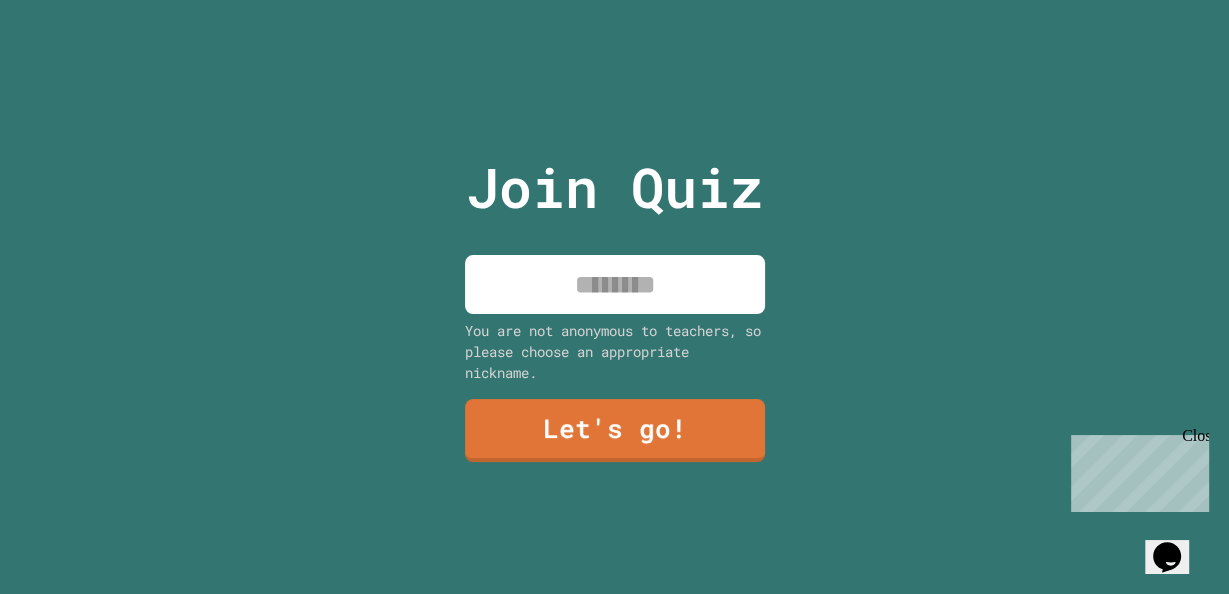 click at bounding box center [615, 284] 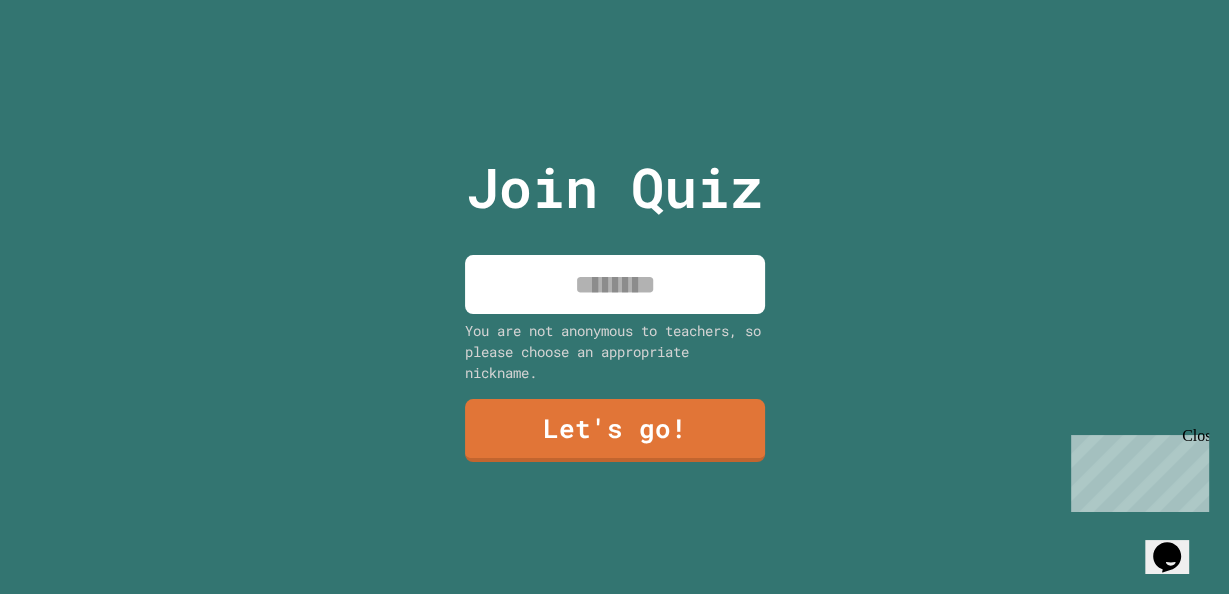 type on "*" 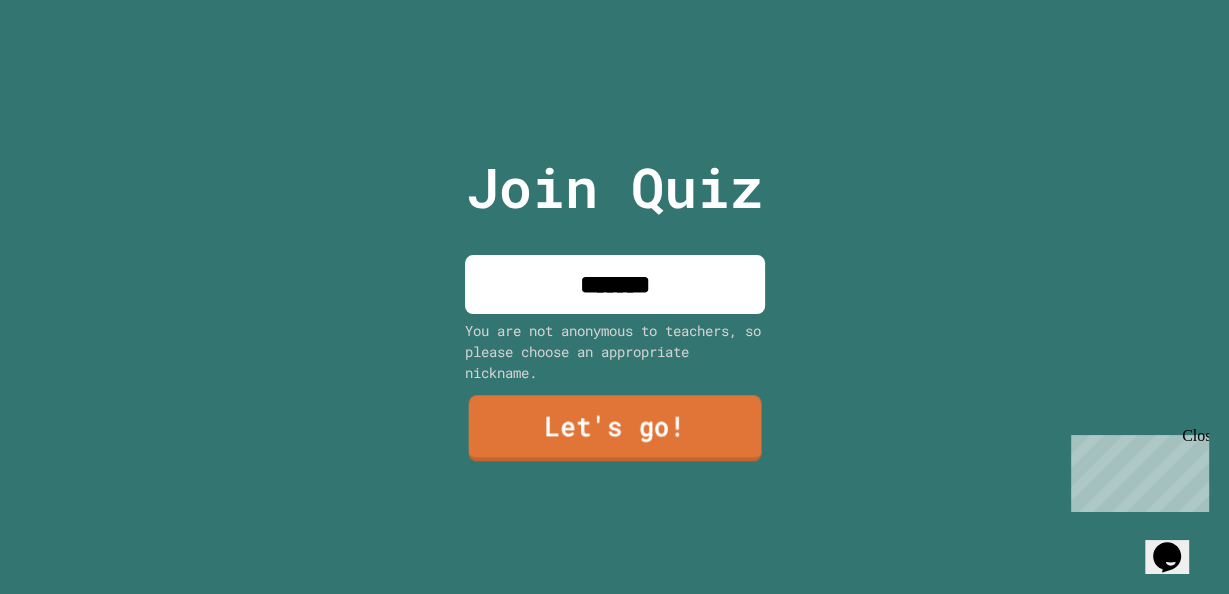 type on "*******" 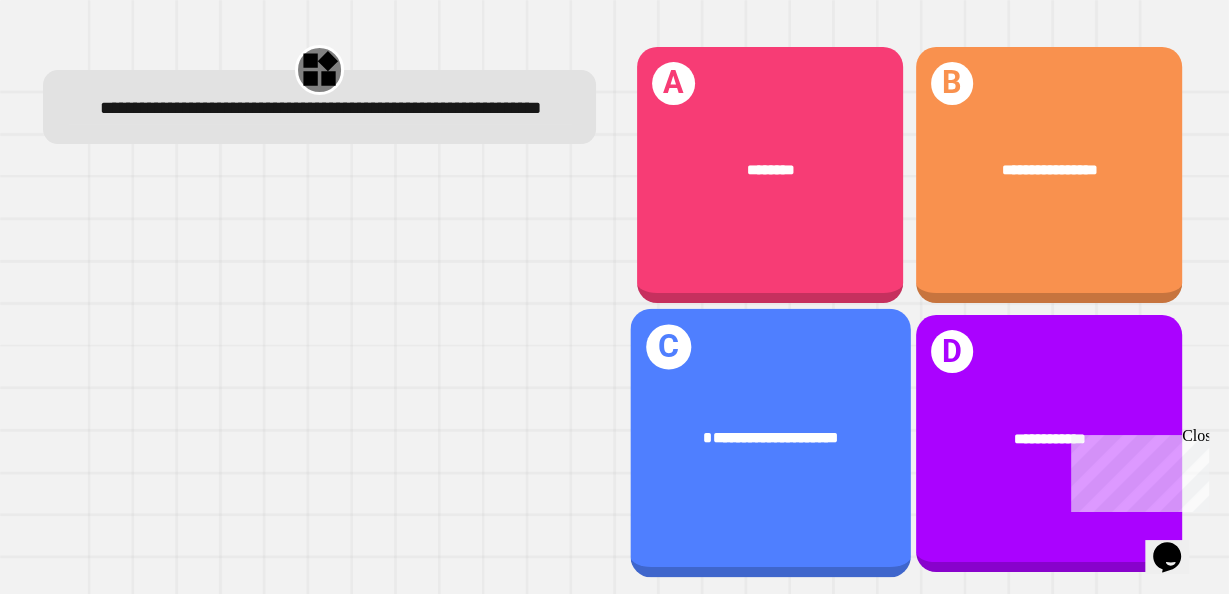 click on "**********" at bounding box center (770, 438) 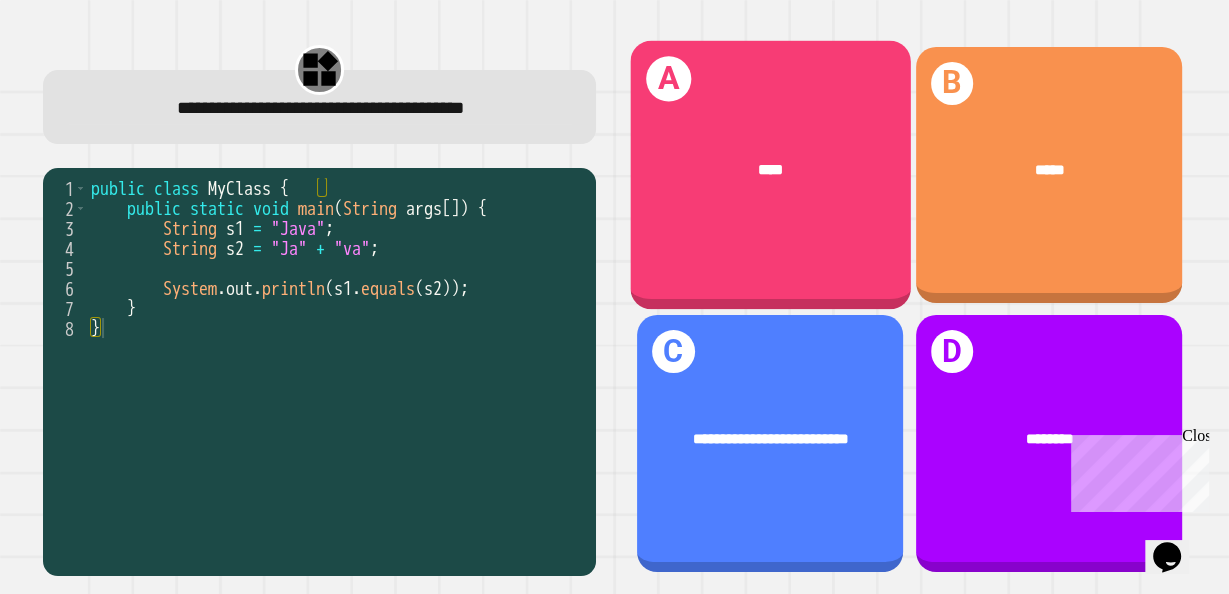 click on "****" at bounding box center (770, 170) 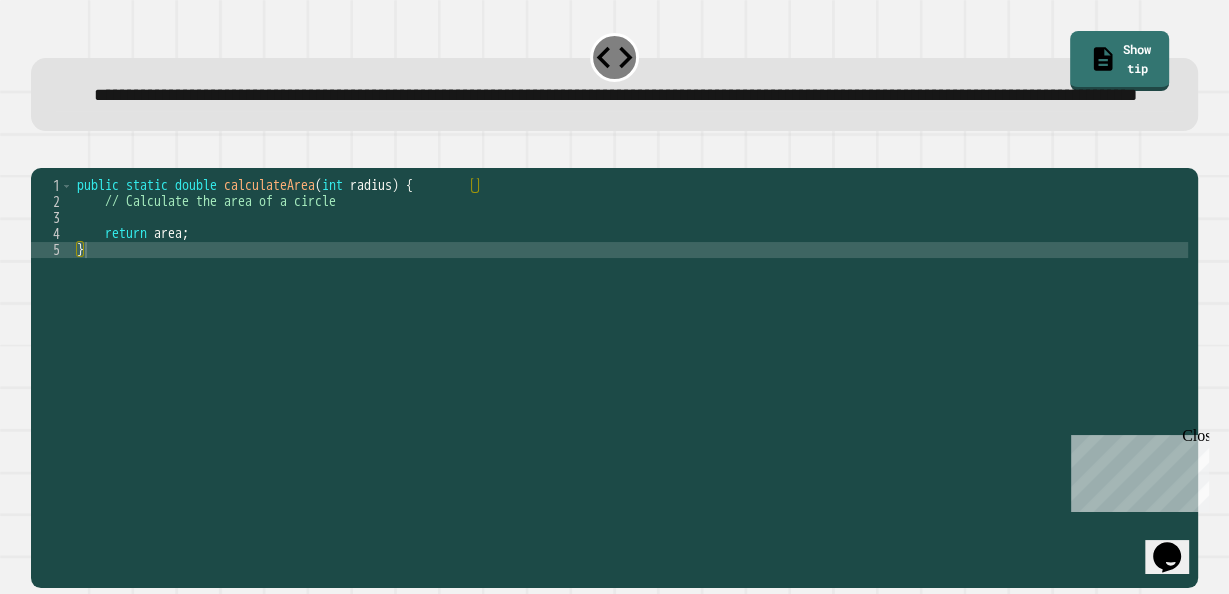 click on "public   static   double   calculateArea ( int   radius )   {      // Calculate the area of a circle           return   area ; }" at bounding box center [631, 354] 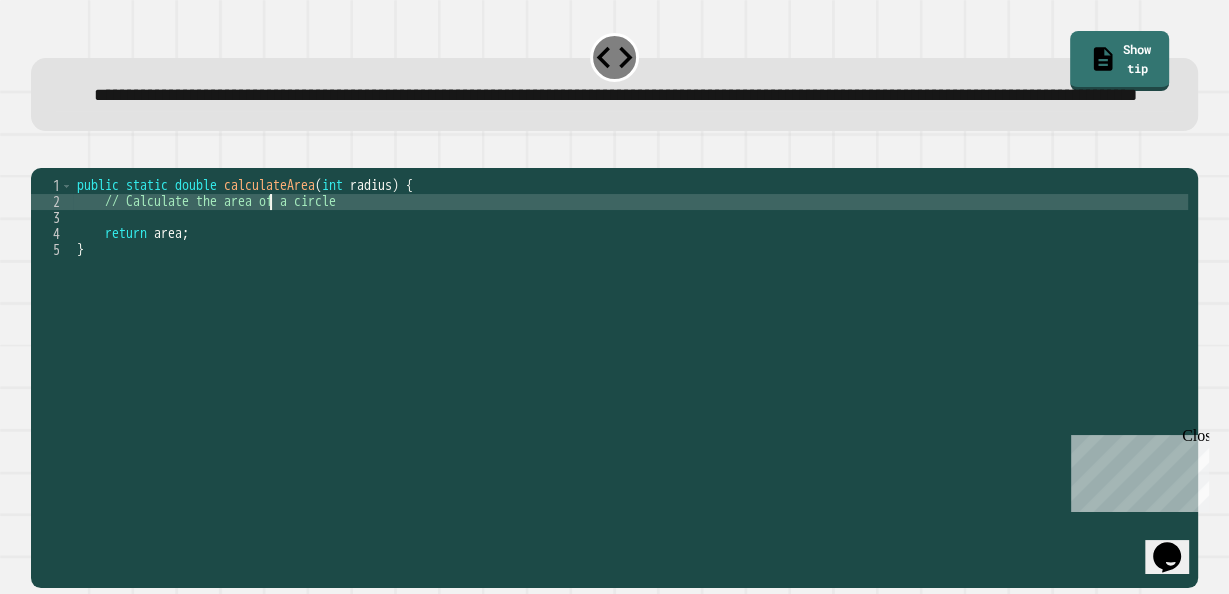 click on "public   static   double   calculateArea ( int   radius )   {      // Calculate the area of a circle           return   area ; }" at bounding box center [631, 354] 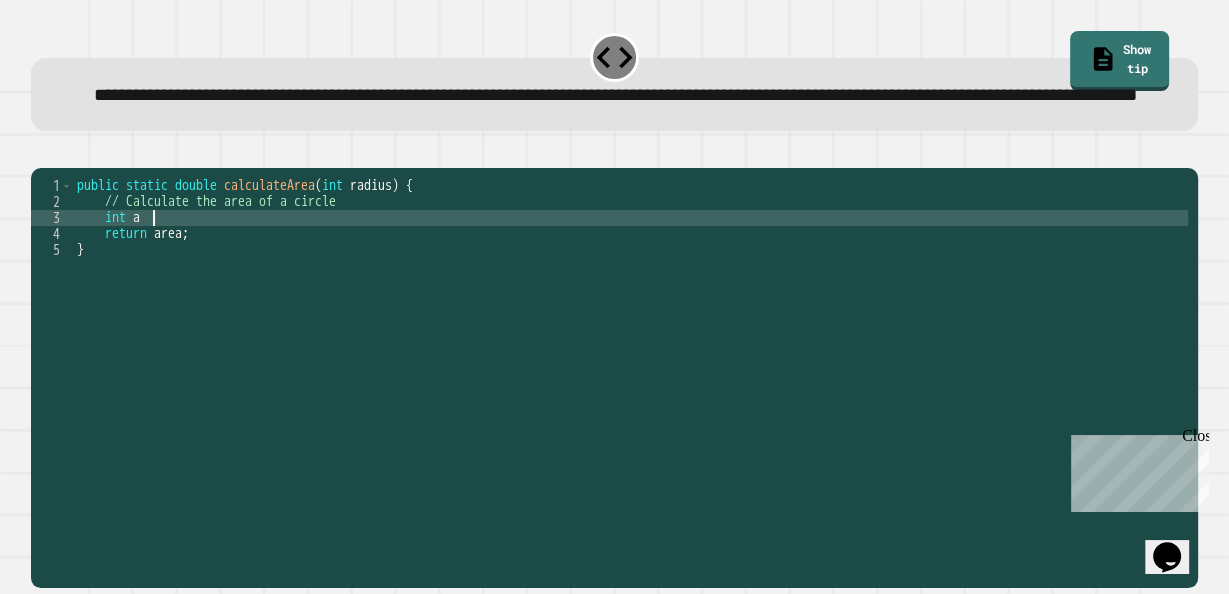 scroll, scrollTop: 0, scrollLeft: 5, axis: horizontal 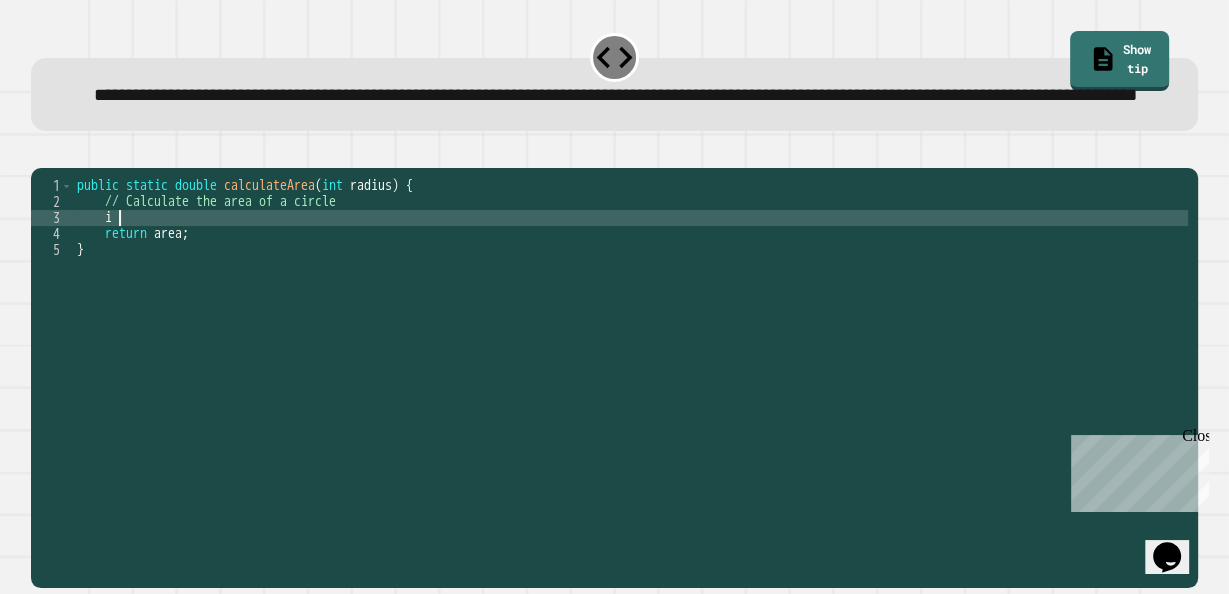 type on "*" 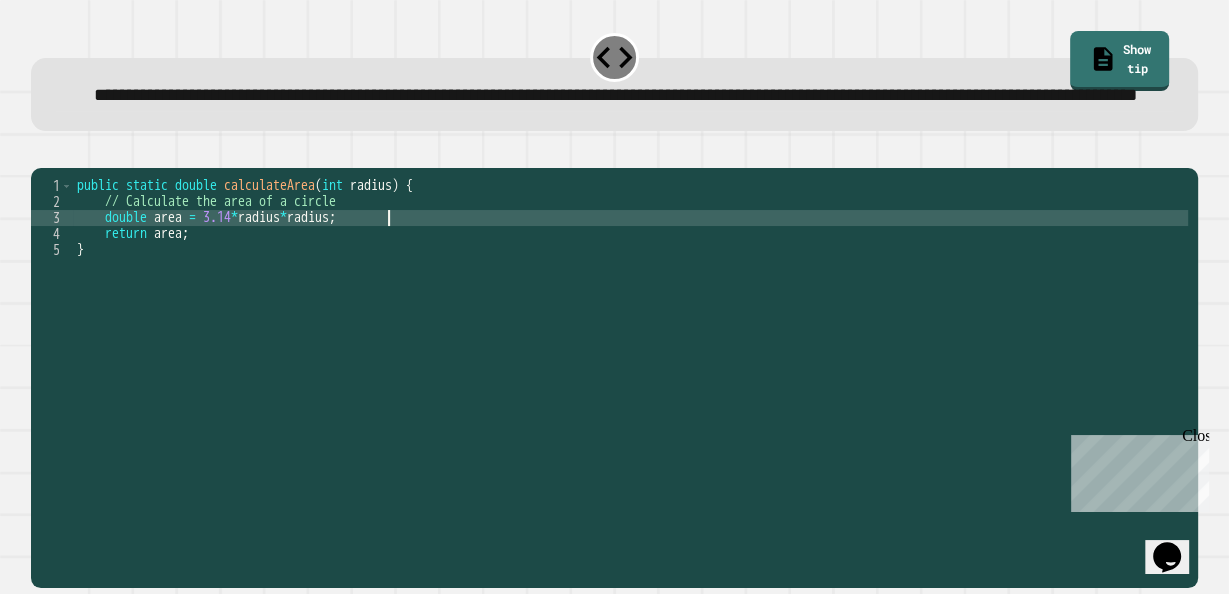 scroll, scrollTop: 0, scrollLeft: 21, axis: horizontal 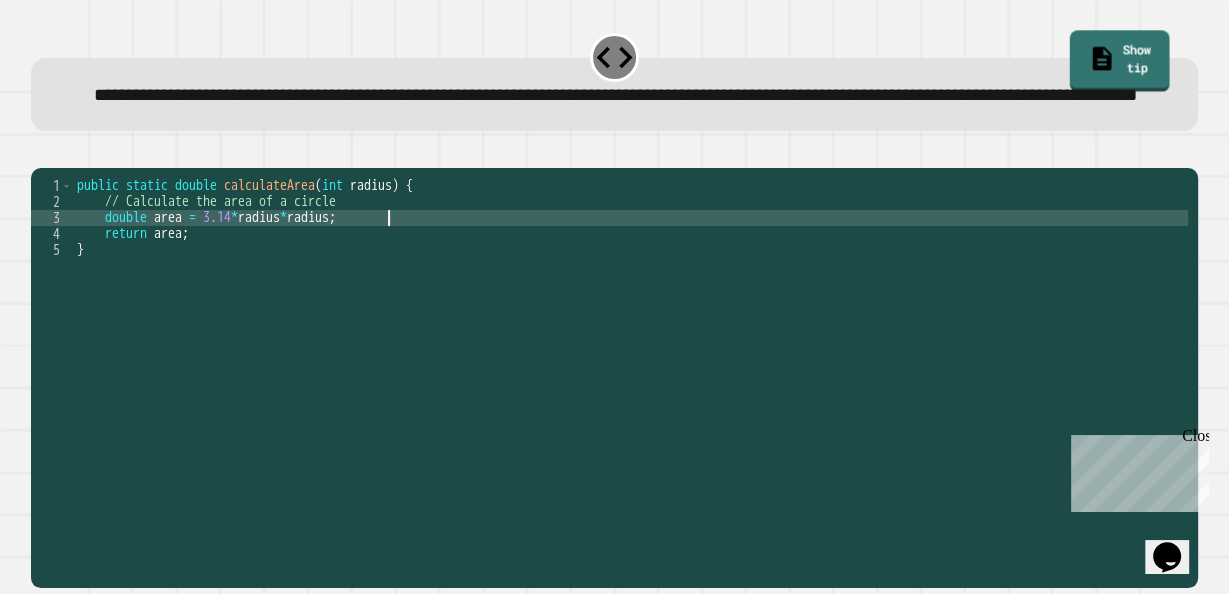 click on "Show tip" at bounding box center [1120, 60] 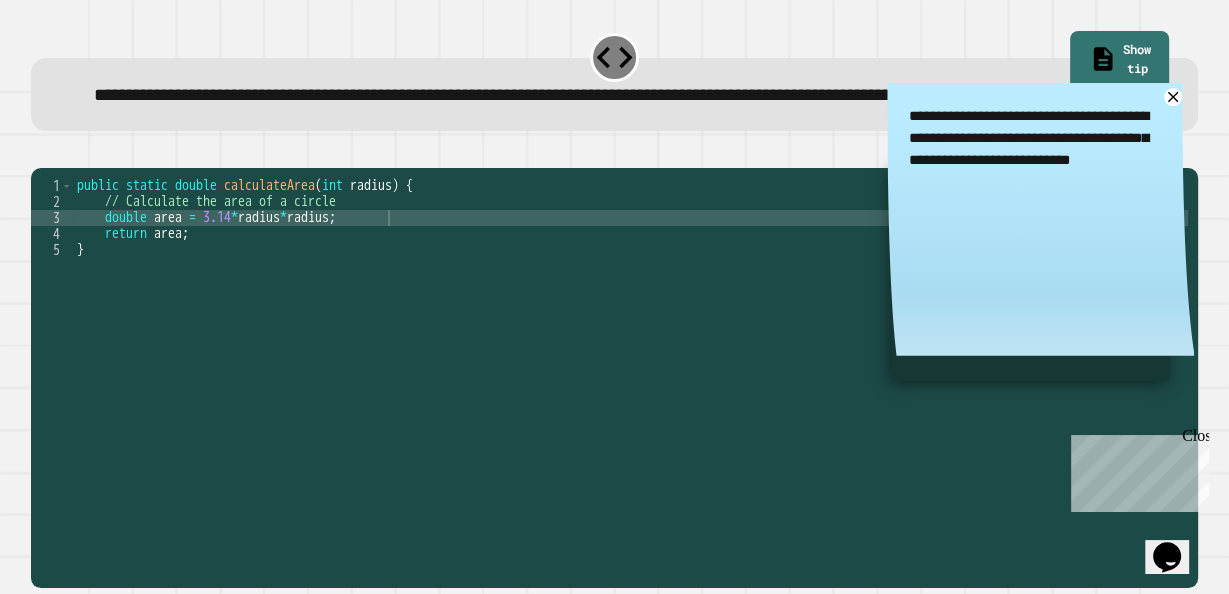 click on "public   static   double   calculateArea ( int   radius )   {      // Calculate the area of a circle      double   area   =   3.14 * radius * radius ;      return   area ; }" at bounding box center [631, 354] 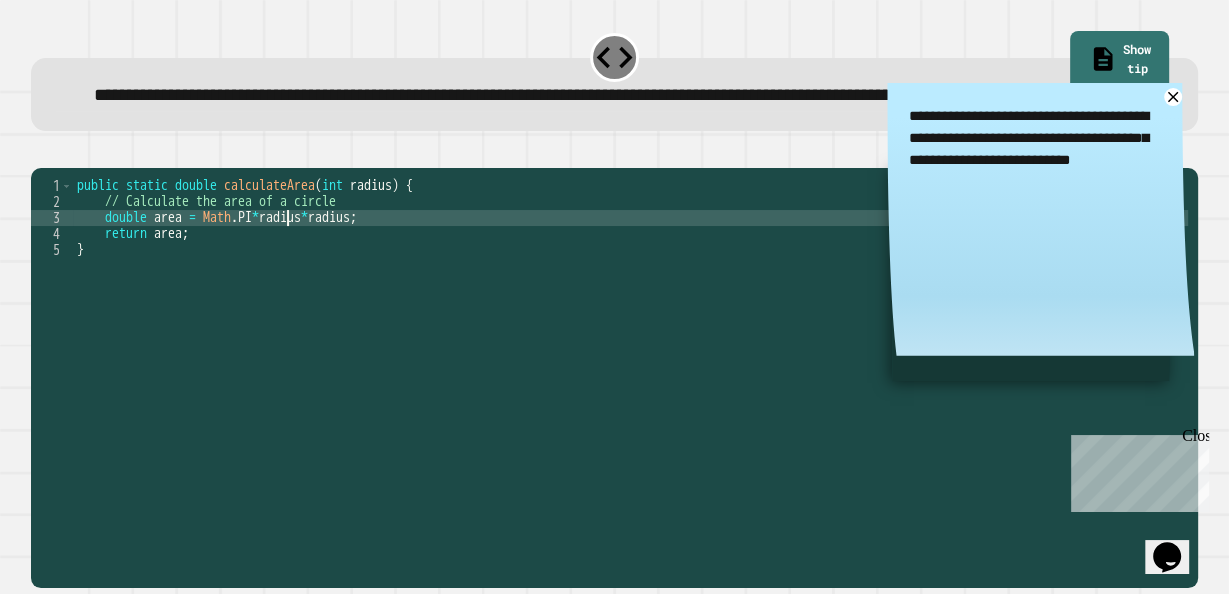 scroll, scrollTop: 0, scrollLeft: 15, axis: horizontal 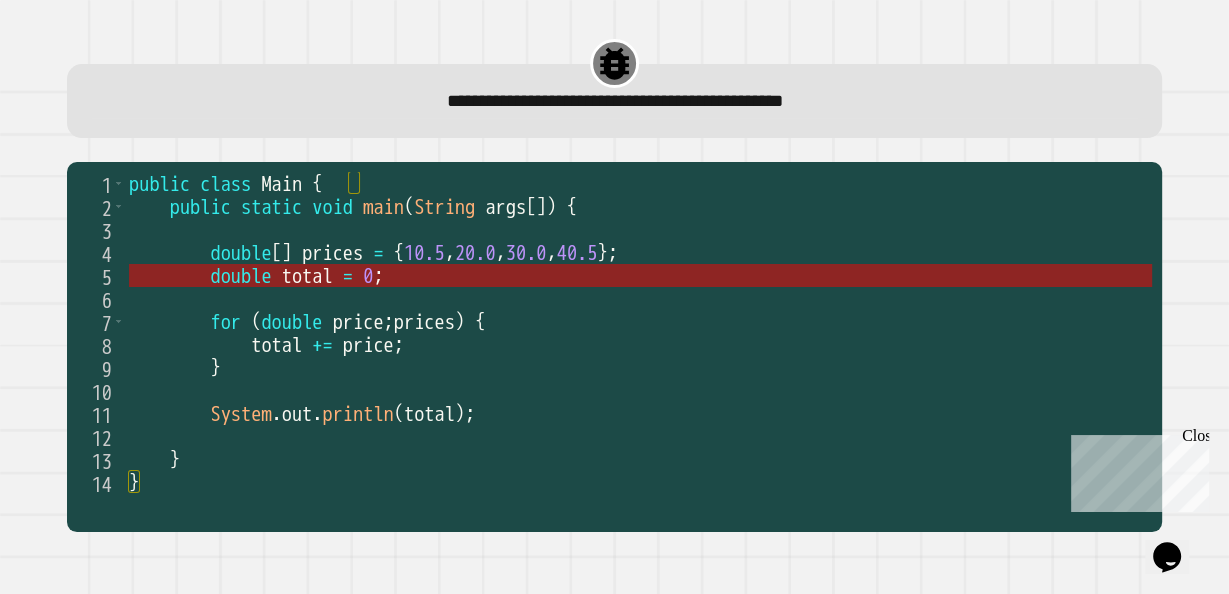 click on "double" at bounding box center [240, 276] 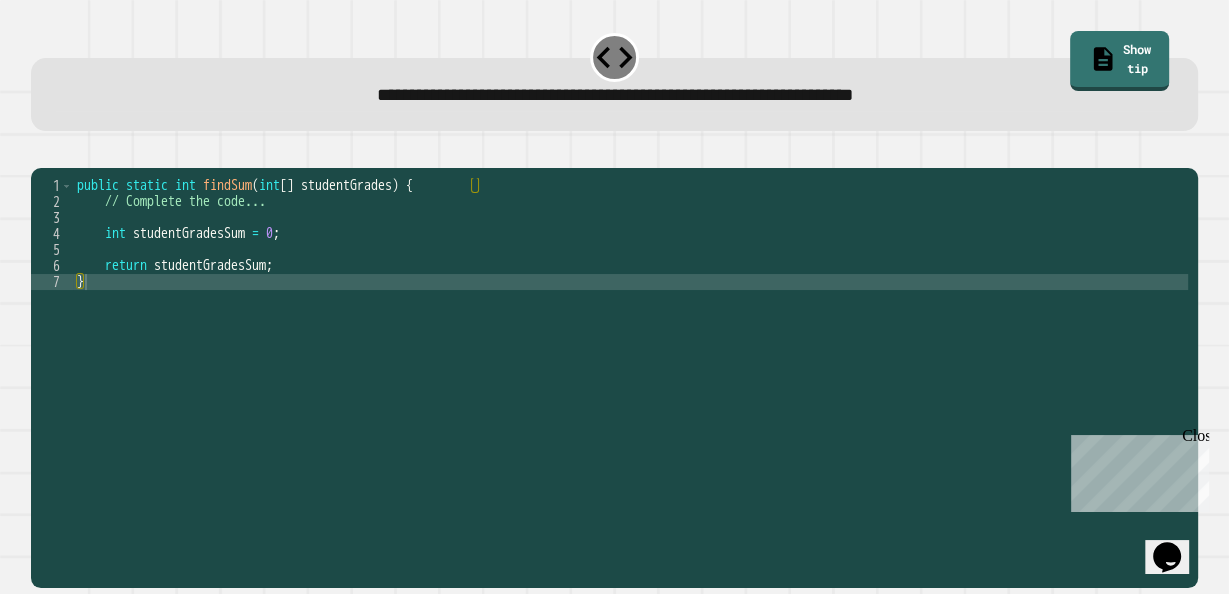 click on "public   static   int   findSum ( int [ ]   studentGrades )   {      // Complete the code...           int   studentGradesSum   =   0 ;      return   studentGradesSum ; }" at bounding box center [631, 370] 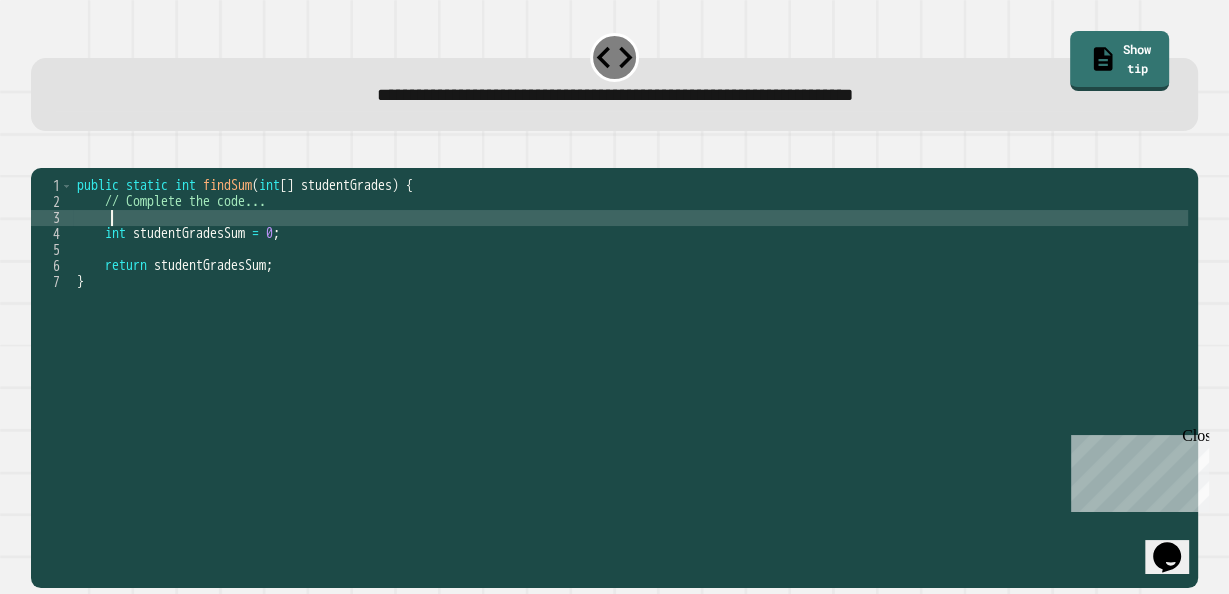 click on "public   static   int   findSum ( int [ ]   studentGrades )   {      // Complete the code...           int   studentGradesSum   =   0 ;      return   studentGradesSum ; }" at bounding box center [631, 370] 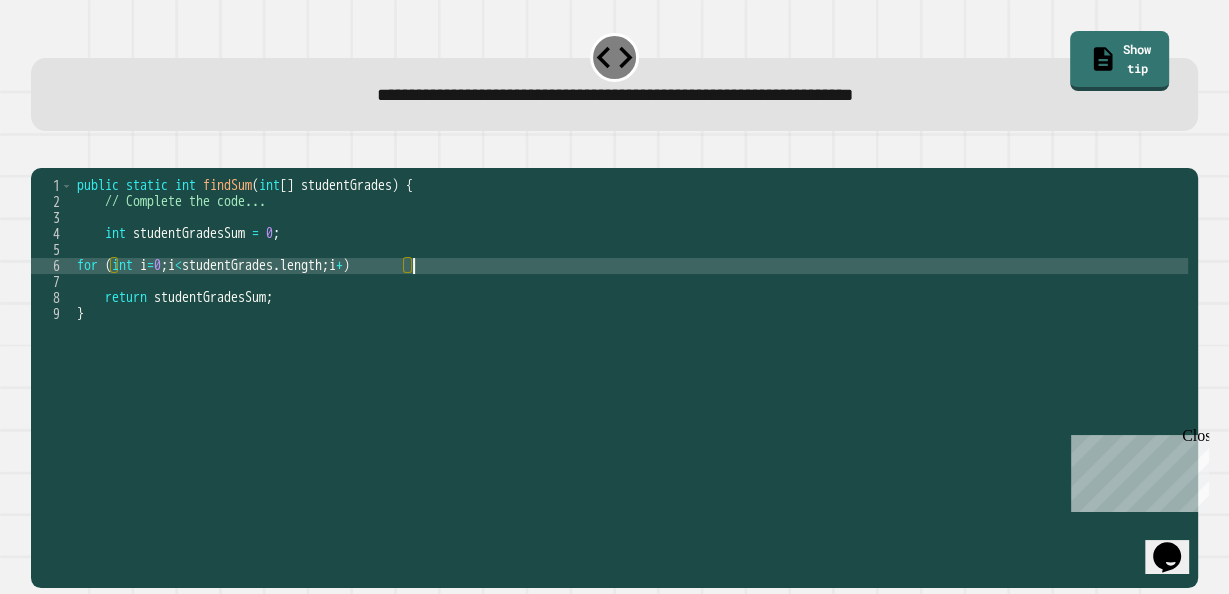 scroll, scrollTop: 0, scrollLeft: 24, axis: horizontal 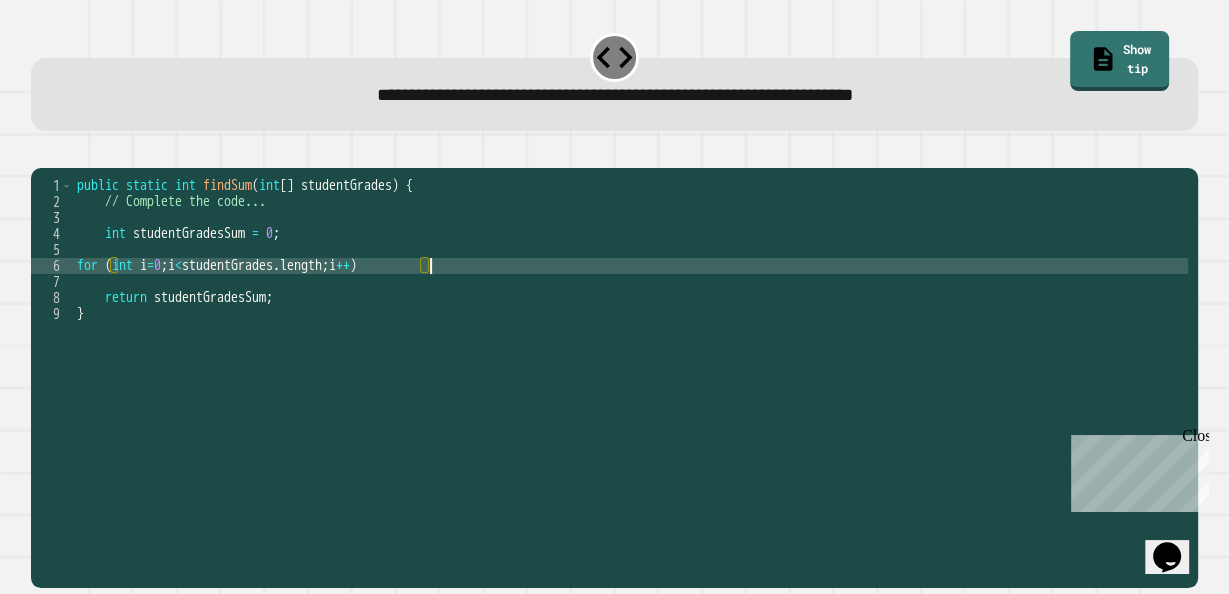 type on "**********" 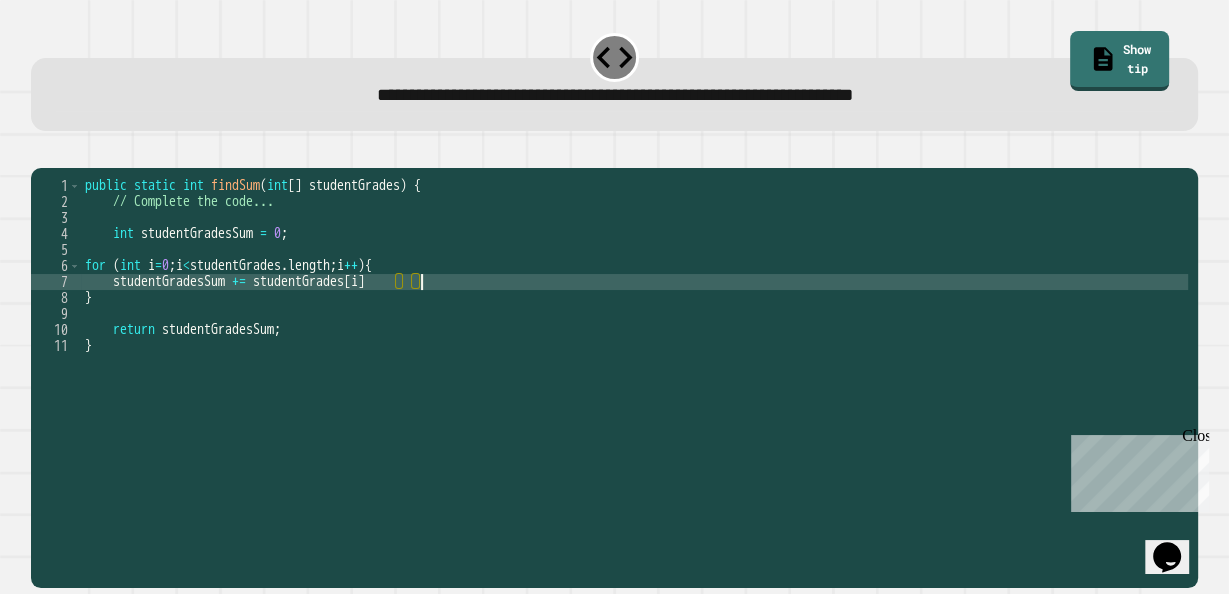 scroll, scrollTop: 0, scrollLeft: 23, axis: horizontal 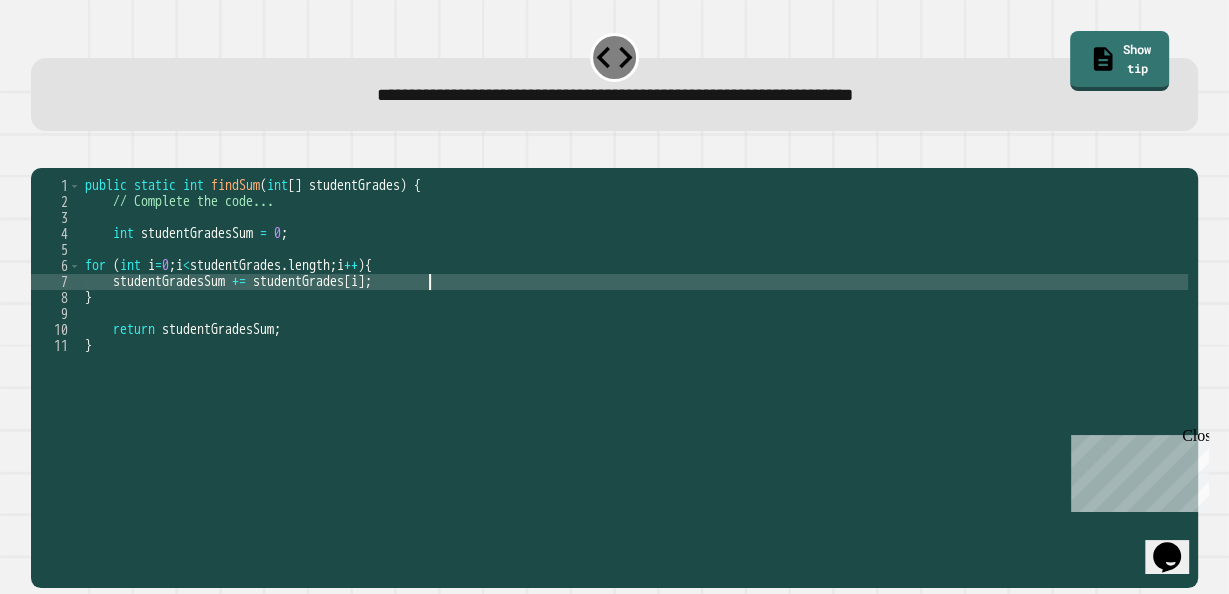 type on "**********" 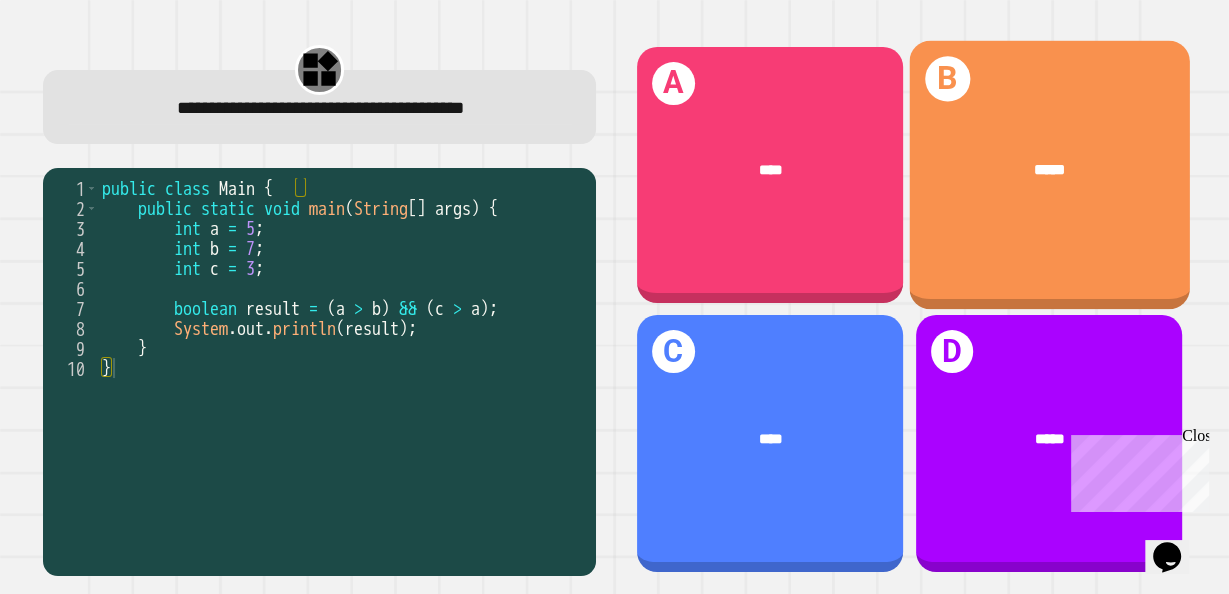 click on "*****" at bounding box center [1049, 170] 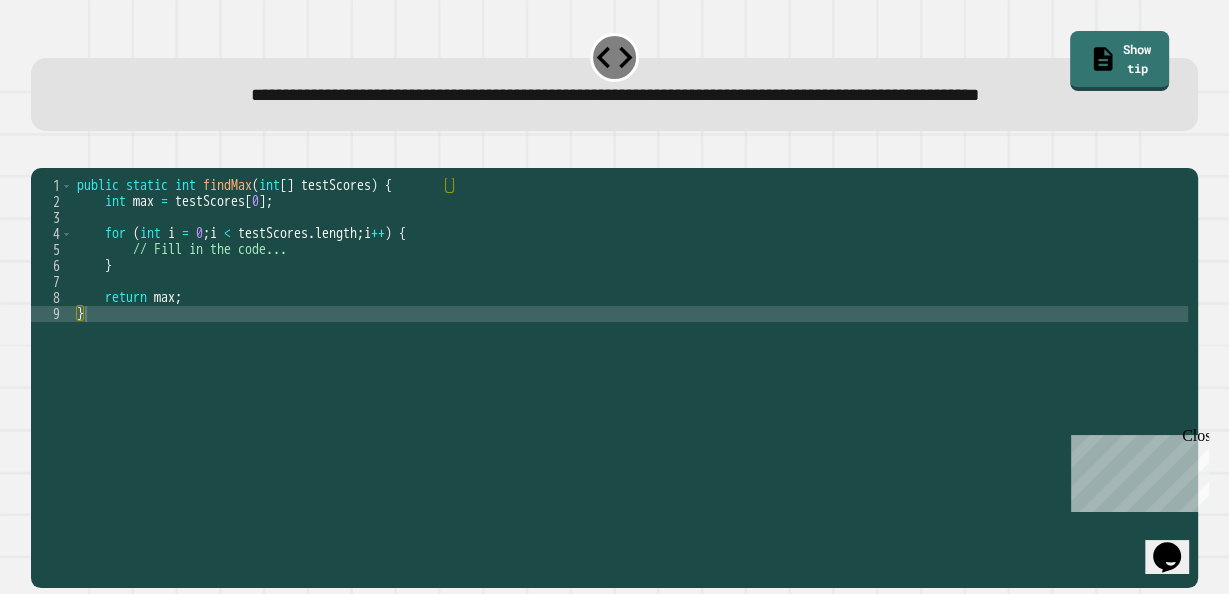 click on "public   static   int   findMax ( int [ ]   testScores )   {      int   max   =   testScores [ 0 ] ;           for   ( int   i   =   0 ;  i   <   testScores . length ;  i ++ )   {           // Fill in the code...      }      return   max ; }" at bounding box center (631, 354) 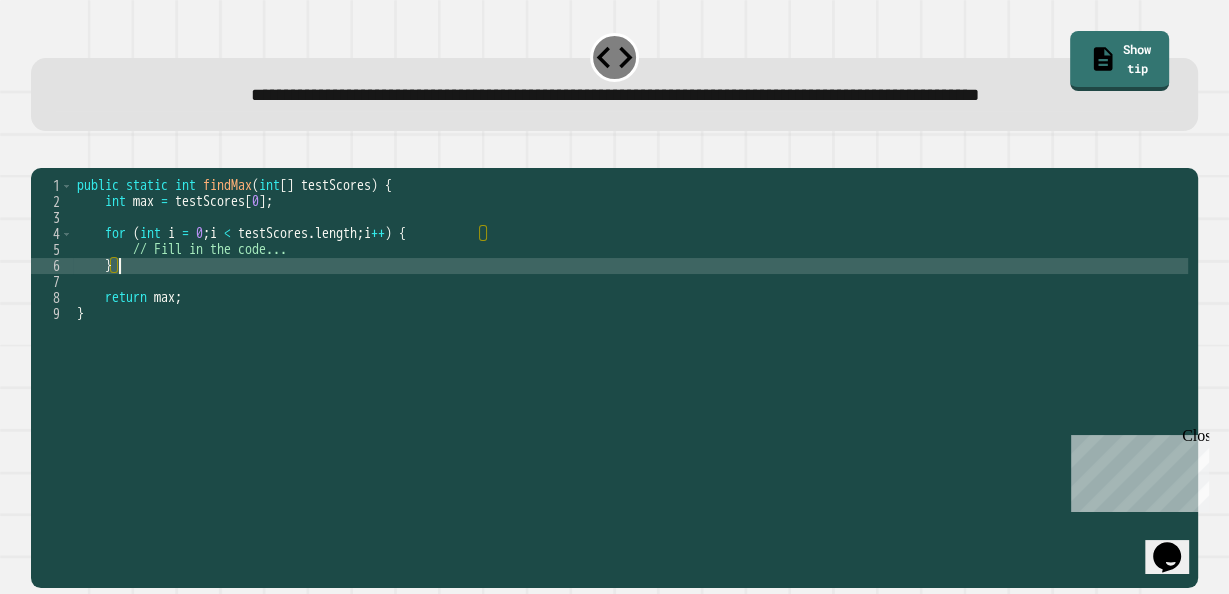 click on "public   static   int   findMax ( int [ ]   testScores )   {      int   max   =   testScores [ 0 ] ;           for   ( int   i   =   0 ;  i   <   testScores . length ;  i ++ )   {           // Fill in the code...      }      return   max ; }" at bounding box center (631, 354) 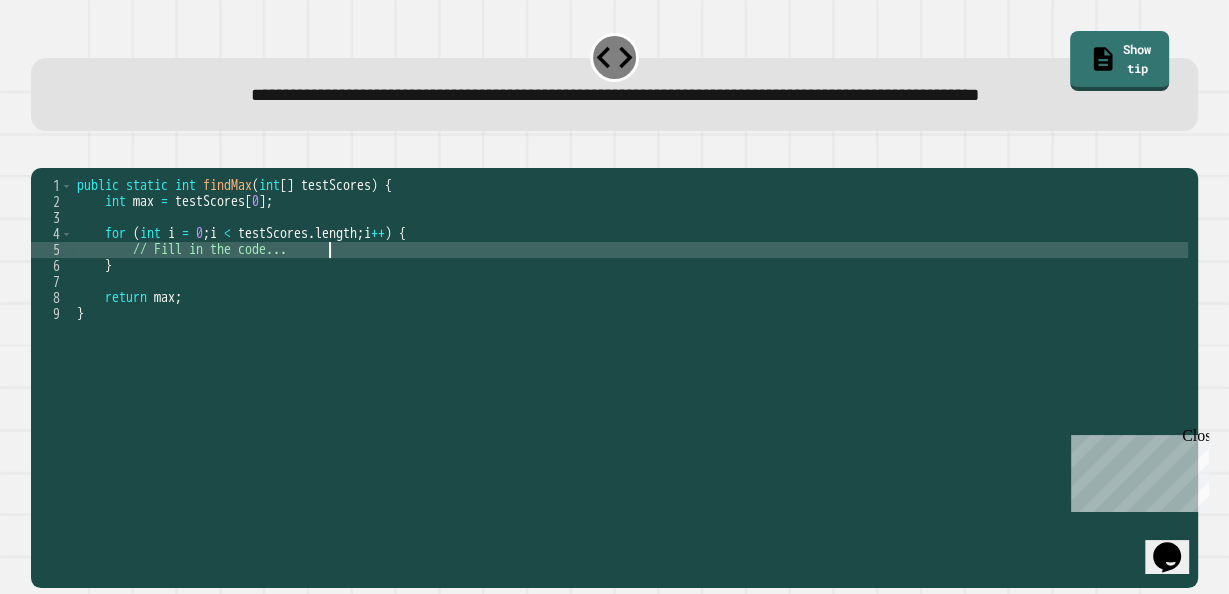 type on "**********" 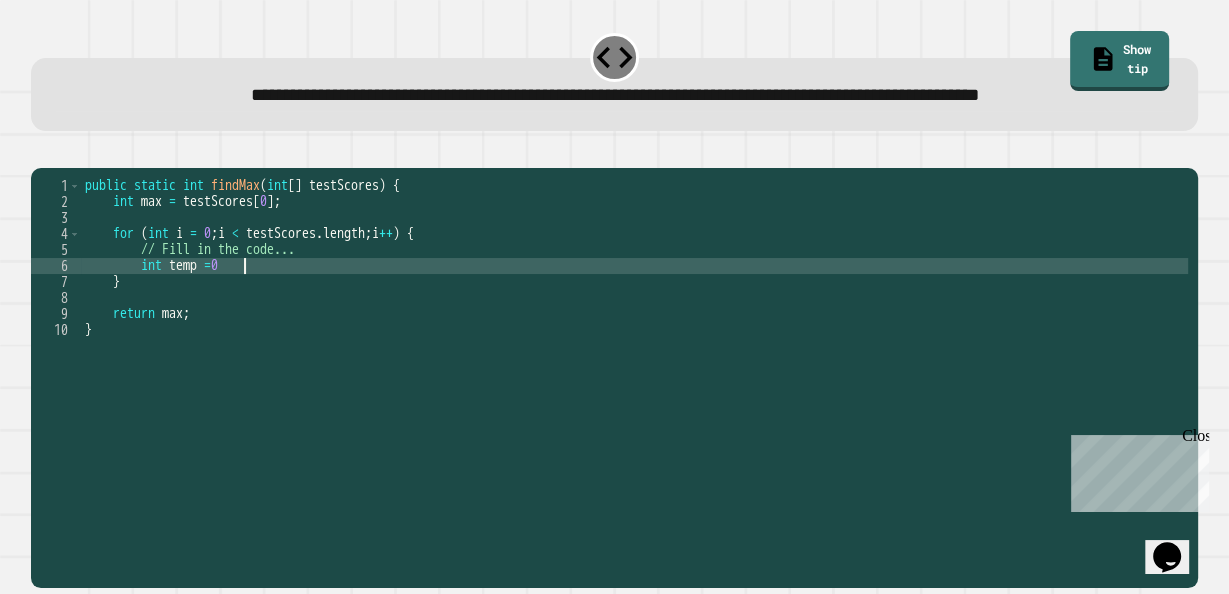 scroll, scrollTop: 0, scrollLeft: 10, axis: horizontal 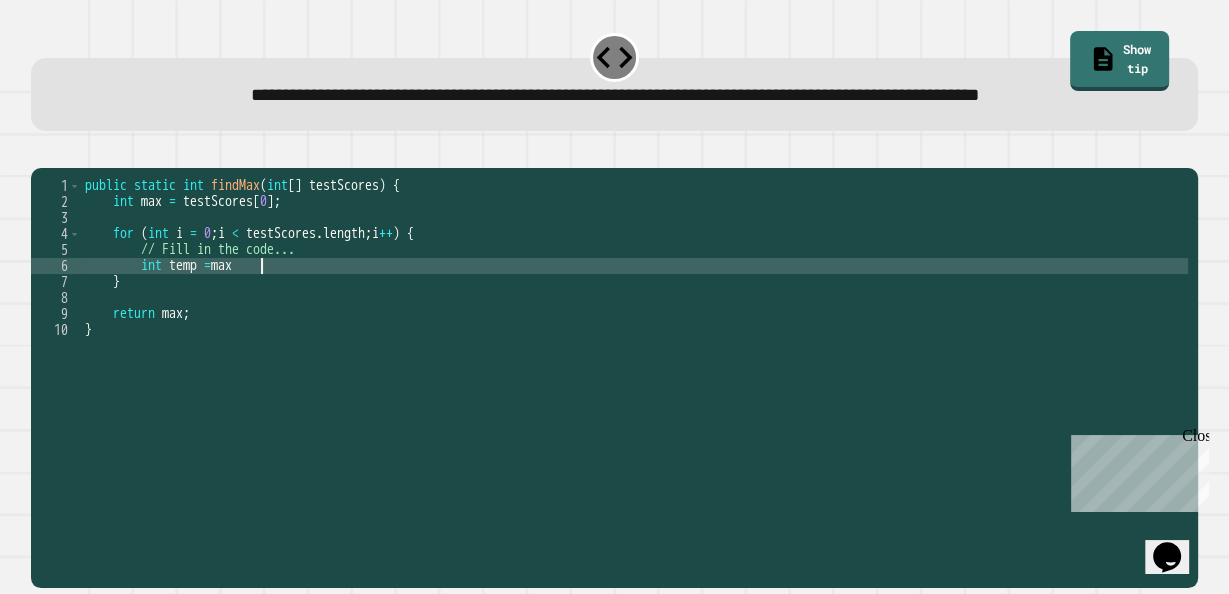 type on "**********" 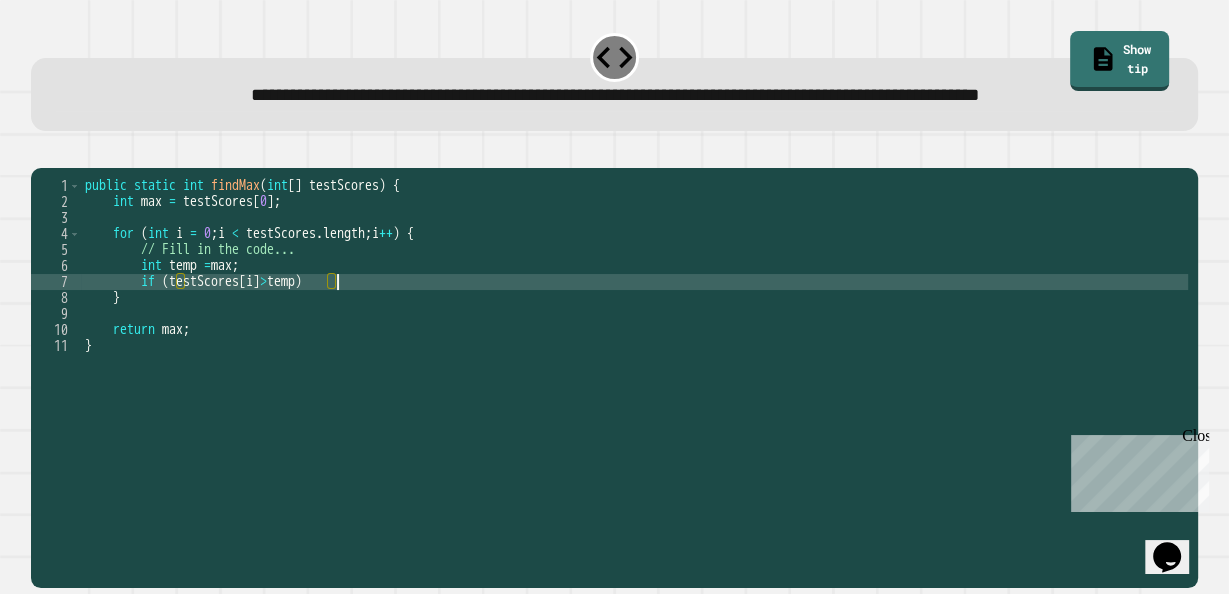 scroll, scrollTop: 0, scrollLeft: 16, axis: horizontal 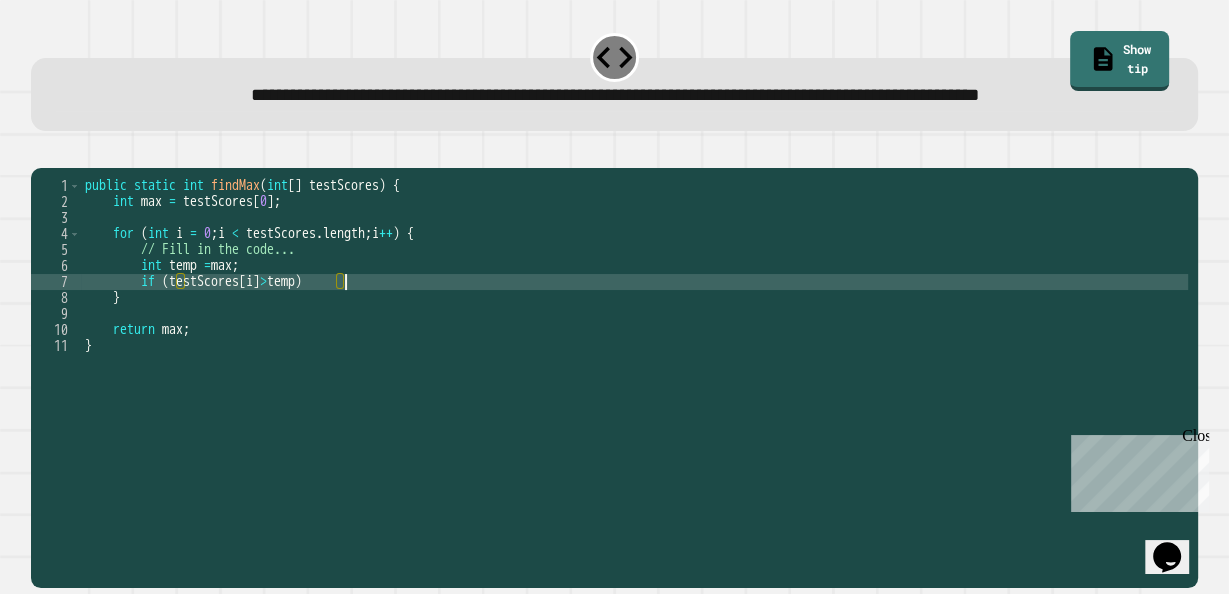 type on "**********" 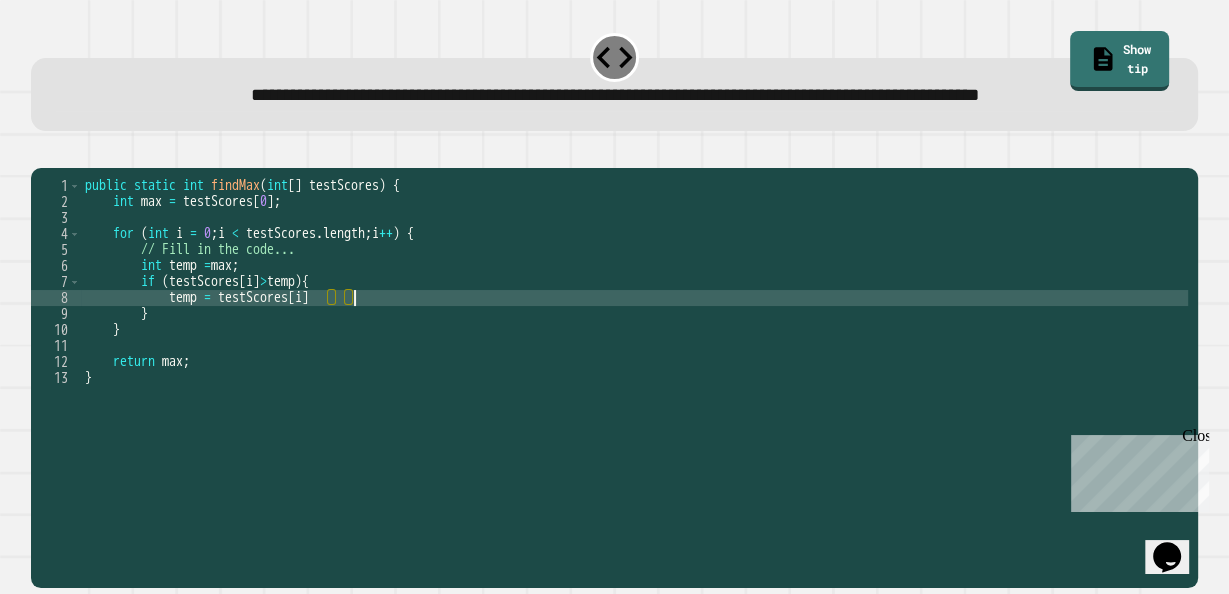 scroll, scrollTop: 0, scrollLeft: 17, axis: horizontal 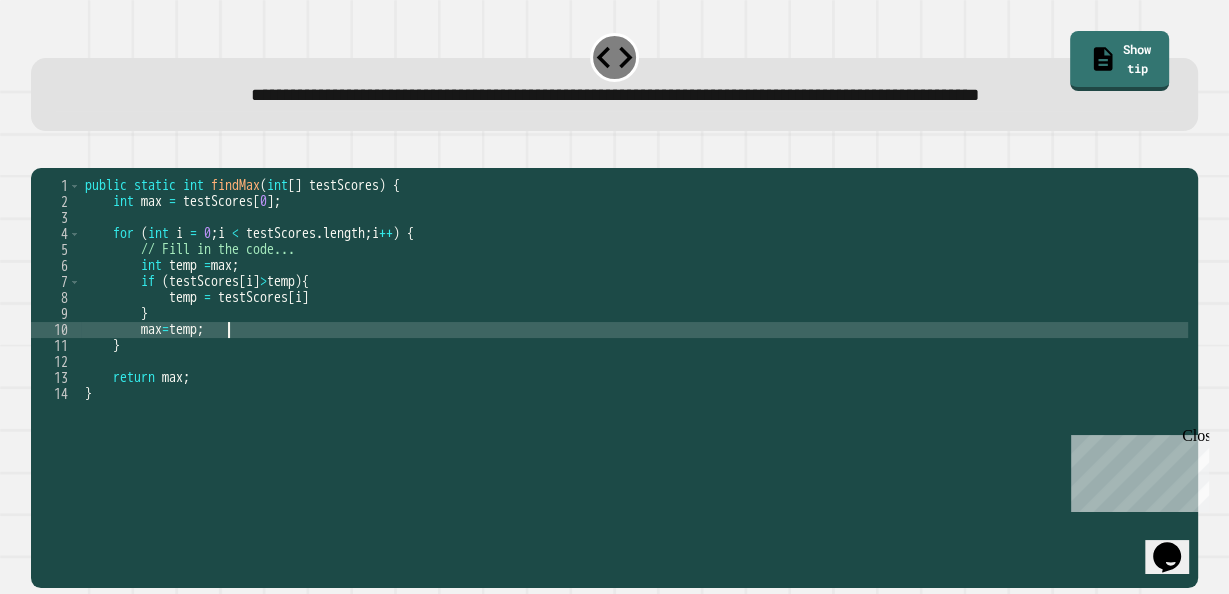 click 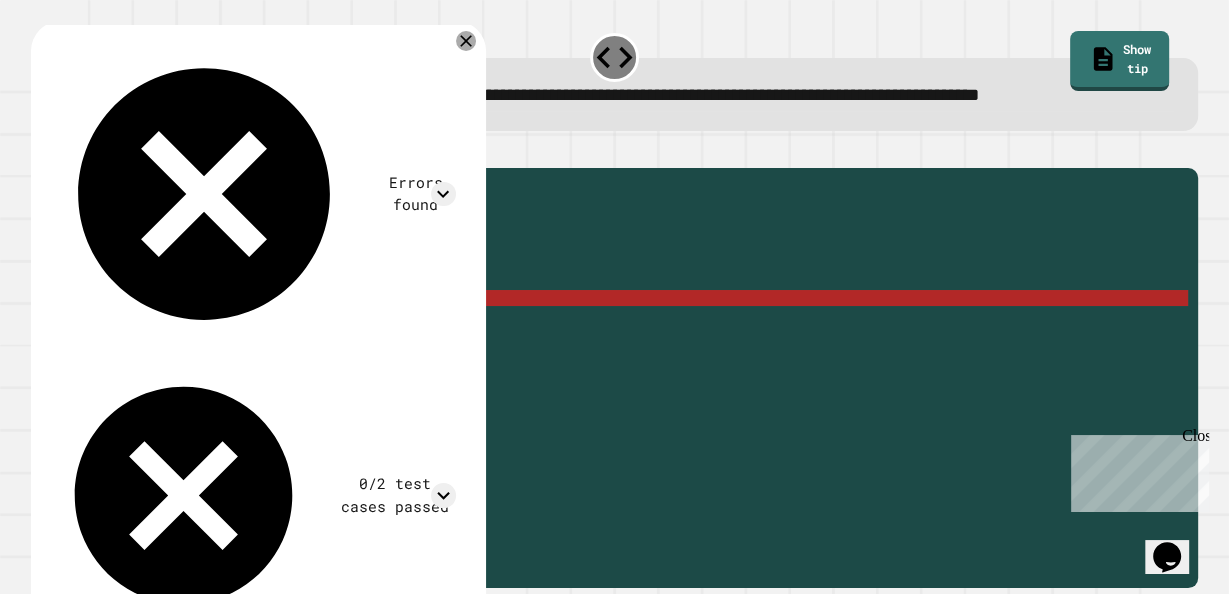 click on "public   static   int   findMax ( int [ ]   testScores )   {      int   max   =   testScores [ 0 ] ;           for   ( int   i   =   0 ;  i   <   testScores . length ;  i ++ )   {           // Fill in the code...           int   temp   = max ;           if   ( testScores [ i ] > temp ) {                temp   =   testScores [ i ]           }           max = temp ;      }      return   max ; }" at bounding box center [635, 354] 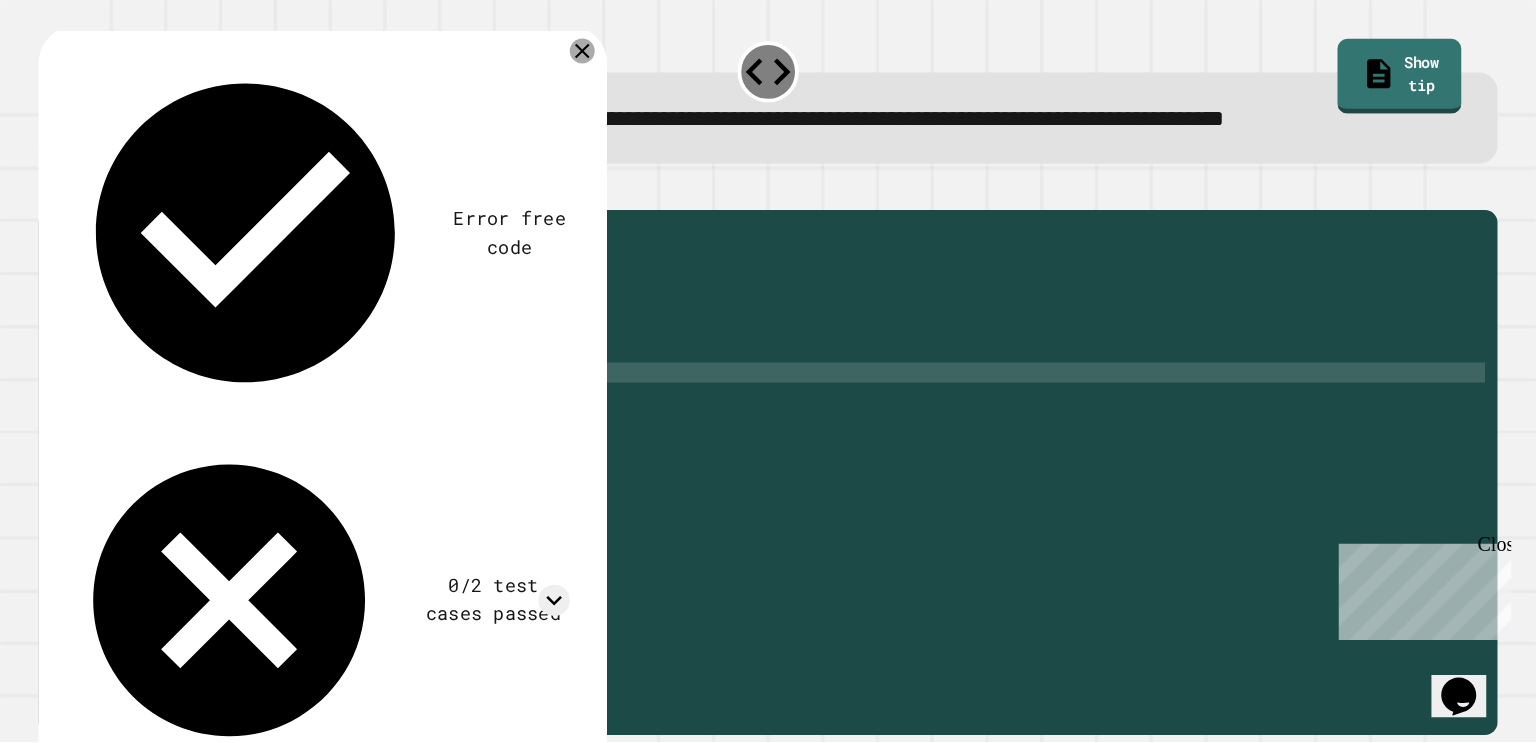scroll, scrollTop: 0, scrollLeft: 18, axis: horizontal 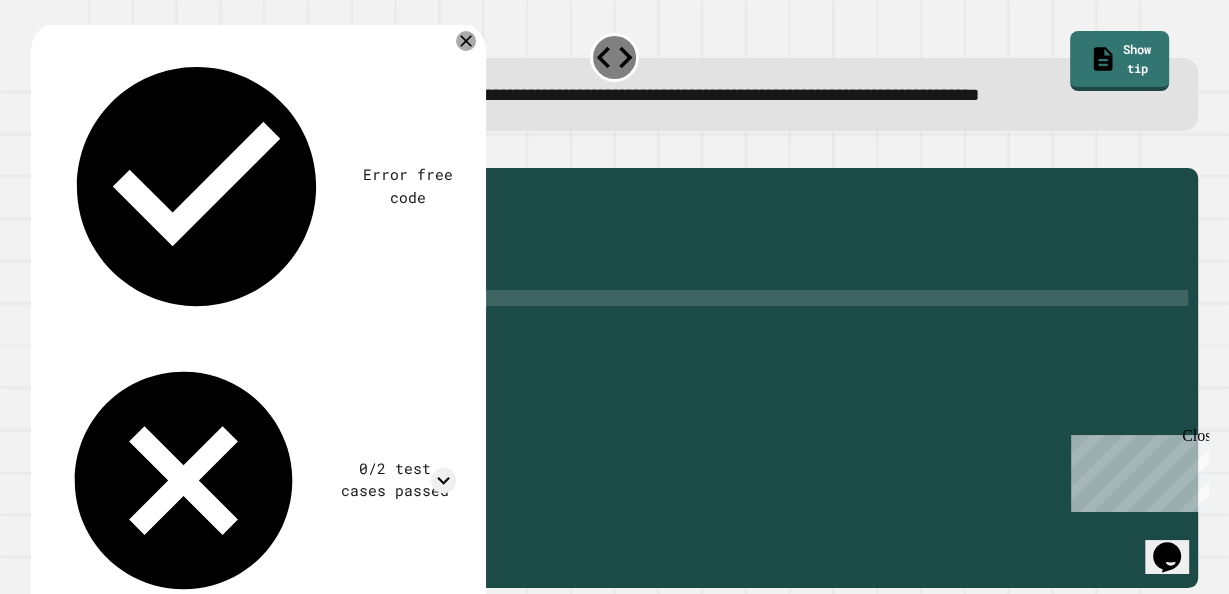 type on "**********" 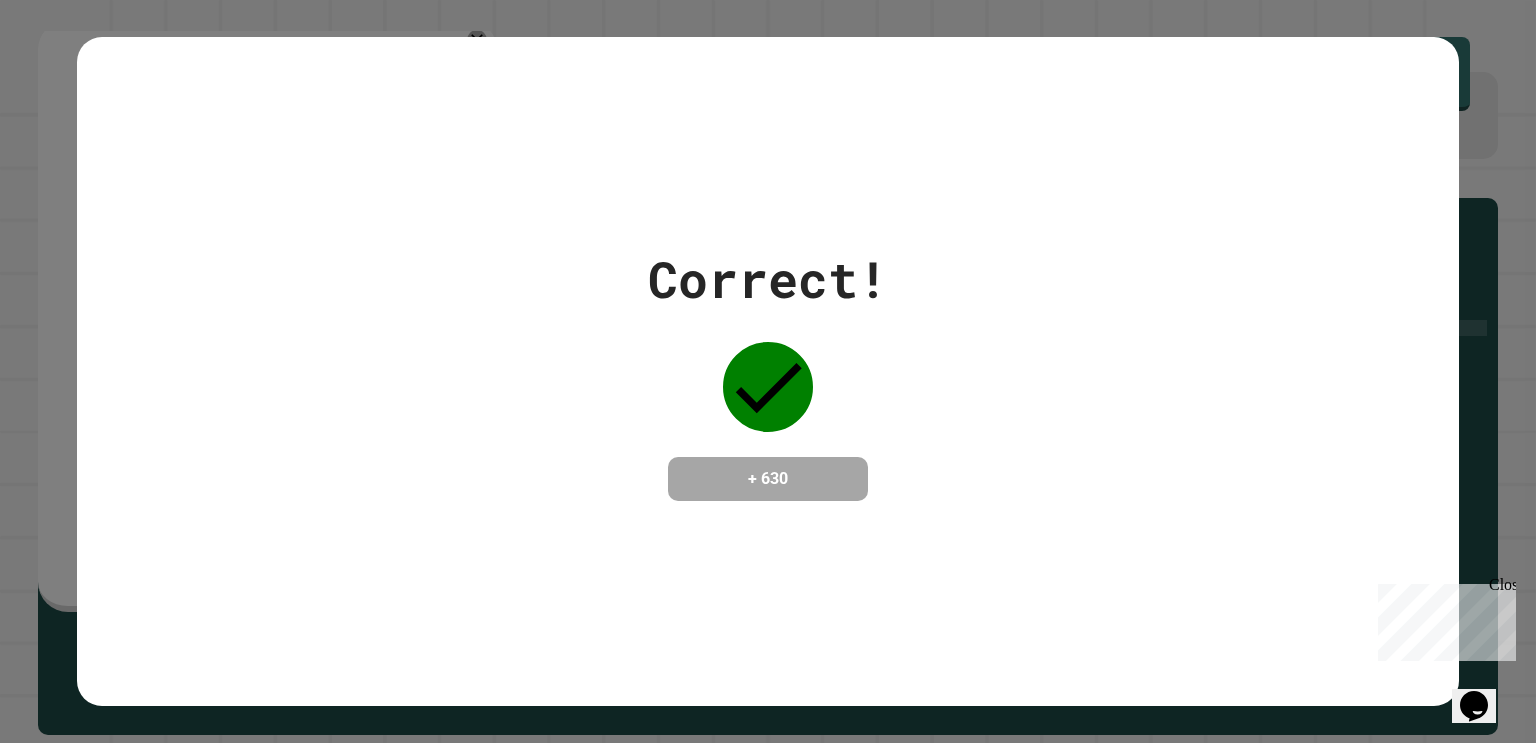 scroll, scrollTop: 0, scrollLeft: 18, axis: horizontal 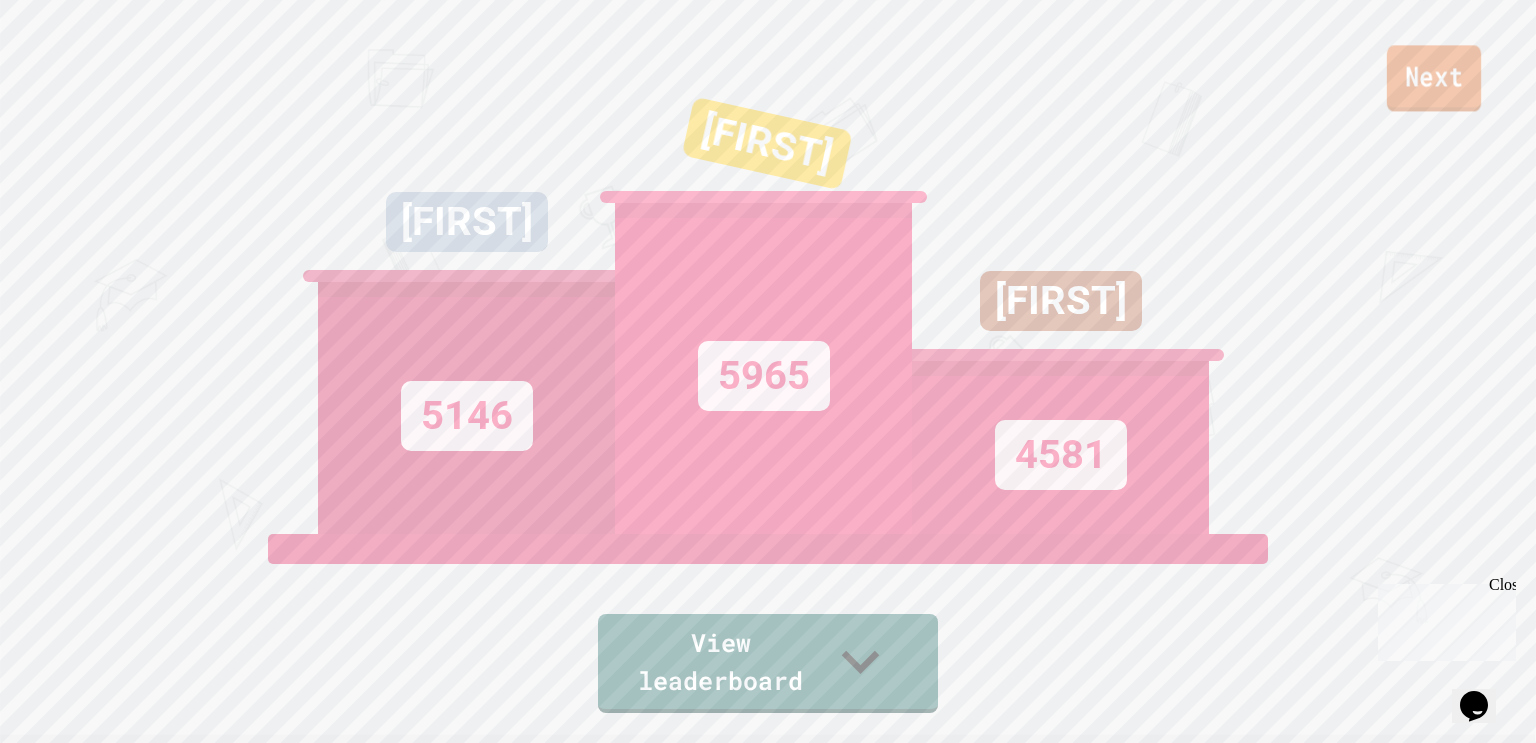 click on "Next" at bounding box center [1434, 78] 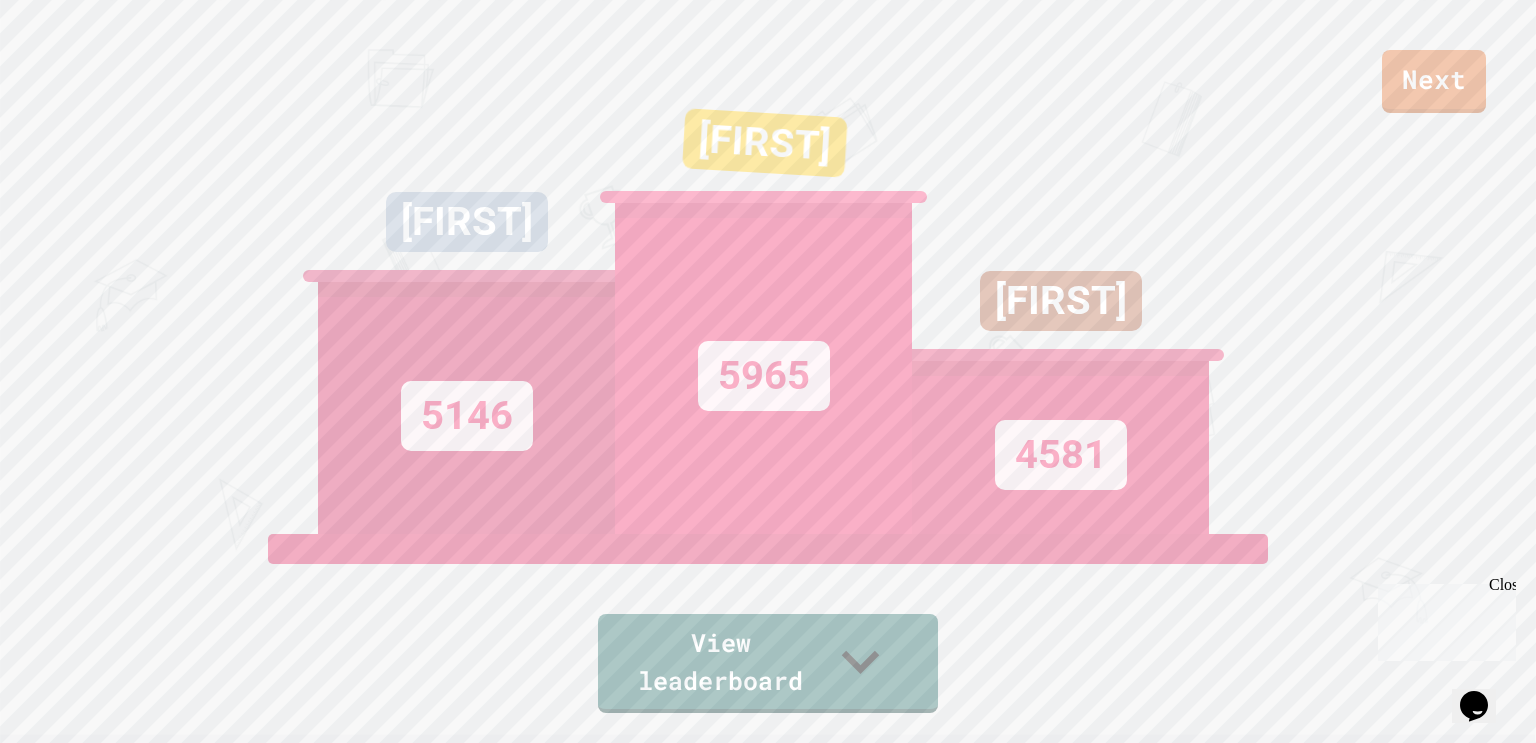click on "Submit" at bounding box center [768, 3536] 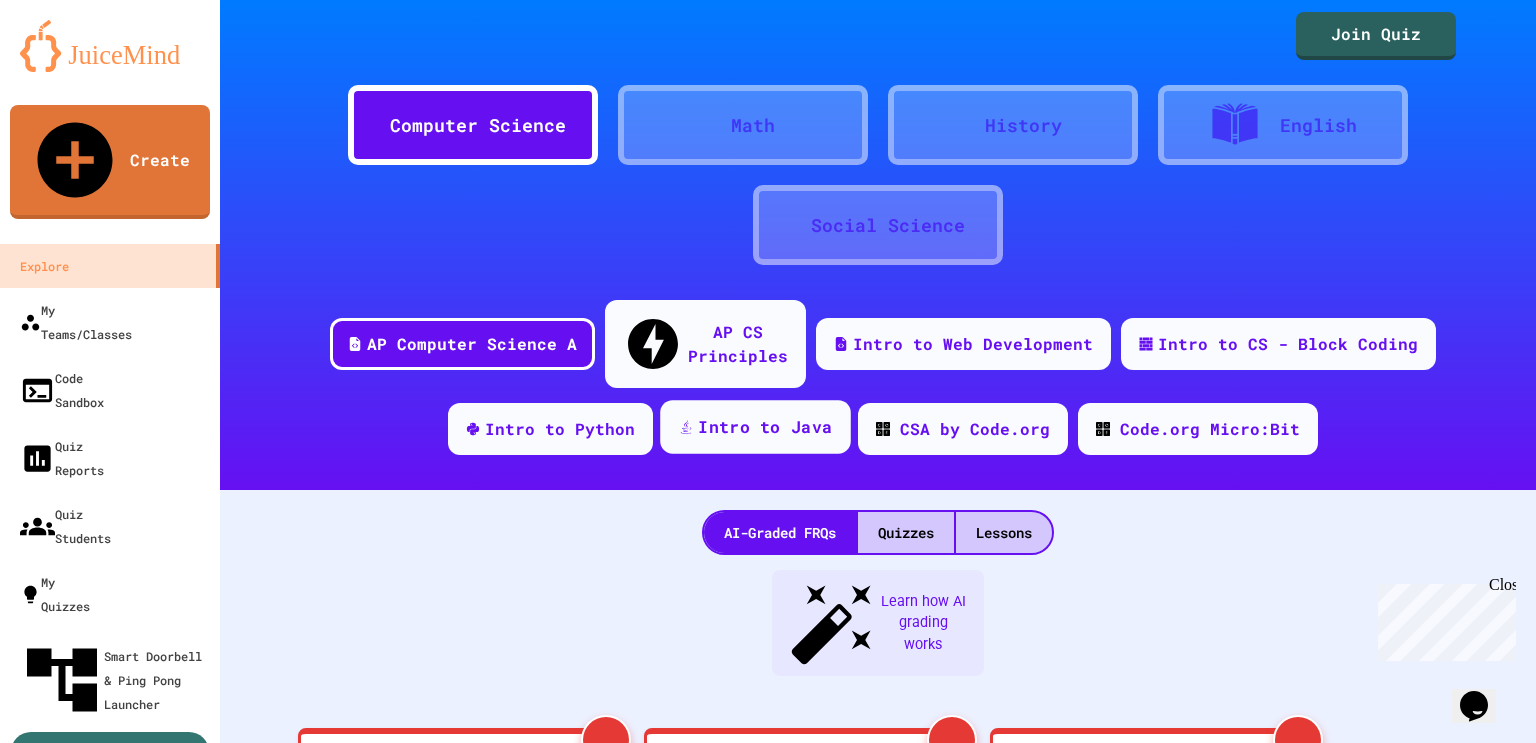 click on "Intro to Java" at bounding box center [755, 427] 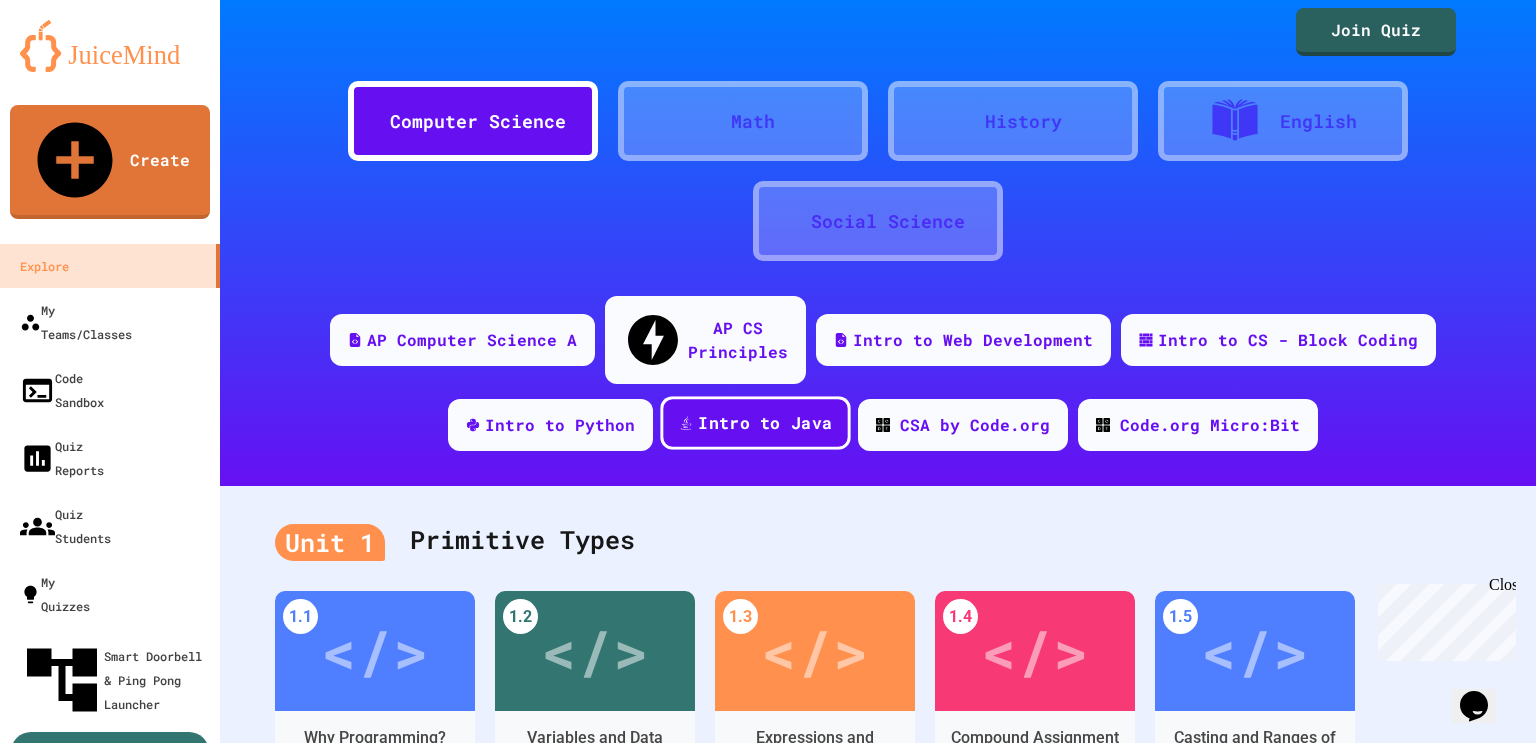 scroll, scrollTop: 4, scrollLeft: 0, axis: vertical 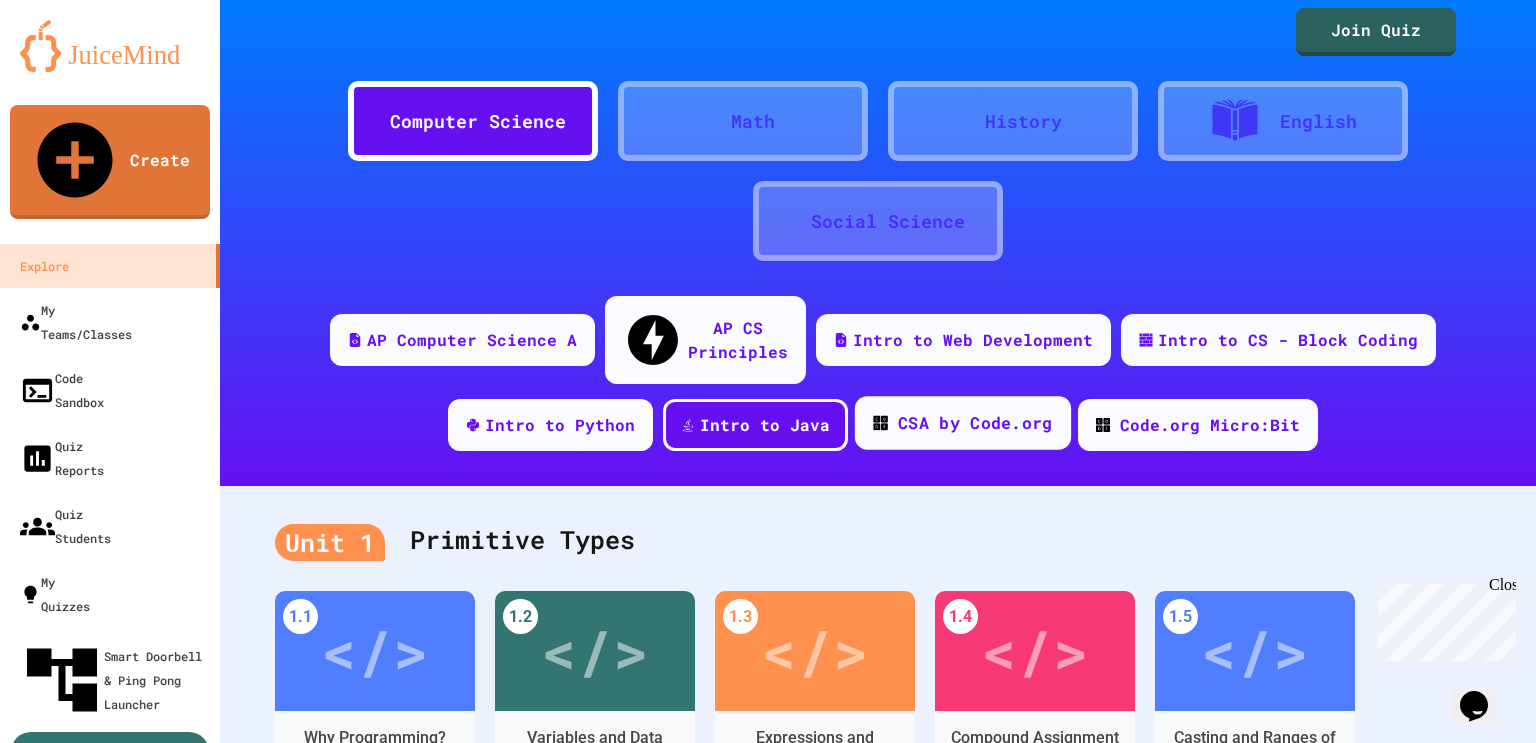 click on "CSA by Code.org" at bounding box center [963, 423] 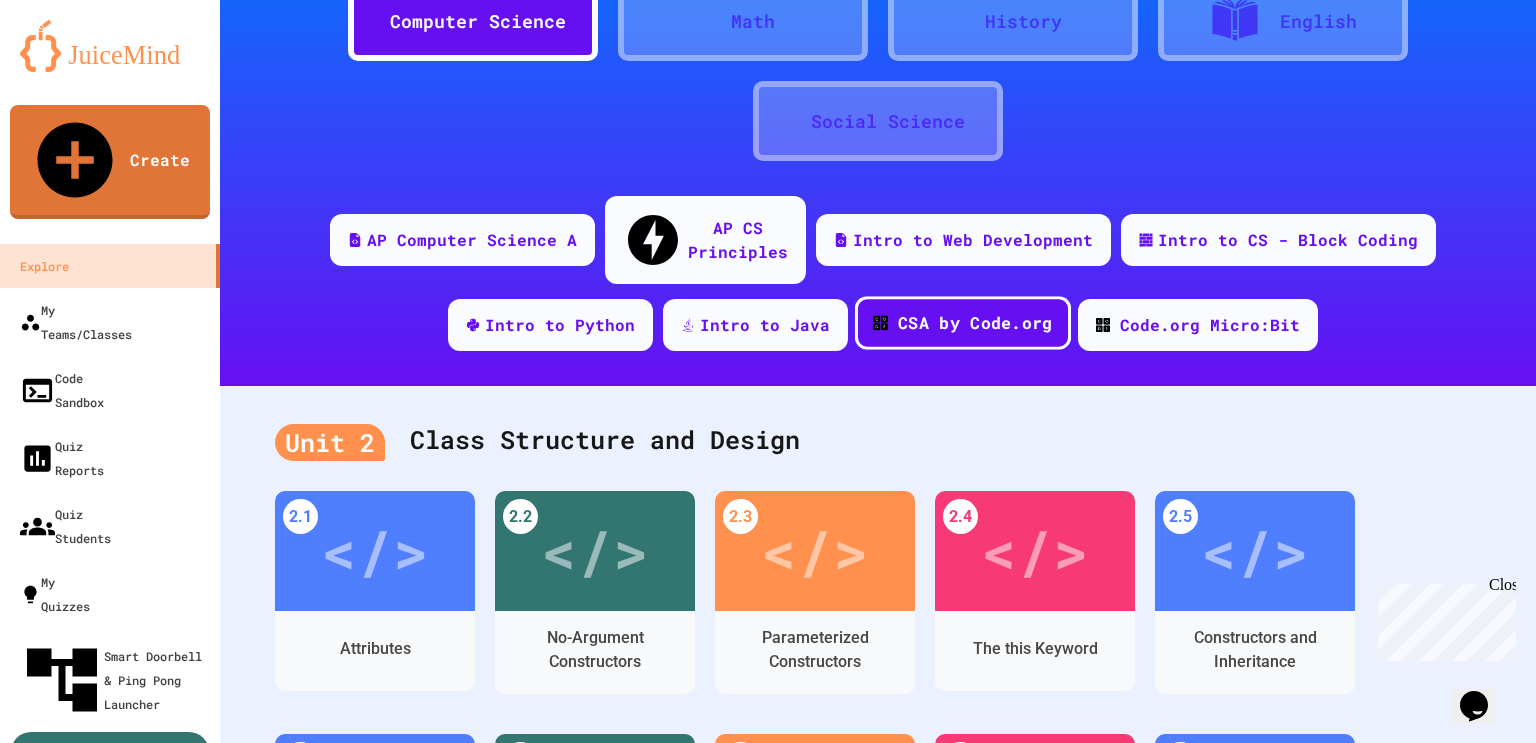 scroll, scrollTop: 0, scrollLeft: 0, axis: both 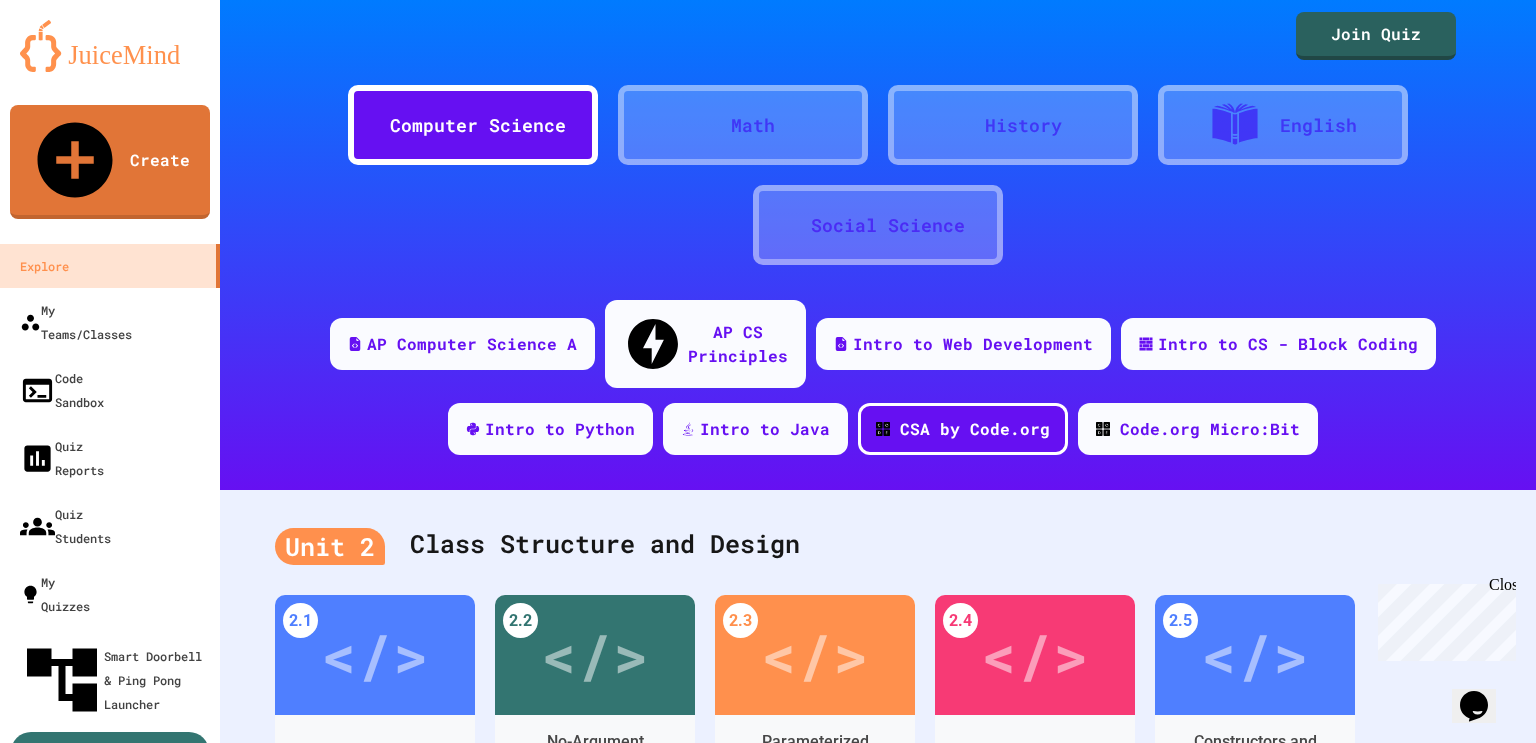 click on "Math" at bounding box center (743, 125) 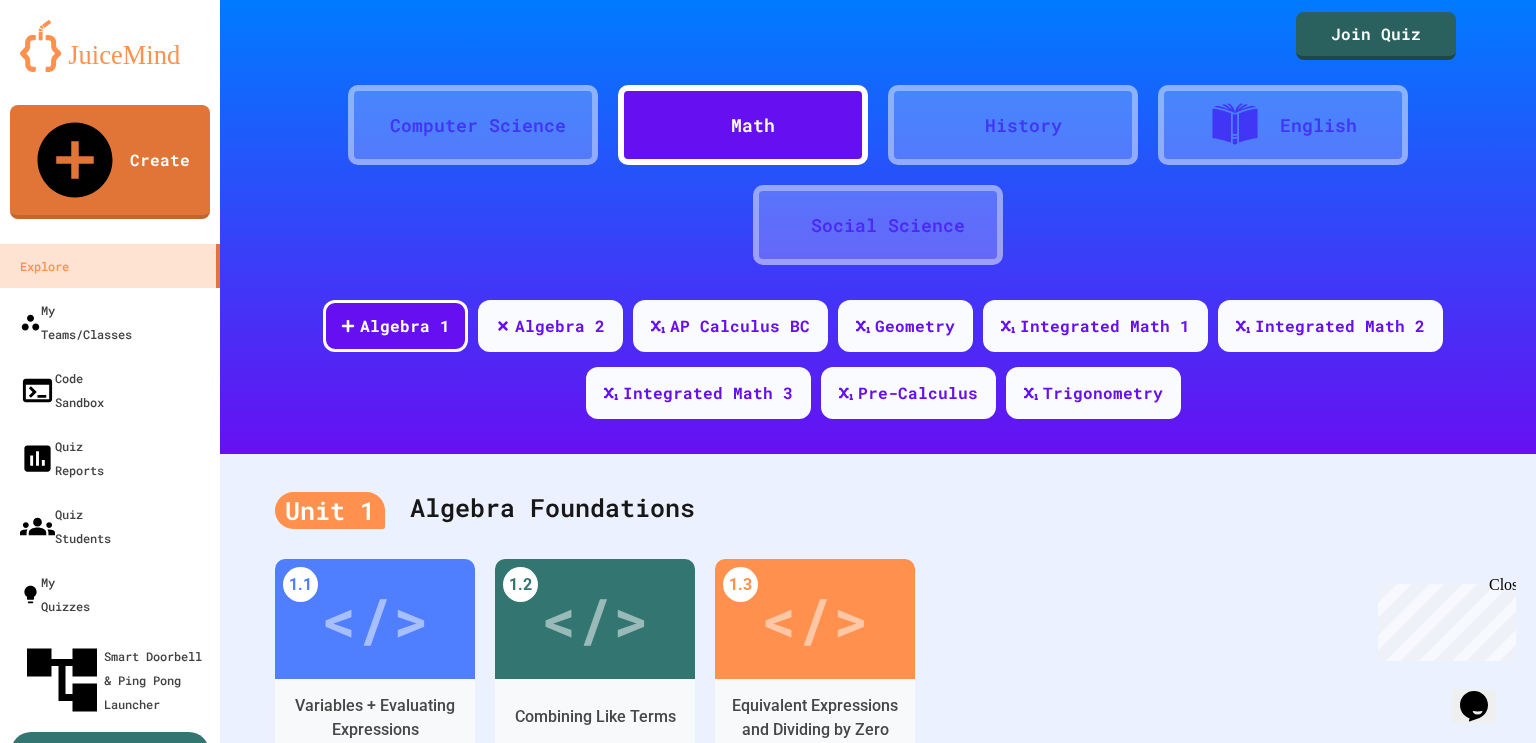 click on "History" at bounding box center [1023, 125] 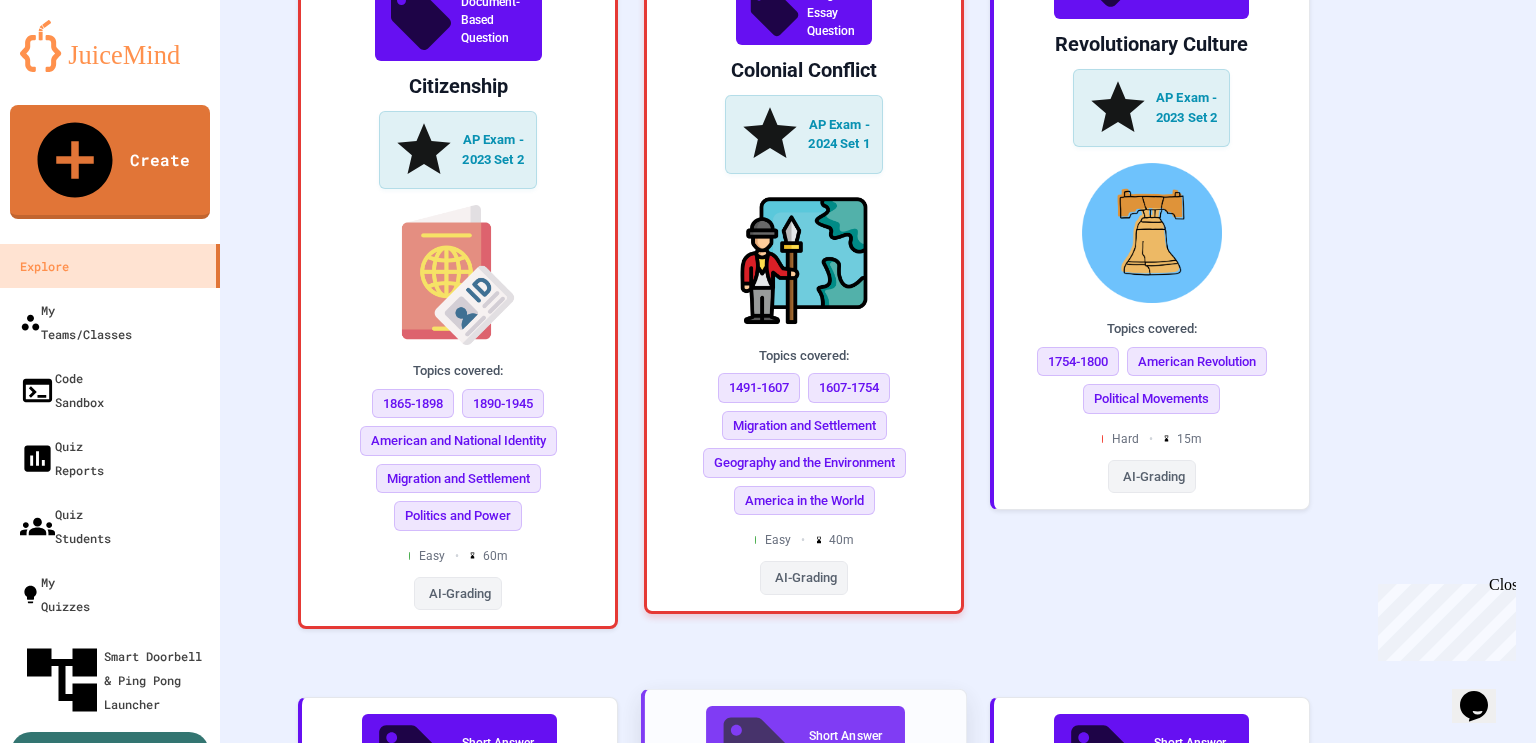 scroll, scrollTop: 0, scrollLeft: 0, axis: both 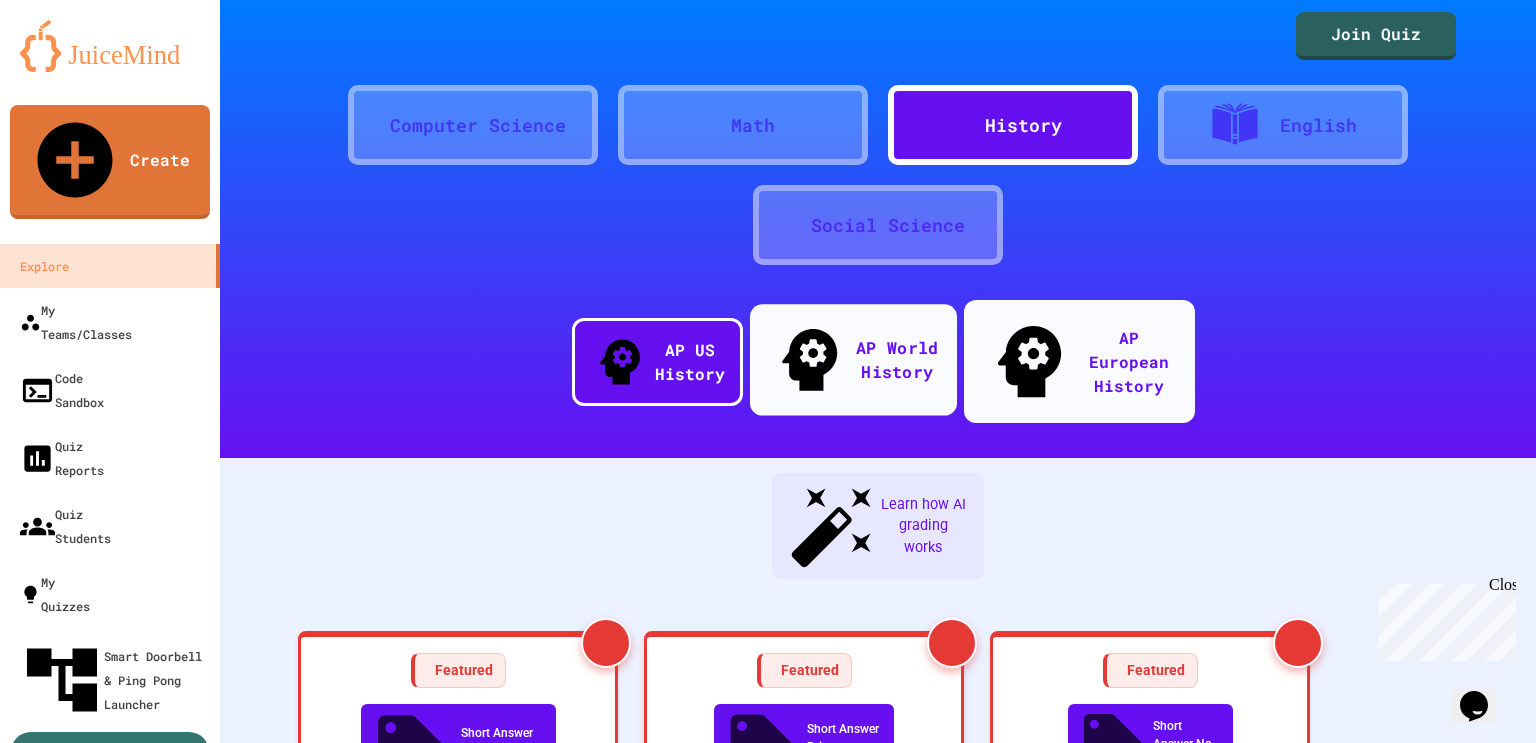 click on "AP World History" at bounding box center (897, 359) 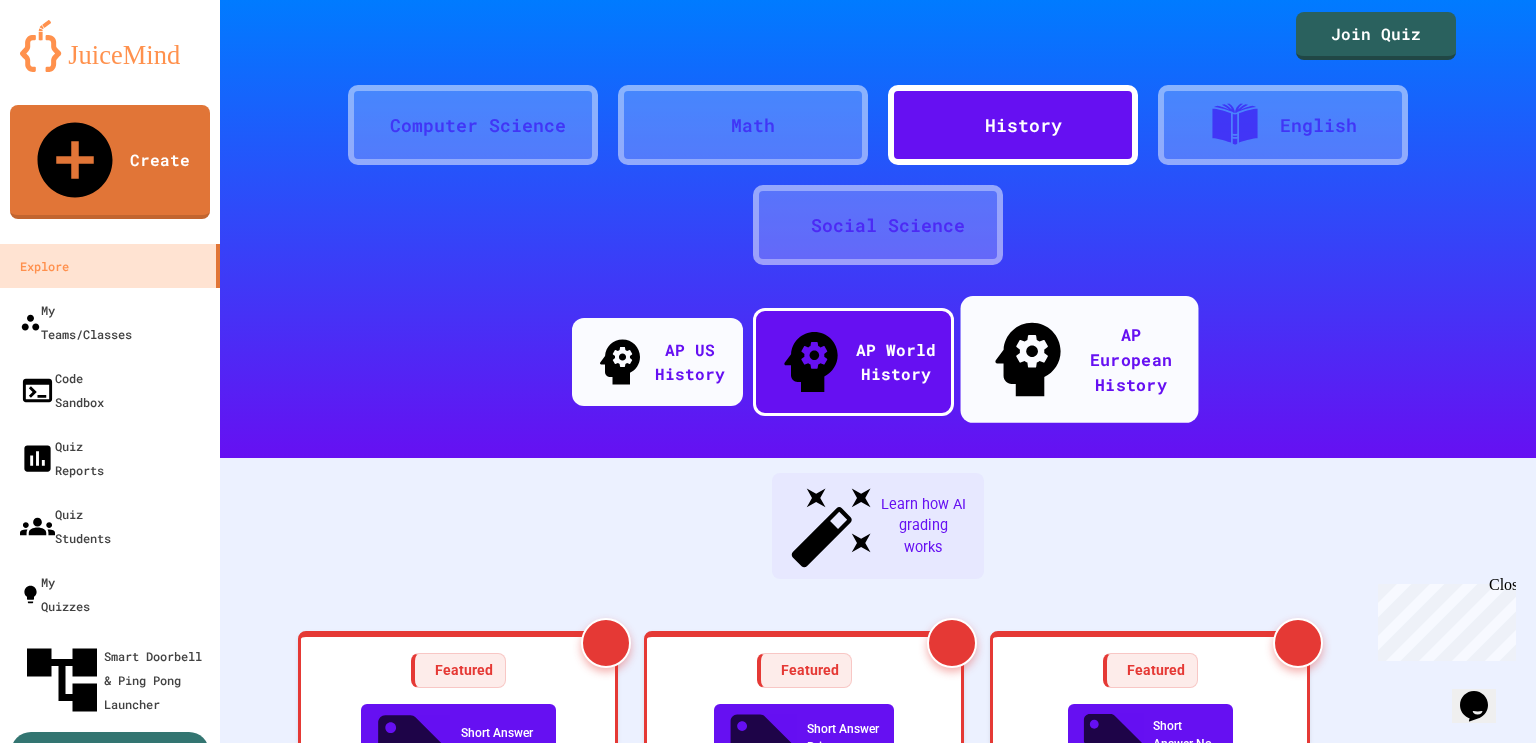 click on "AP European History" at bounding box center (1131, 359) 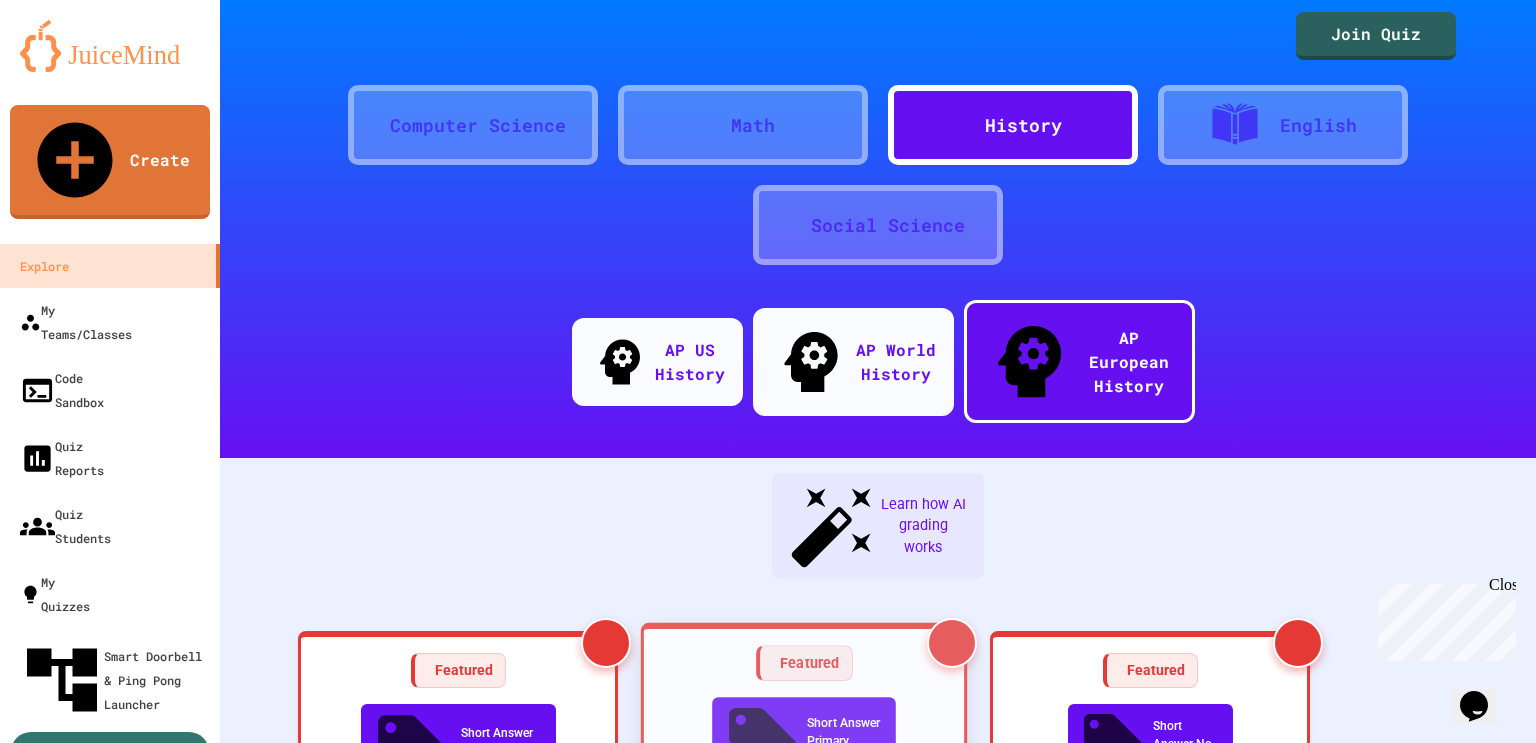 click on "Featured Short Answer Primary Source The Divine Right of Kings AP Exam - 2023 Set 2 Topics covered: 1648-1815 Absolutism Easy • 15 m AI-Grading" at bounding box center [804, 938] 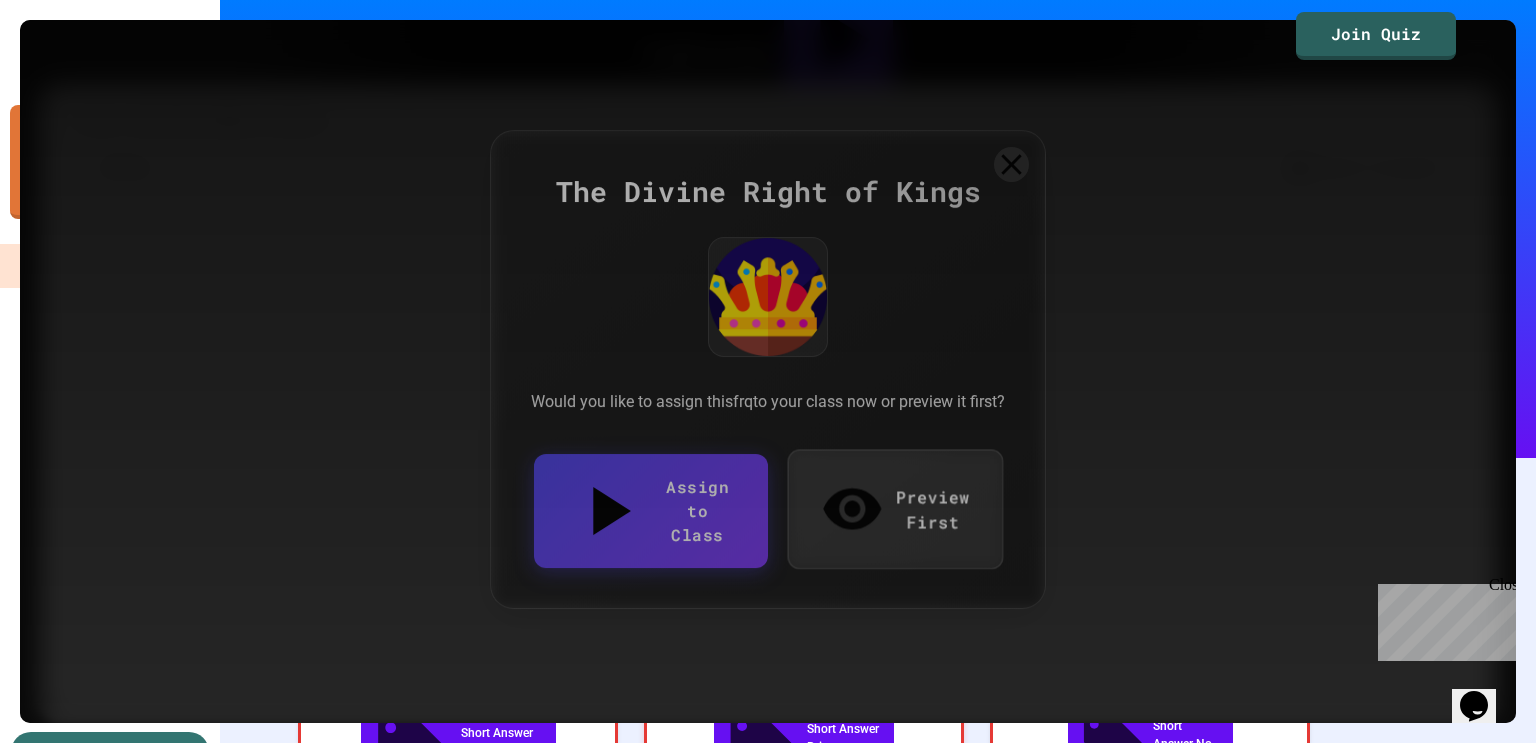 click on "Preview First" at bounding box center [894, 509] 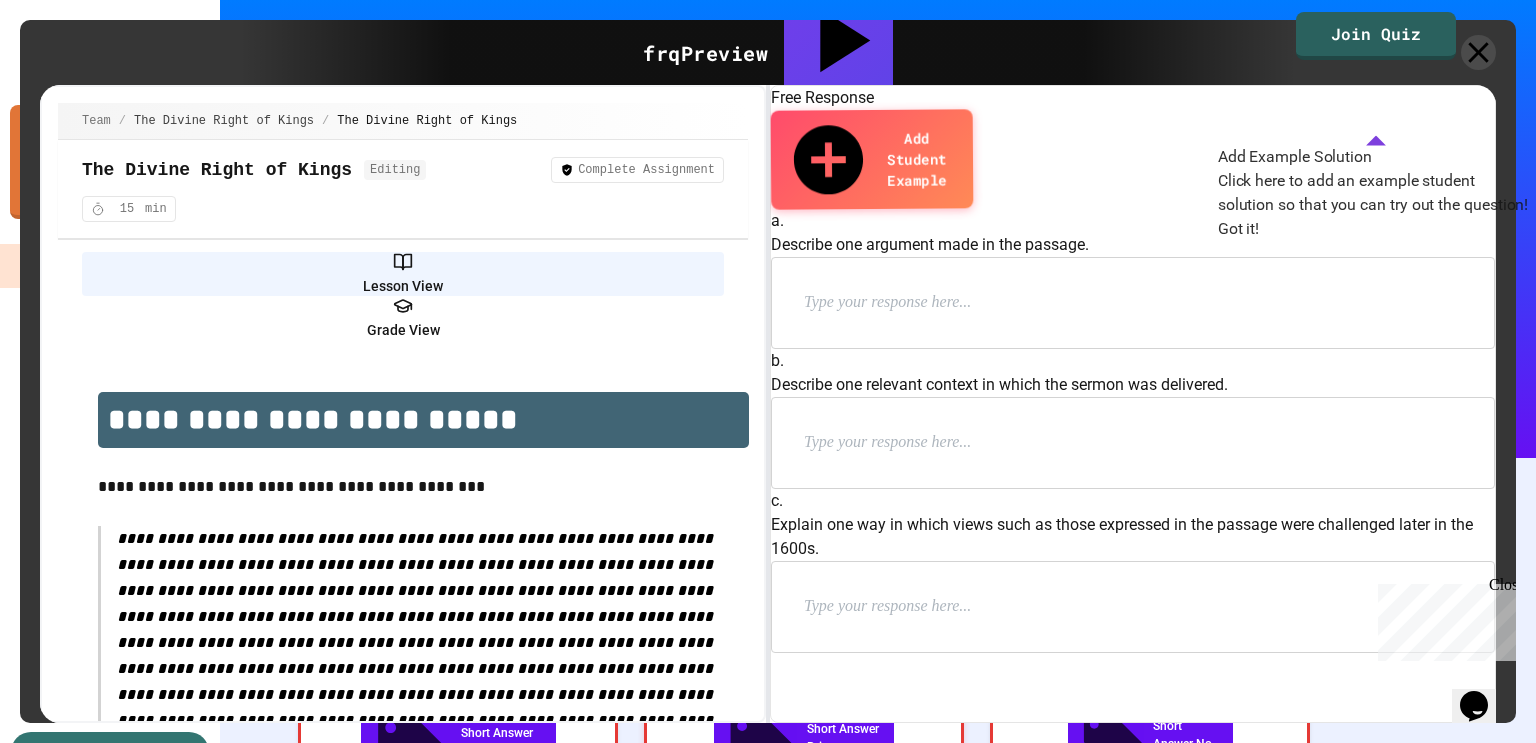 scroll, scrollTop: 71, scrollLeft: 0, axis: vertical 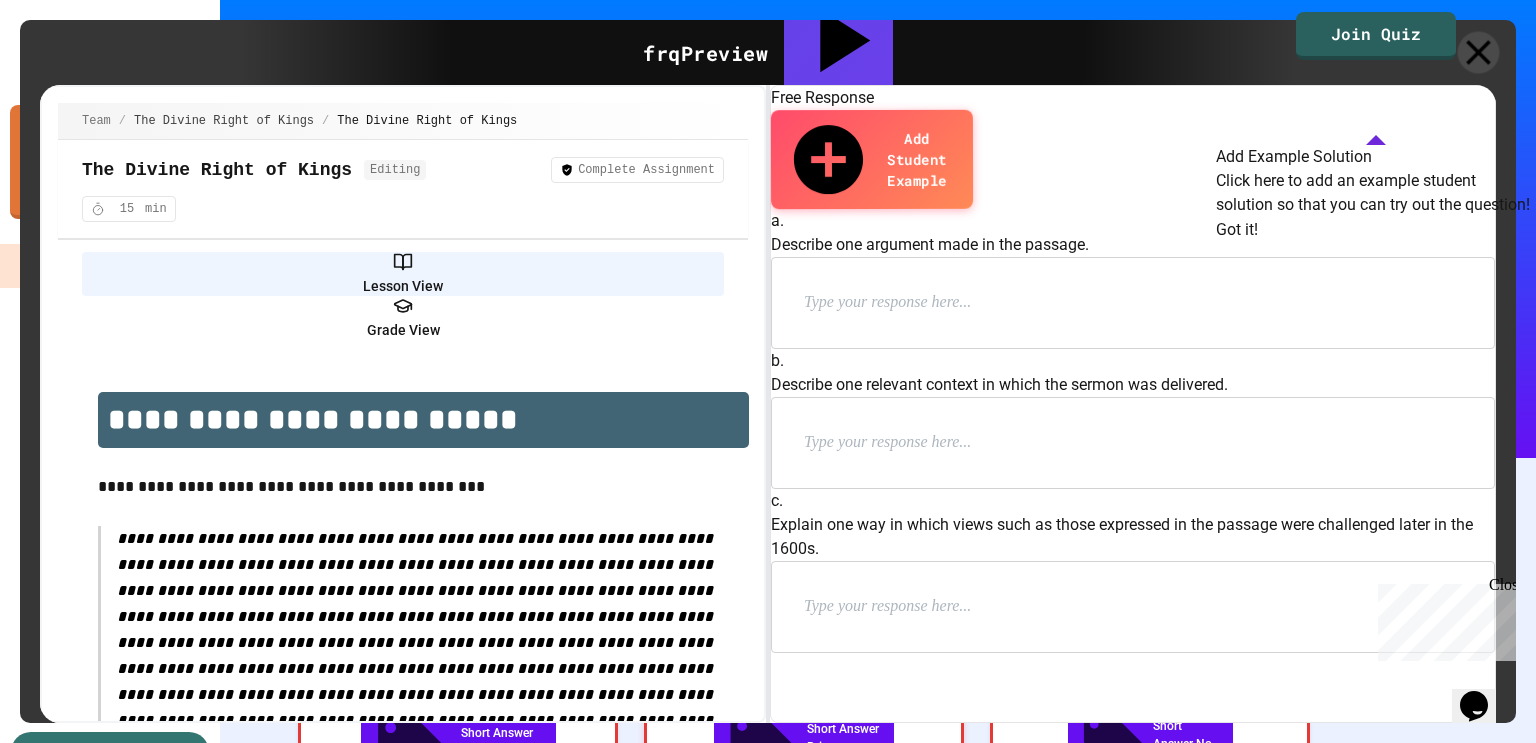 click 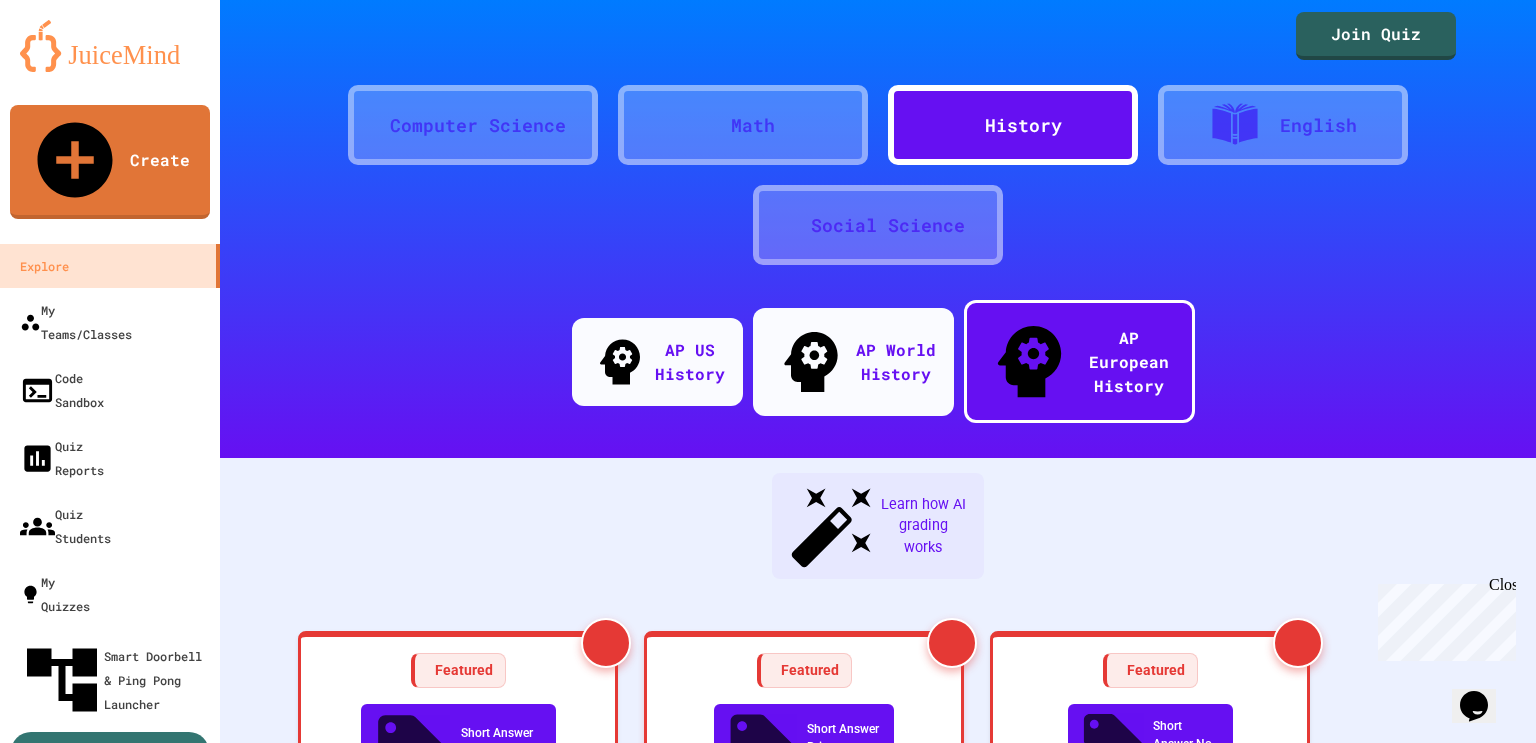 click on "English" at bounding box center (1283, 125) 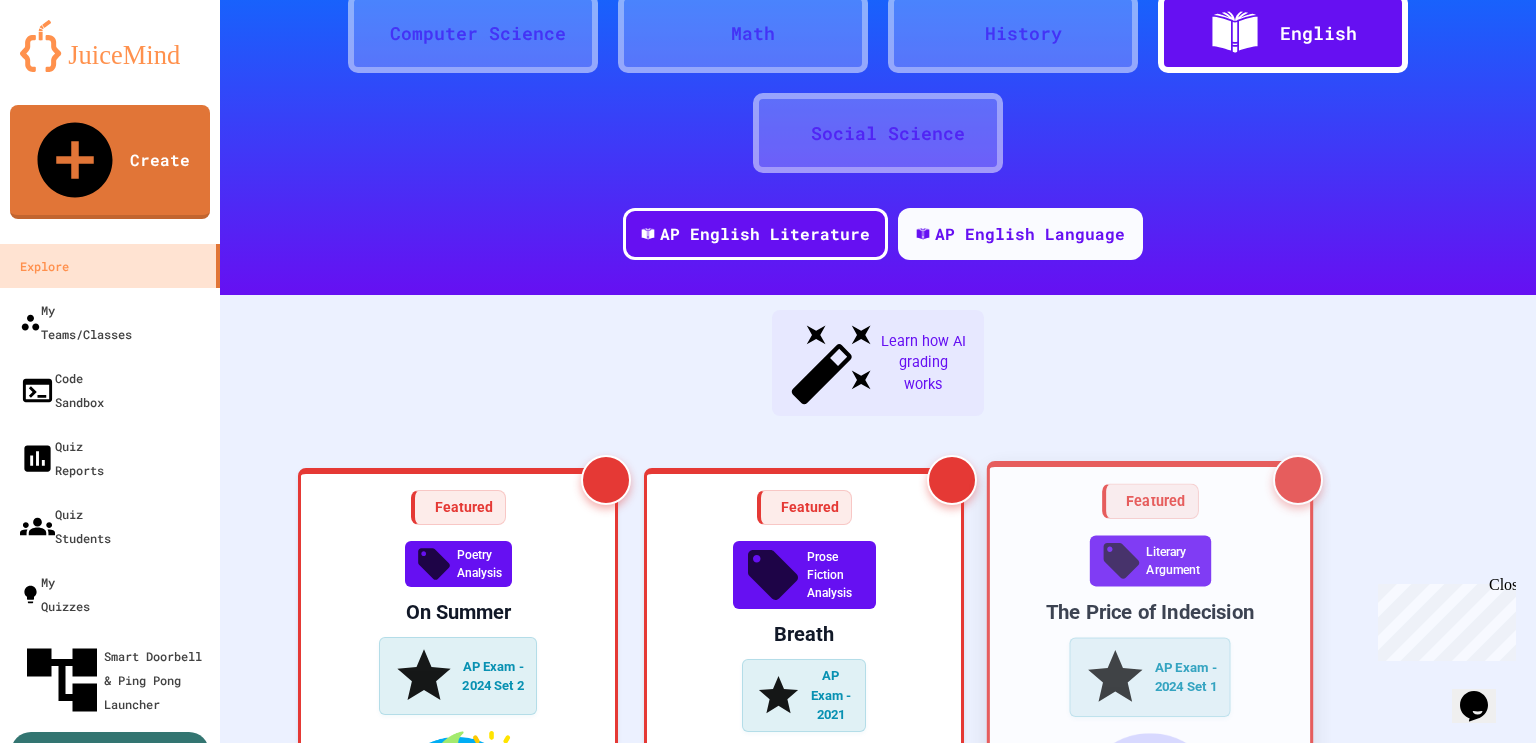scroll, scrollTop: 0, scrollLeft: 0, axis: both 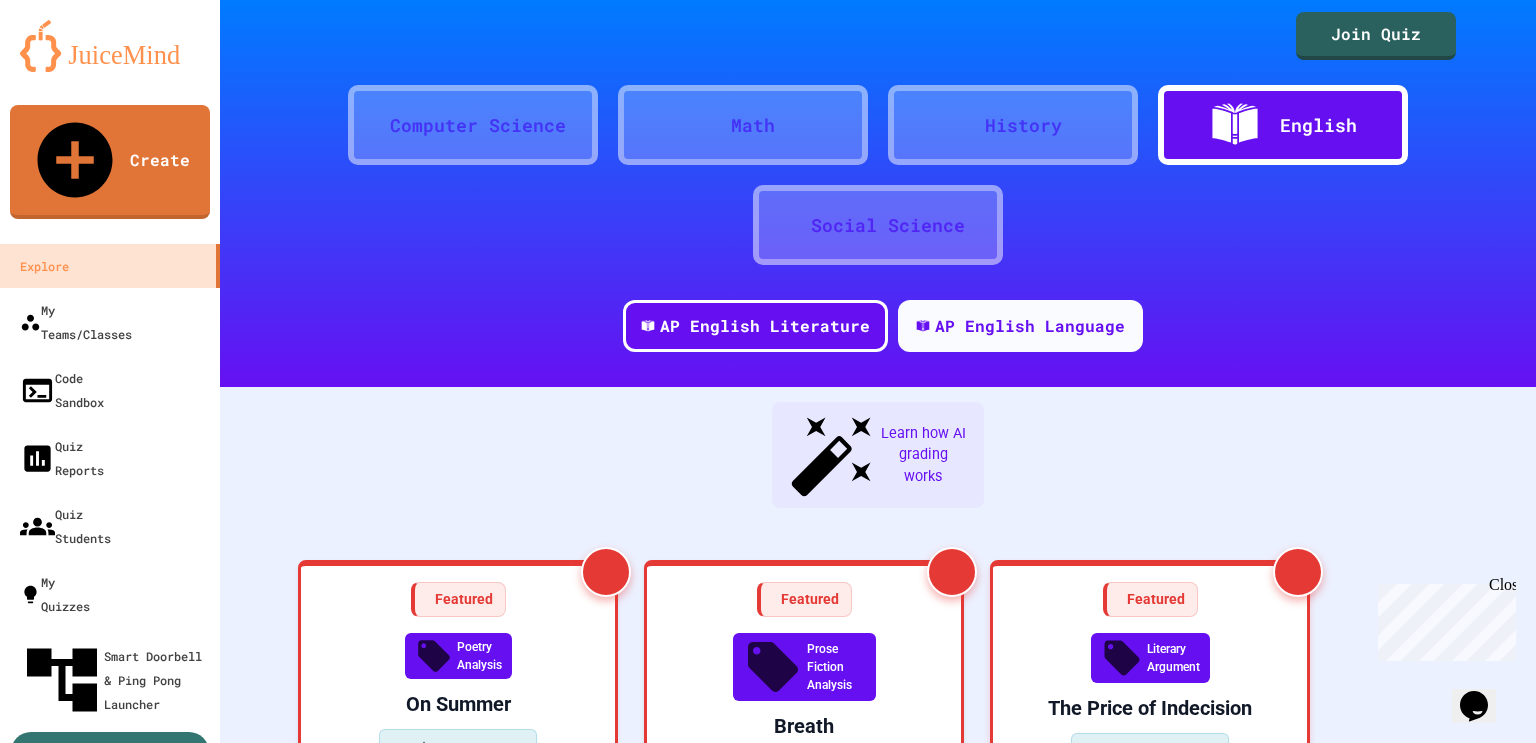 click on "Social Science" at bounding box center [878, 225] 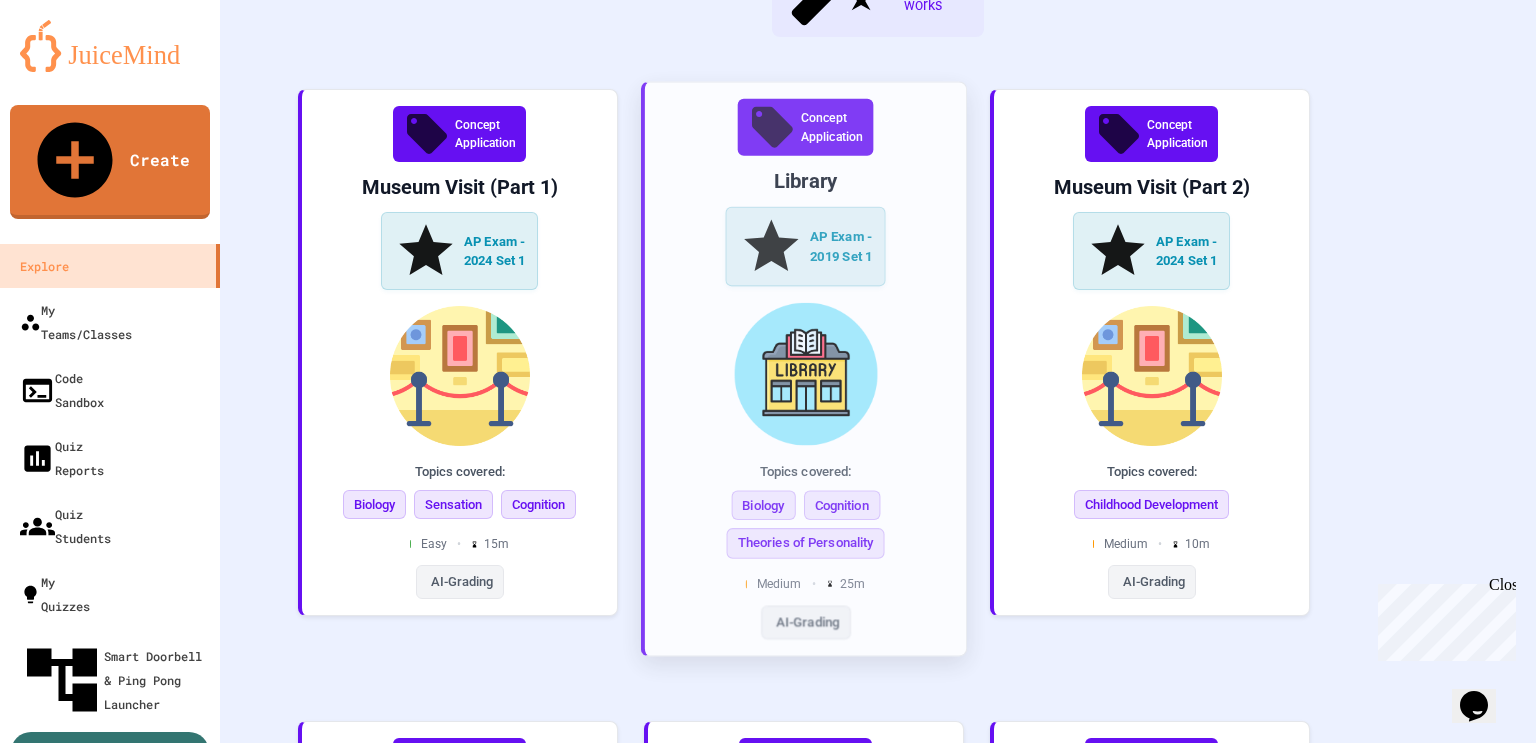 scroll, scrollTop: 0, scrollLeft: 0, axis: both 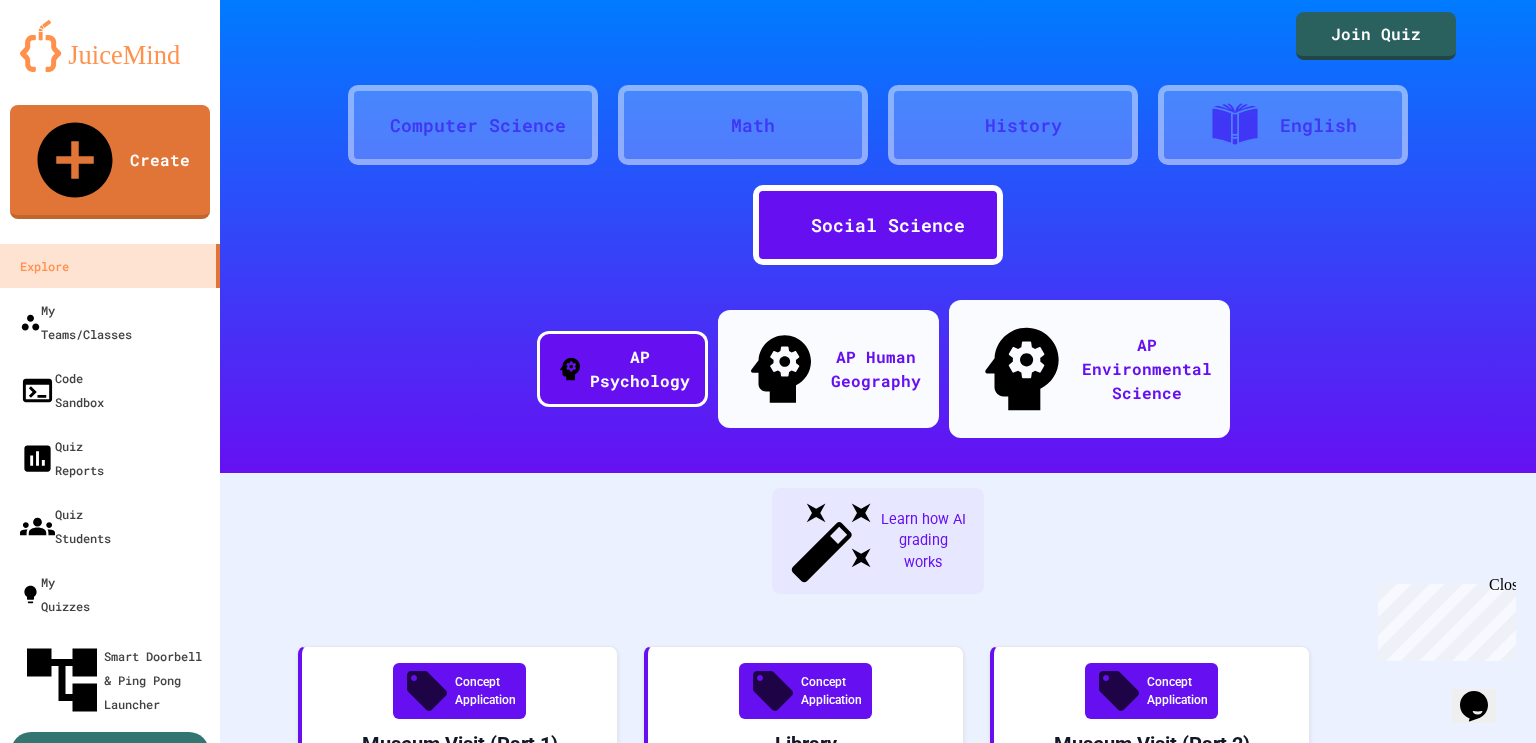 click on "Math" at bounding box center [753, 125] 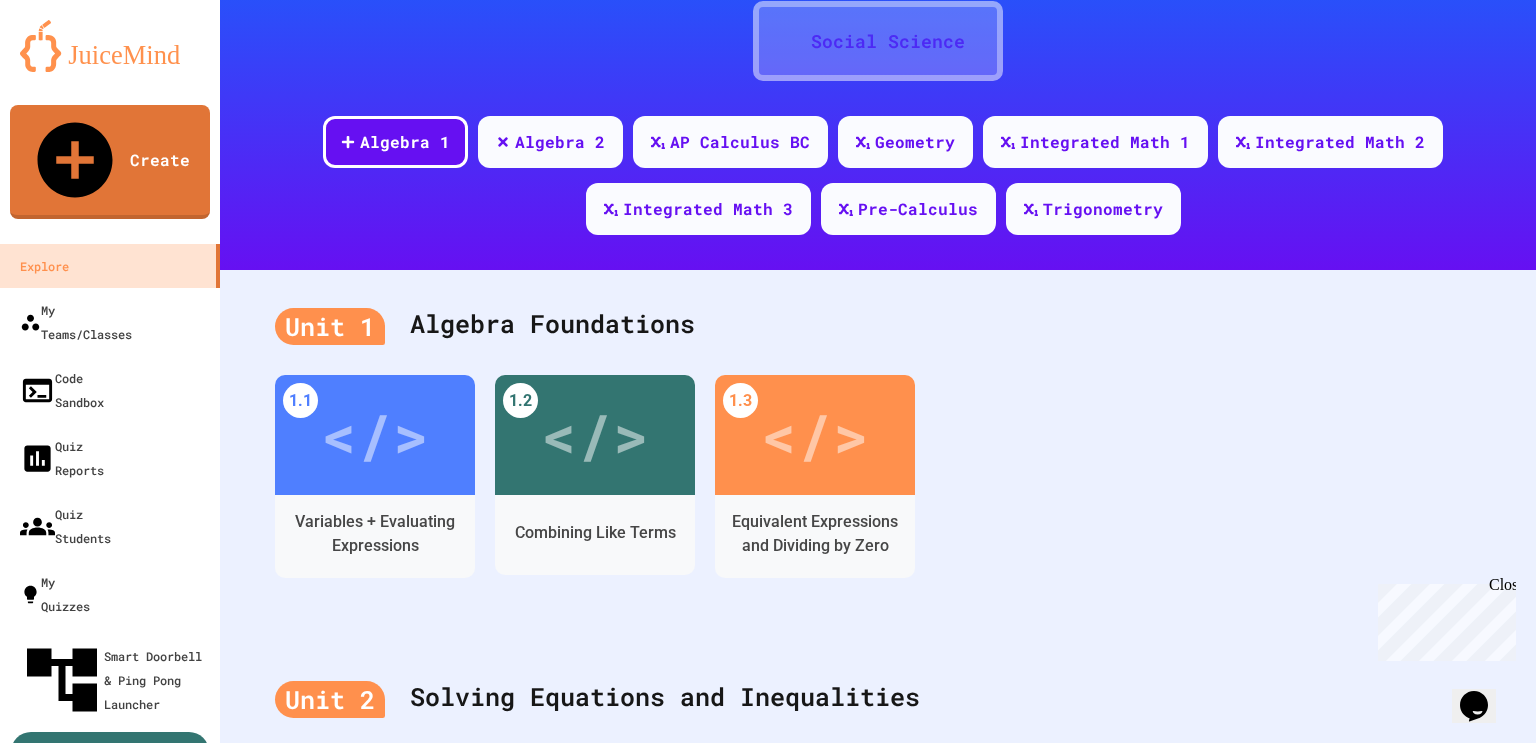 scroll, scrollTop: 188, scrollLeft: 0, axis: vertical 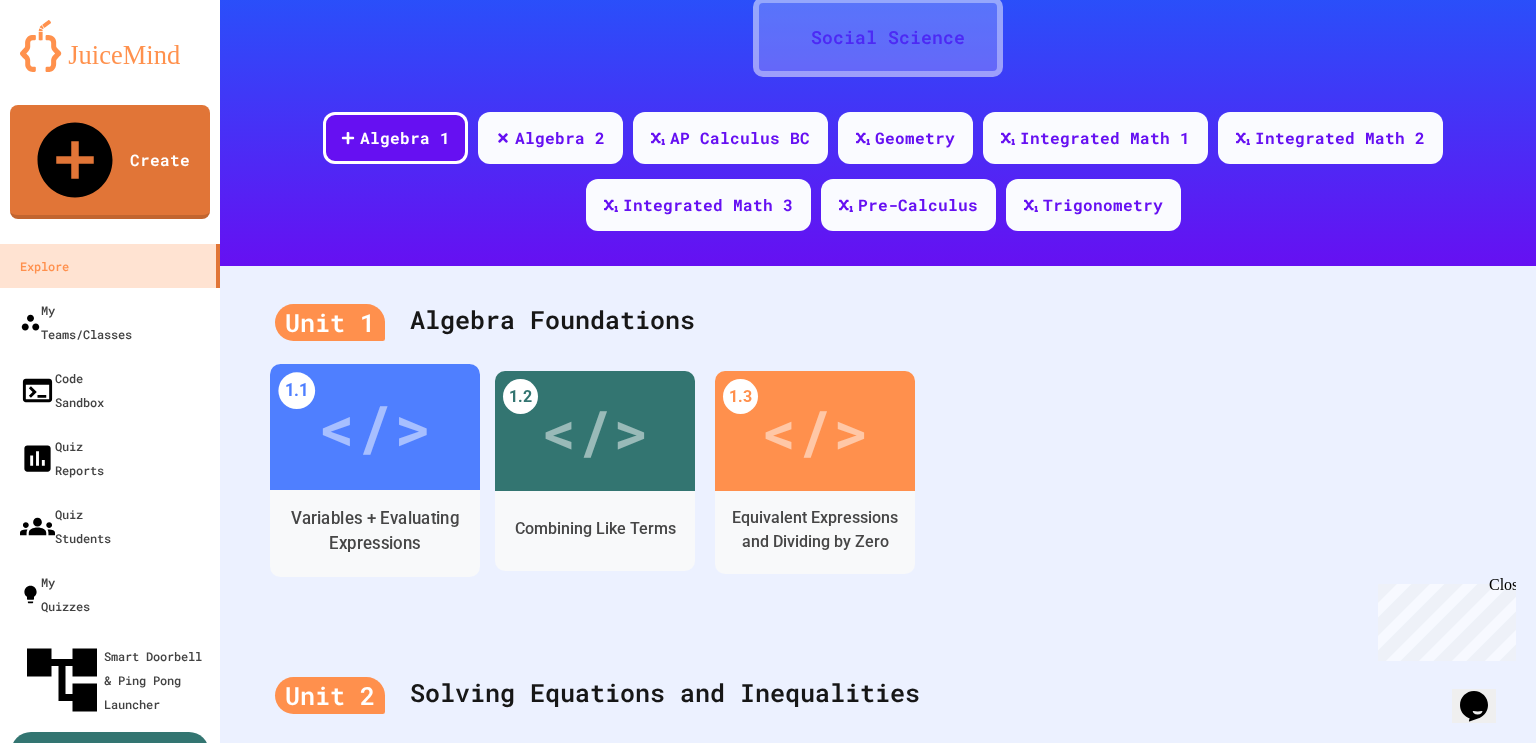 click on "Variables + Evaluating Expressions" at bounding box center (375, 533) 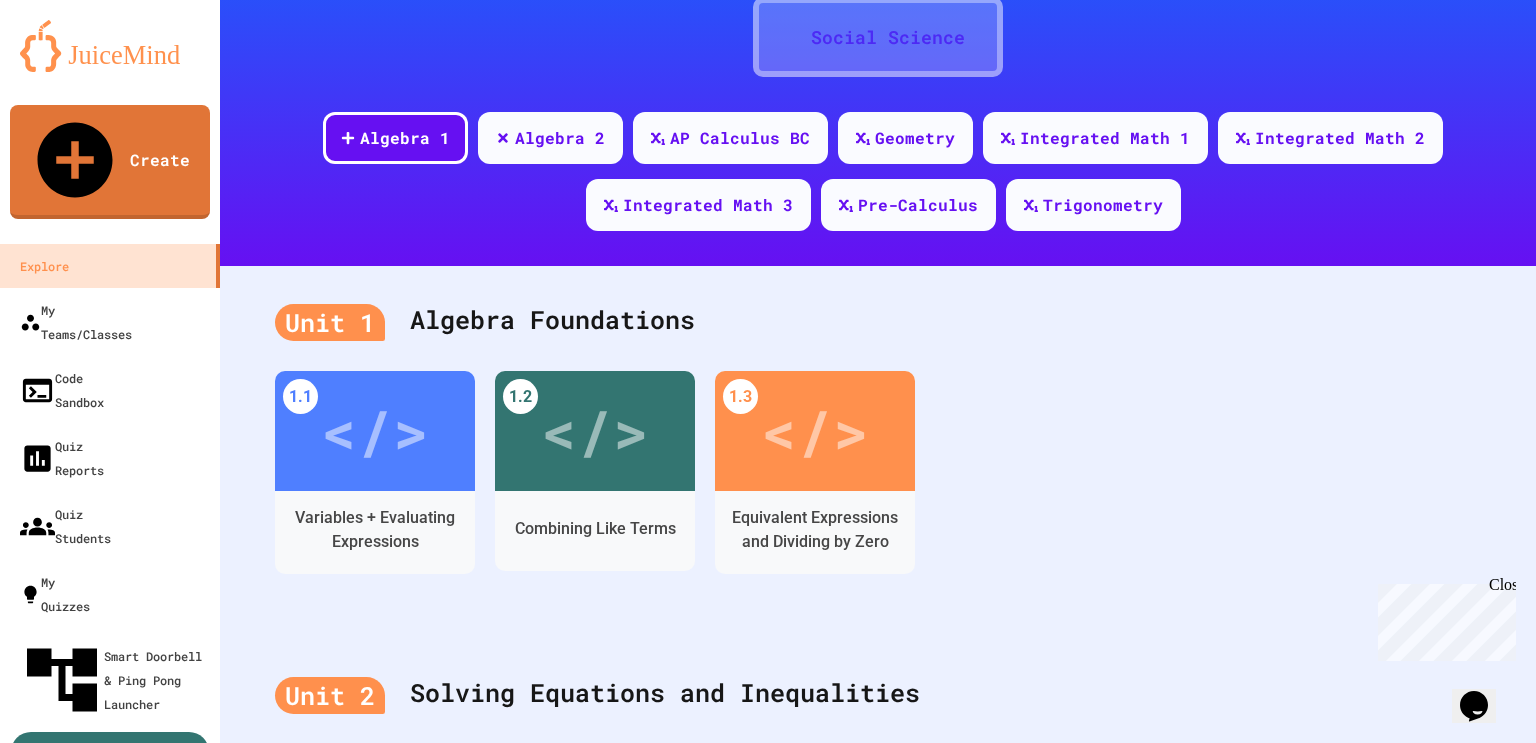 click on "Variables + Evaluating Expressions" at bounding box center [758, 1032] 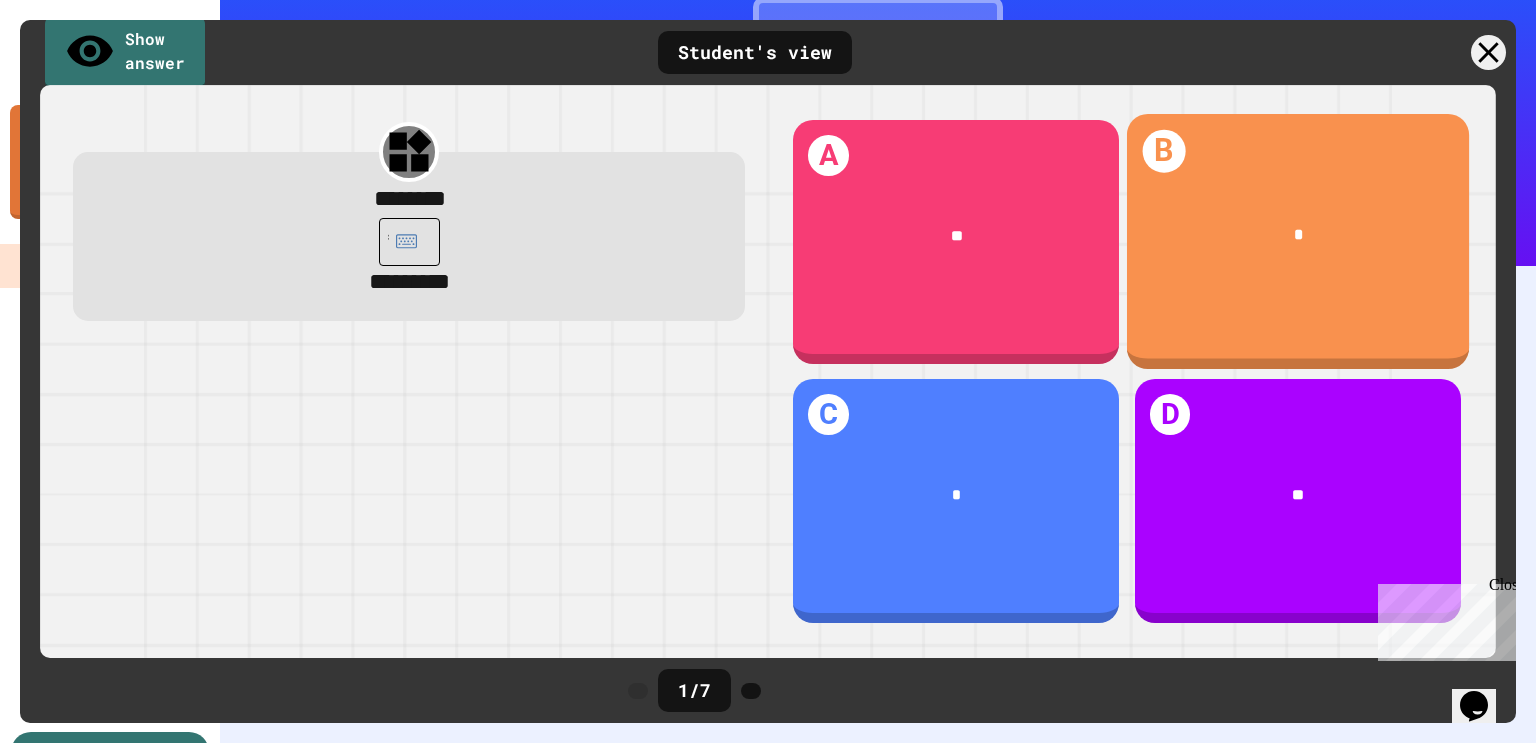 click on "B *" 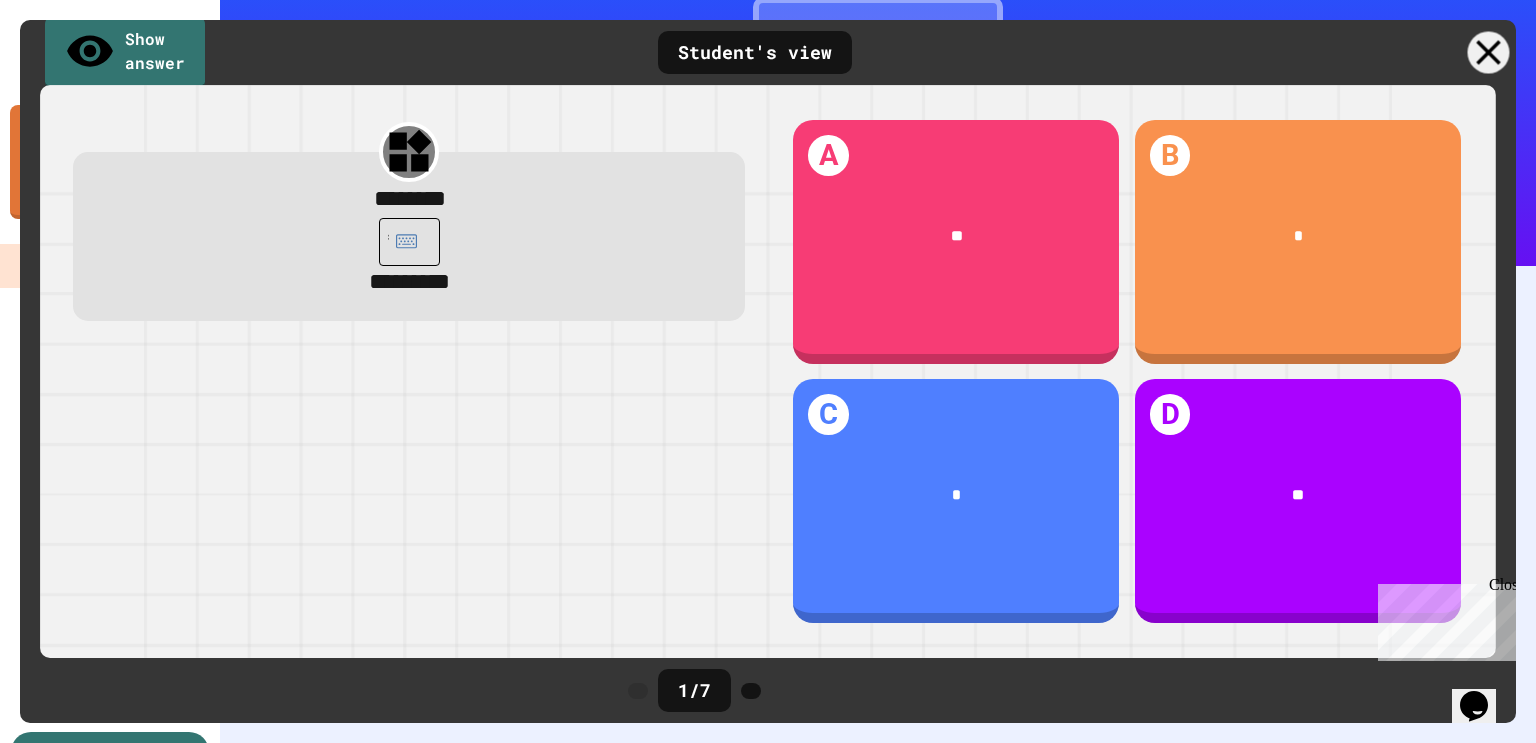 click 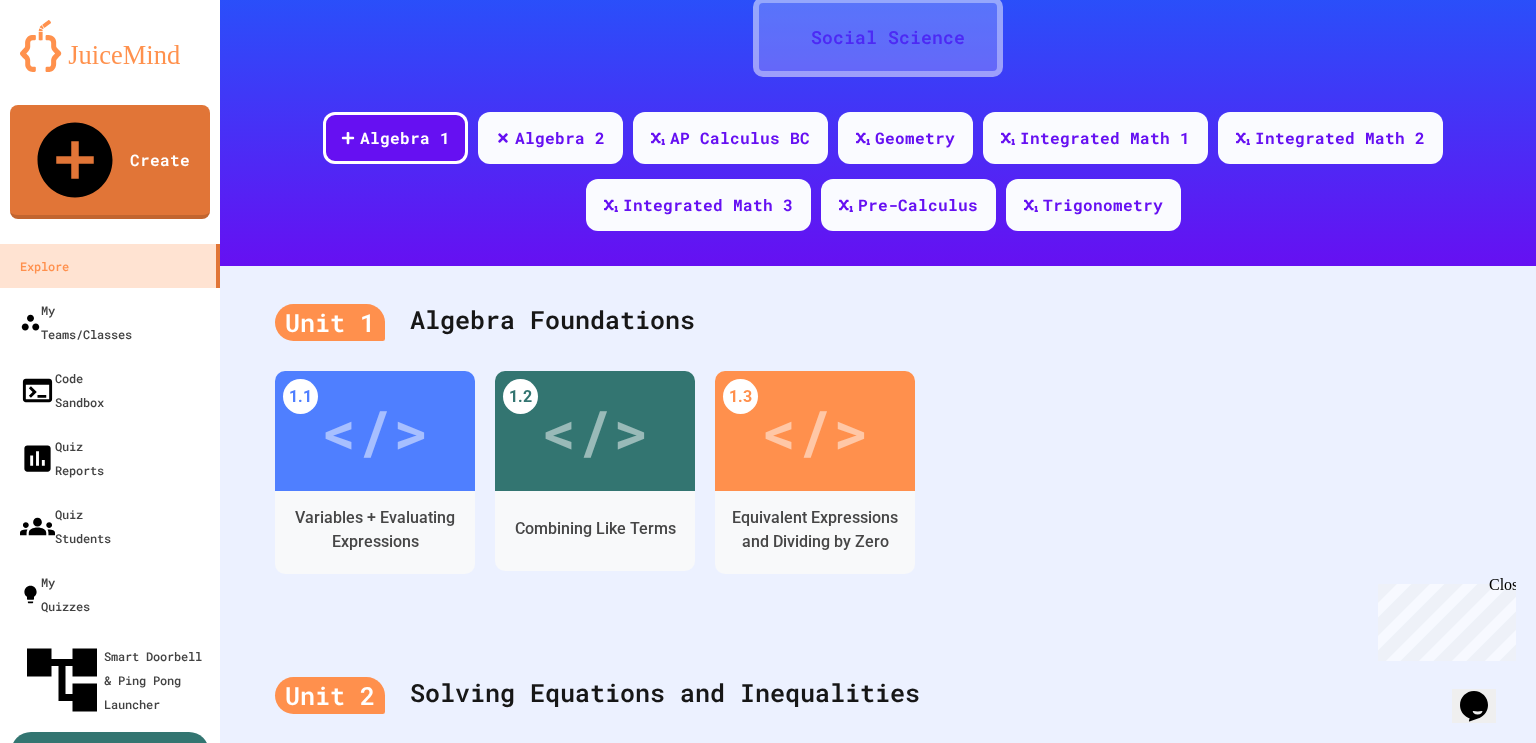 click on "Start" 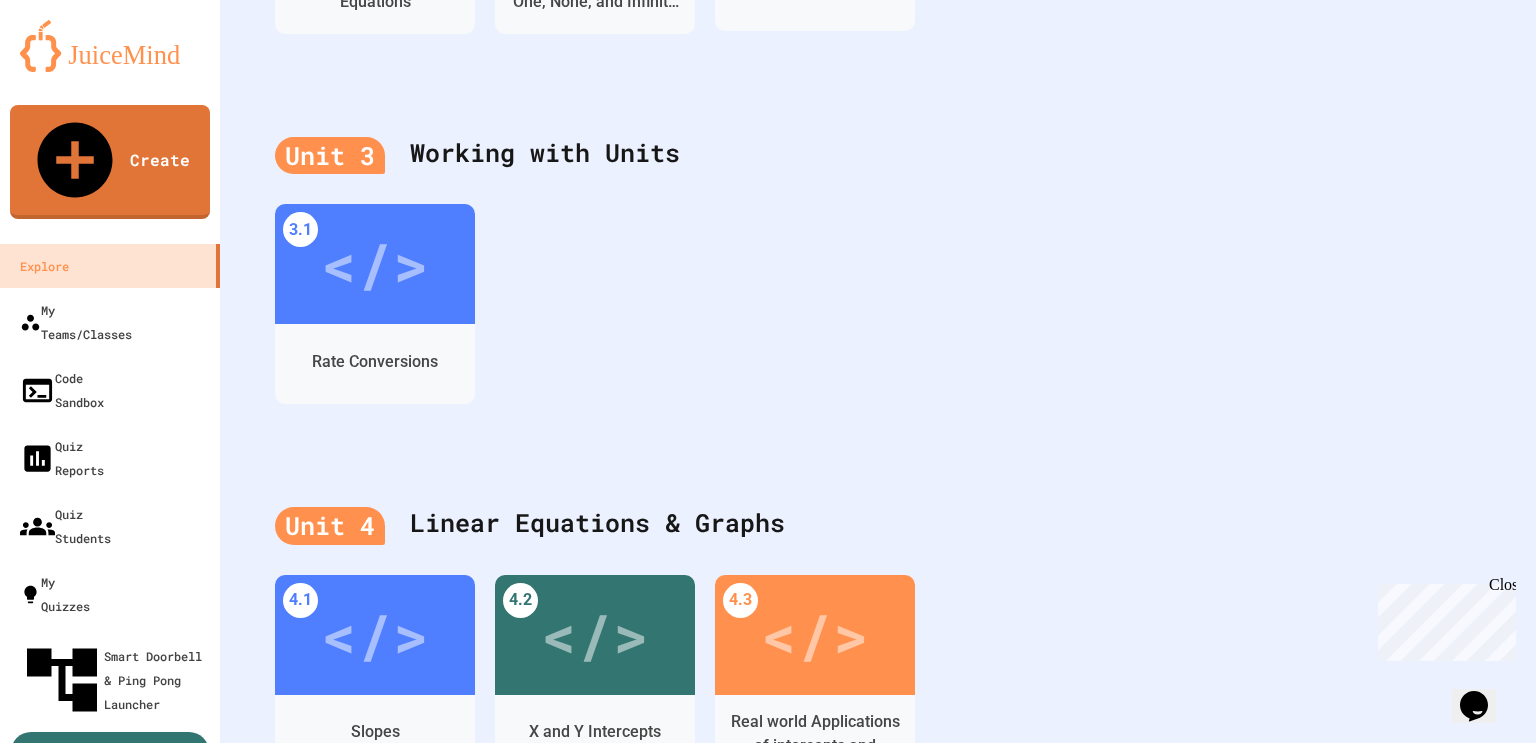 scroll, scrollTop: 0, scrollLeft: 0, axis: both 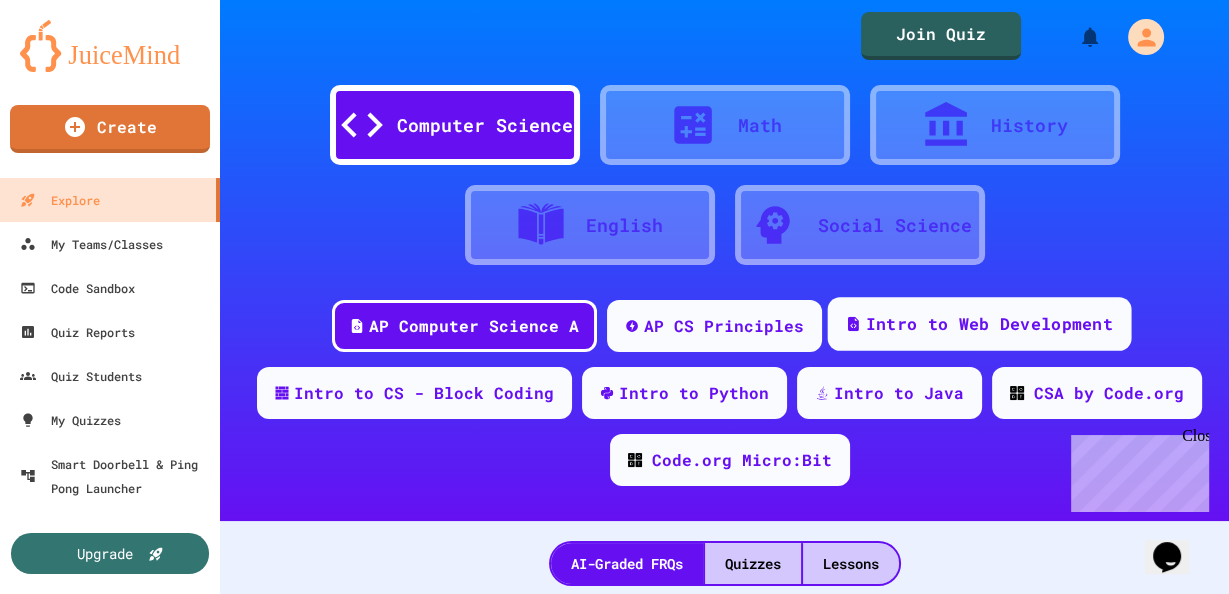 click on "Intro to Web Development" at bounding box center [989, 324] 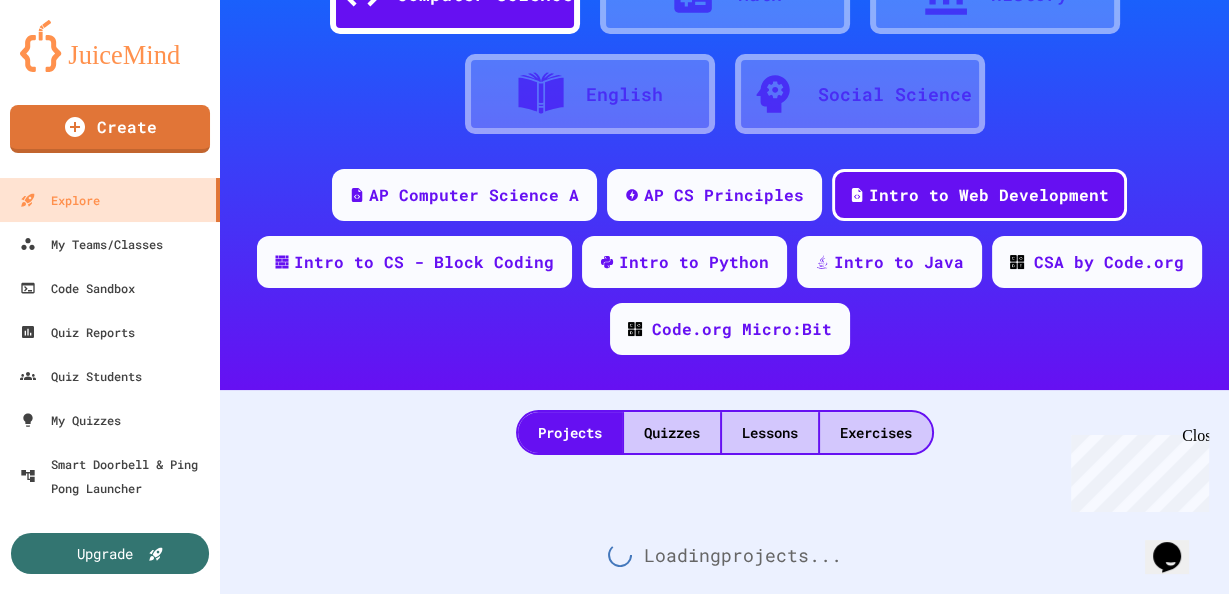 scroll, scrollTop: 191, scrollLeft: 0, axis: vertical 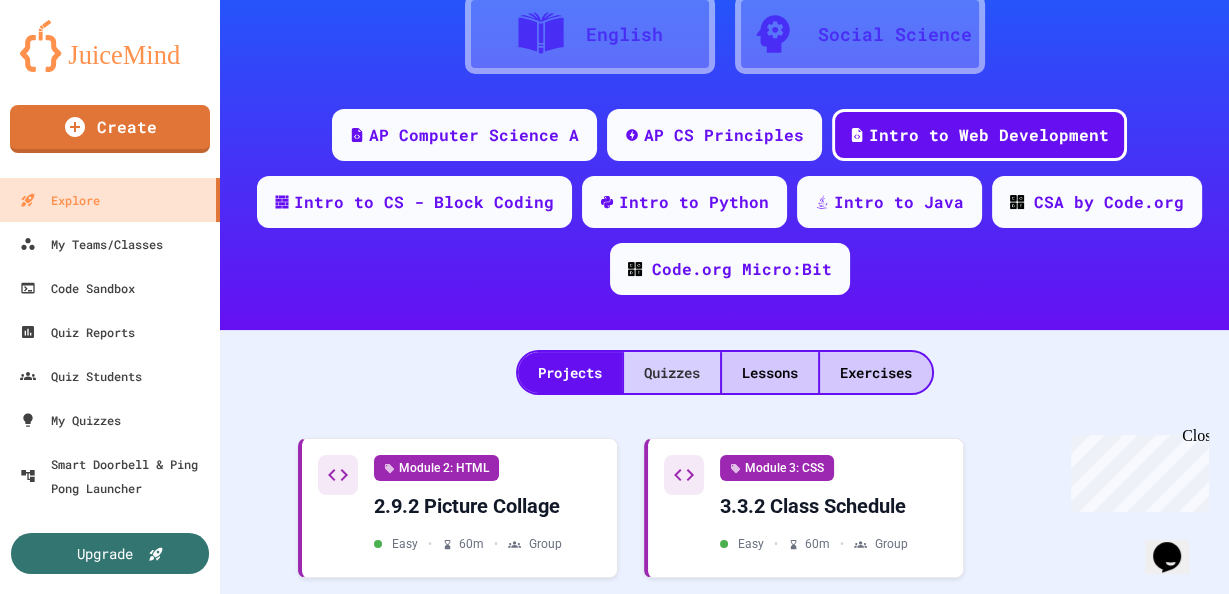 click on "Quizzes" at bounding box center [672, 372] 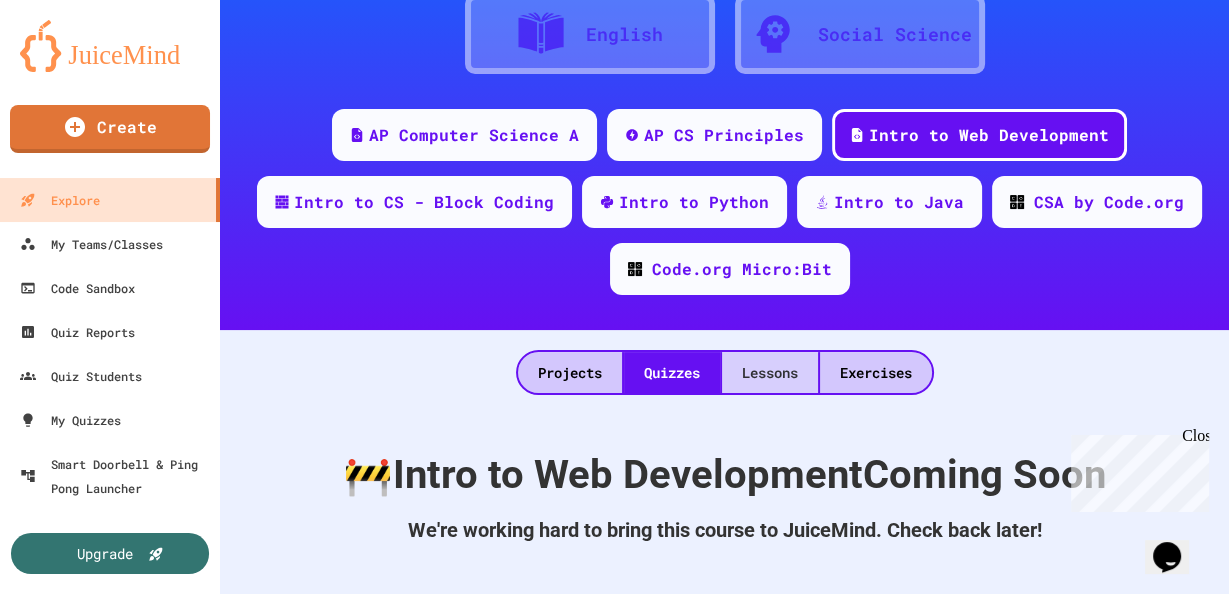 click on "Lessons" at bounding box center (770, 372) 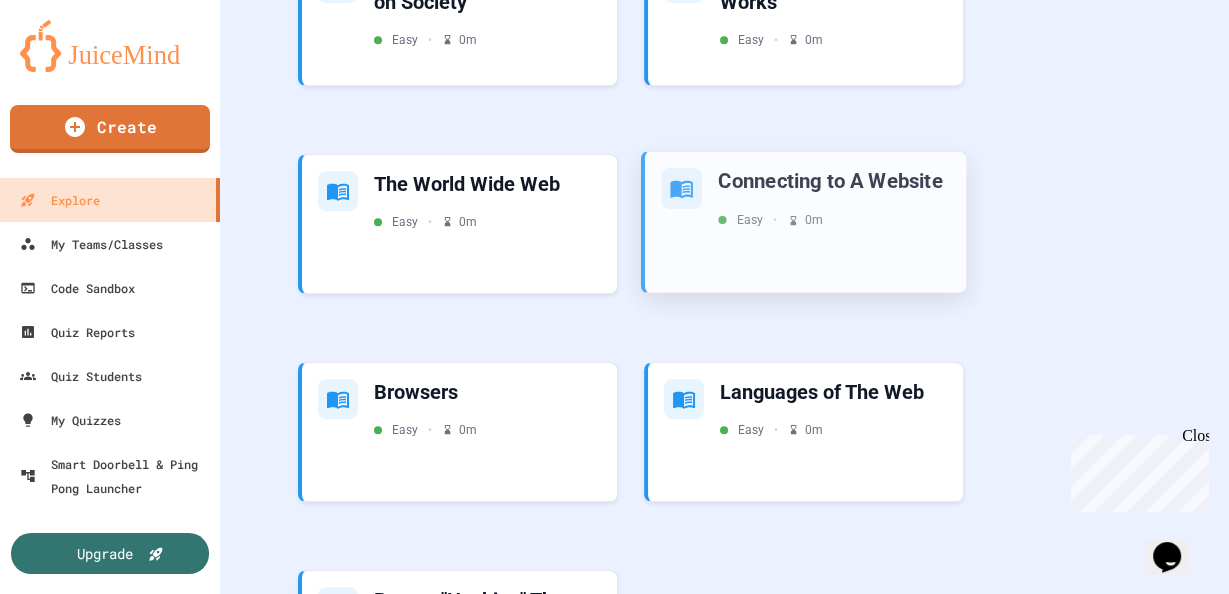 scroll, scrollTop: 766, scrollLeft: 0, axis: vertical 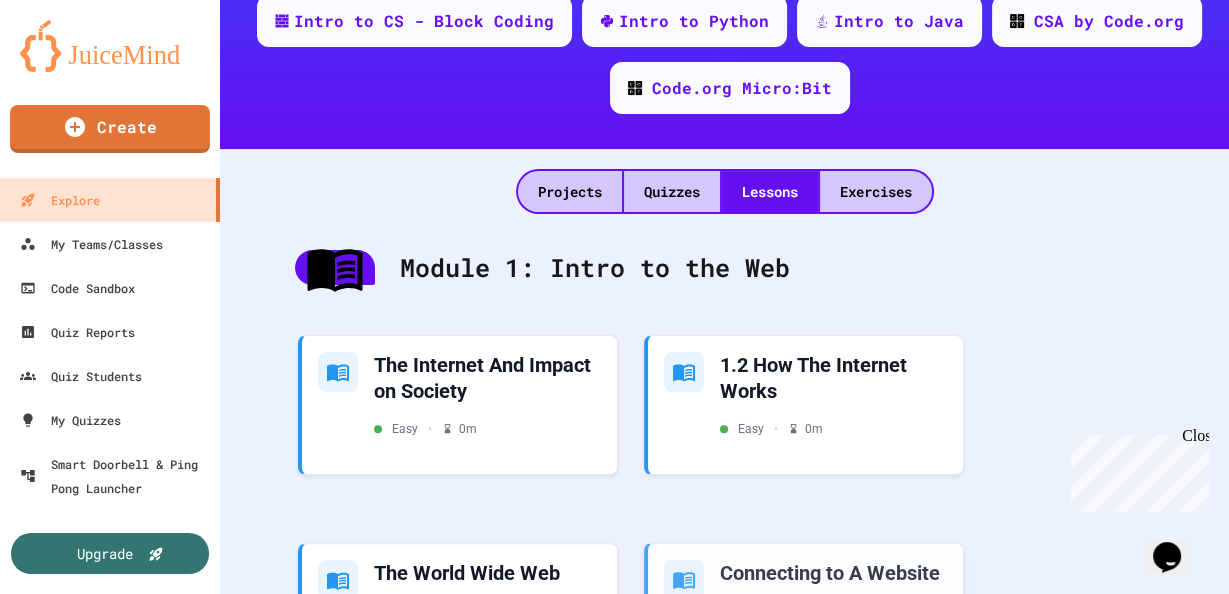 click on "Quizzes" at bounding box center [672, 191] 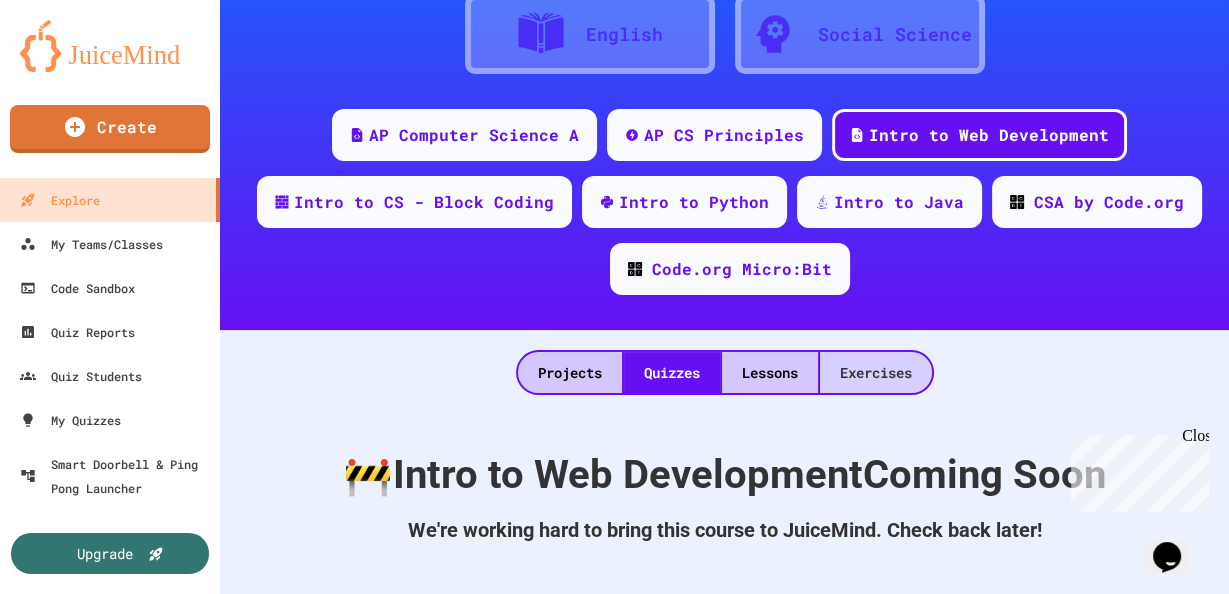click on "Exercises" at bounding box center [876, 372] 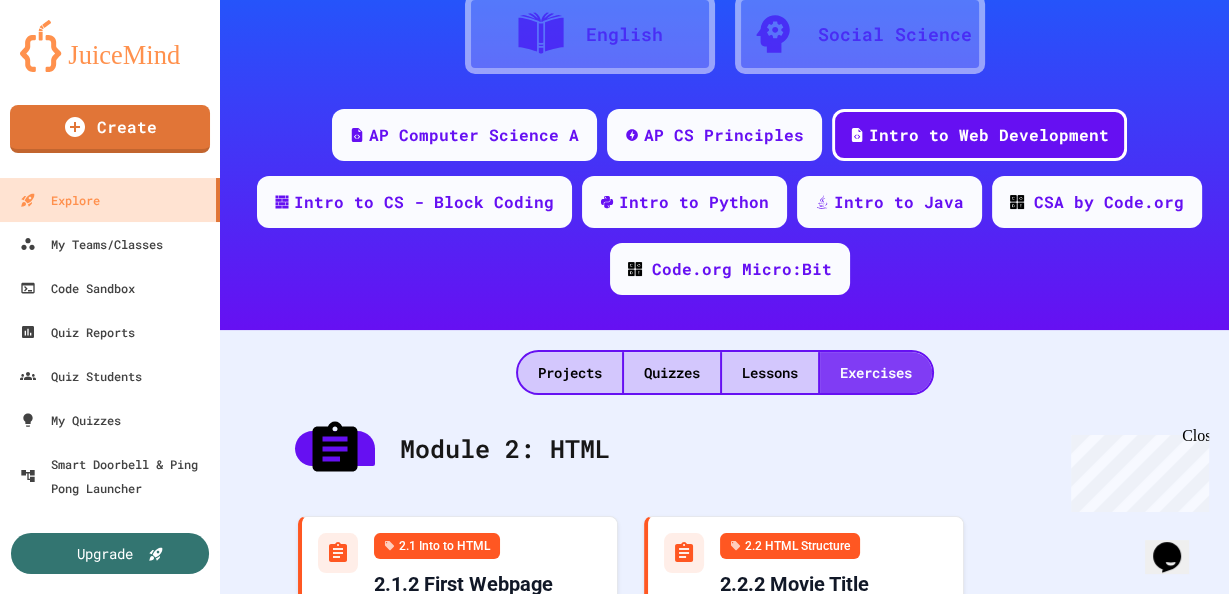 scroll, scrollTop: 372, scrollLeft: 0, axis: vertical 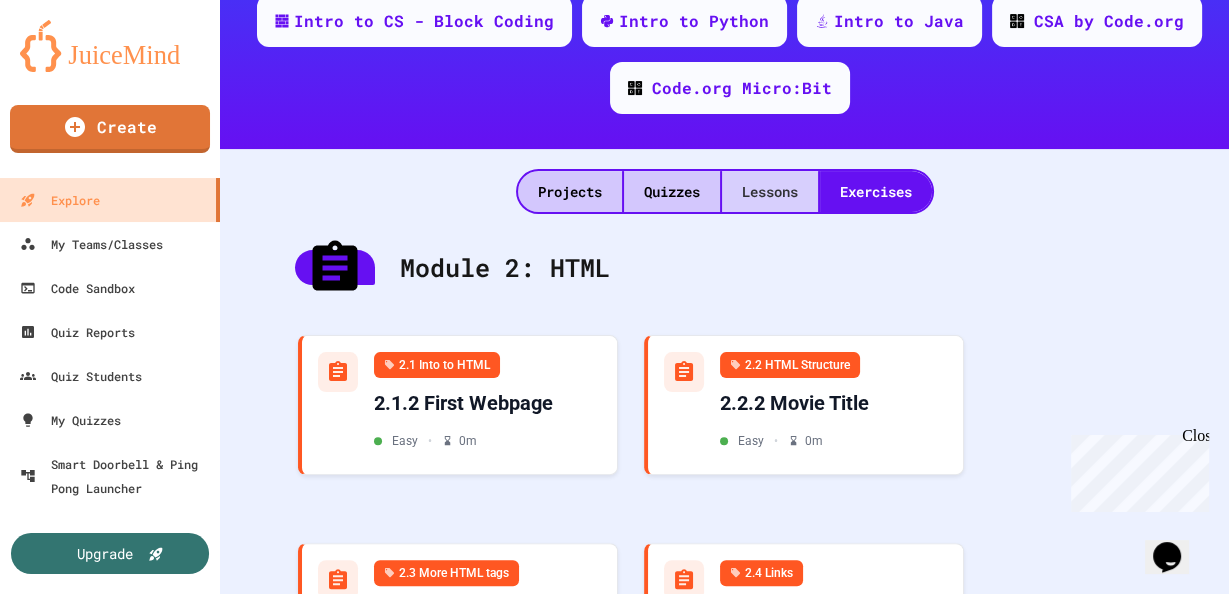 click on "Lessons" at bounding box center [770, 191] 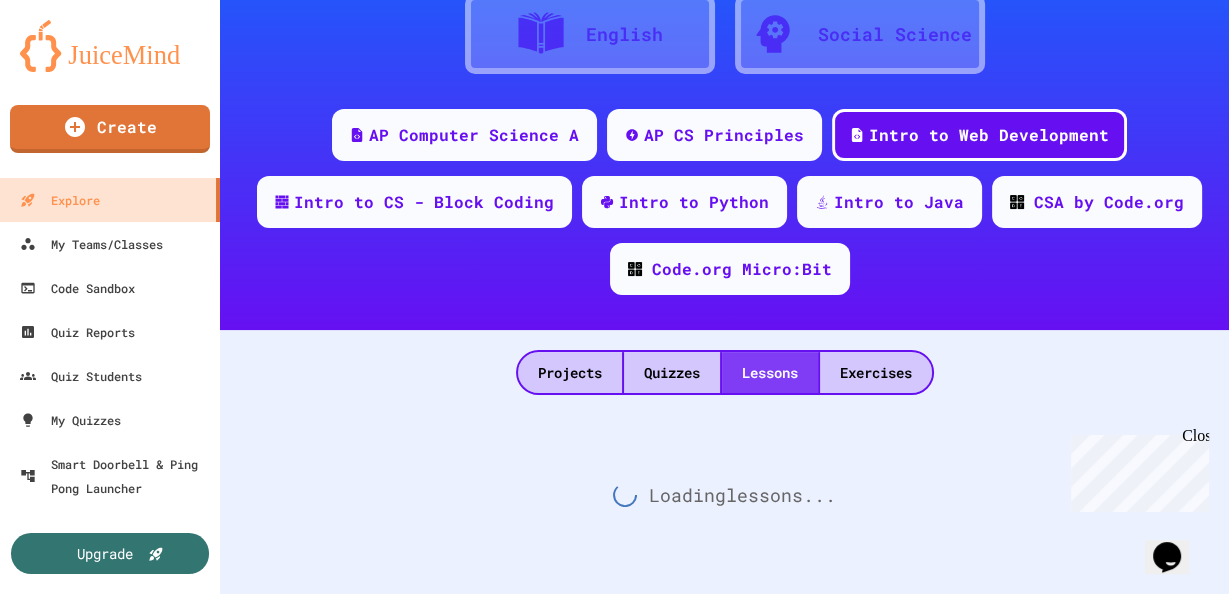 scroll, scrollTop: 372, scrollLeft: 0, axis: vertical 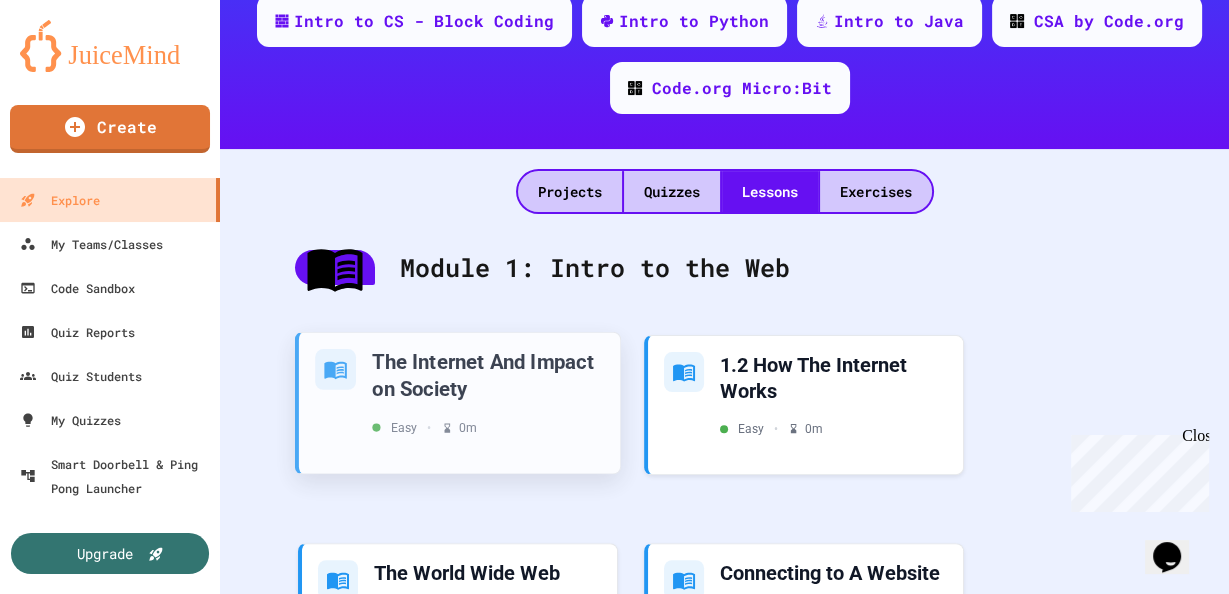 click on "The Internet And Impact on Society" at bounding box center [488, 374] 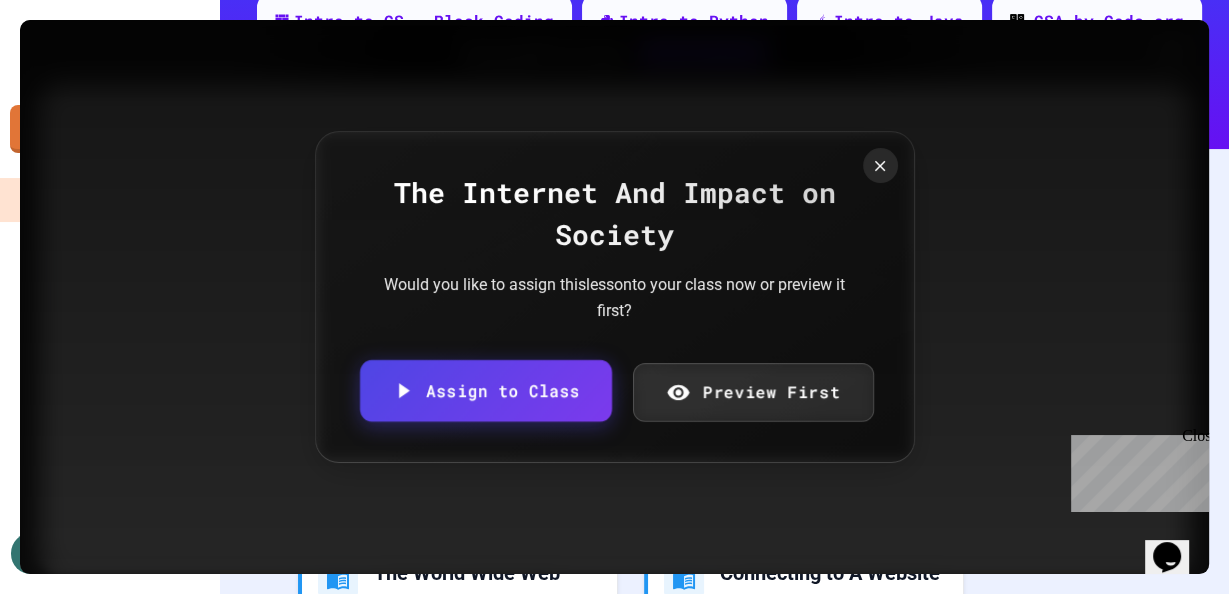 click on "Preview First" at bounding box center [753, 392] 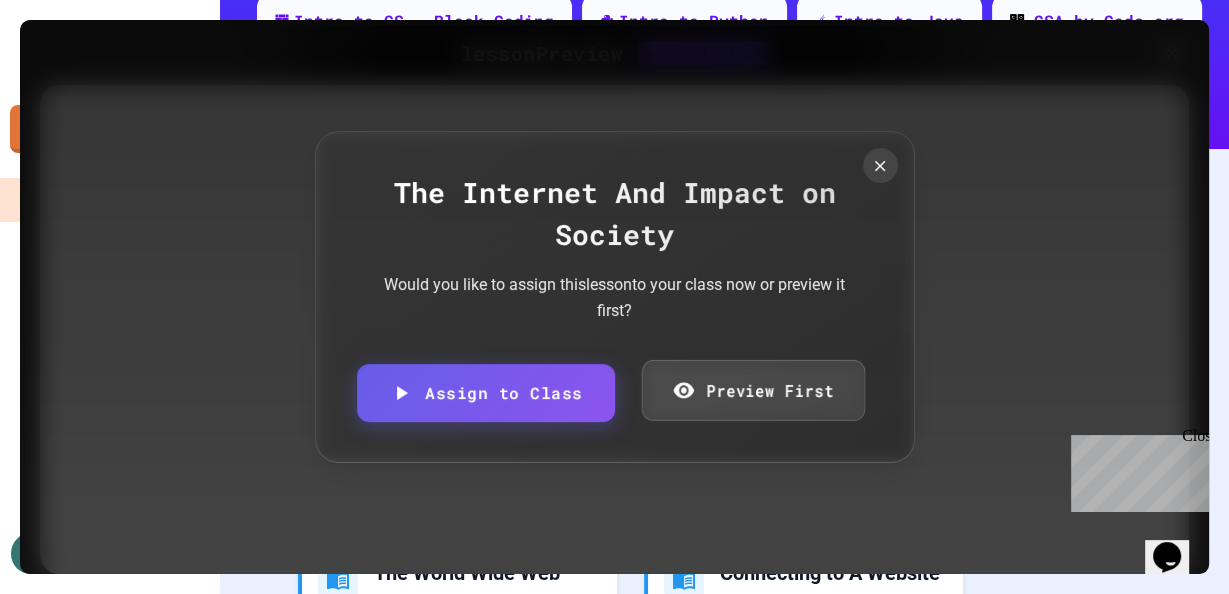 click on "Preview First" at bounding box center [753, 389] 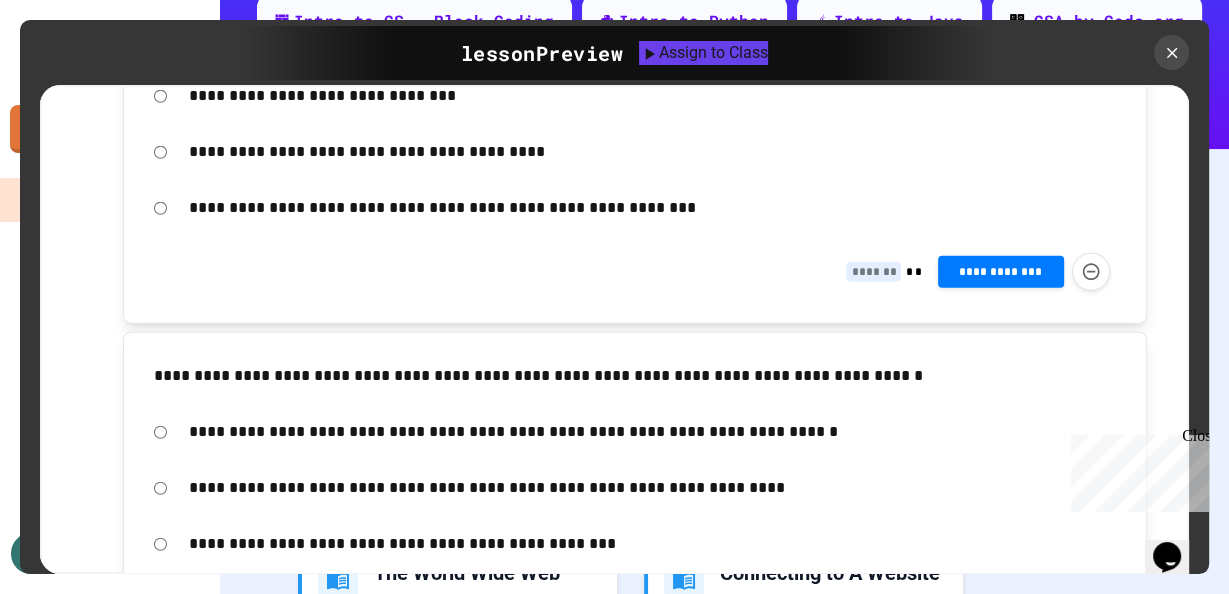 scroll, scrollTop: 4054, scrollLeft: 0, axis: vertical 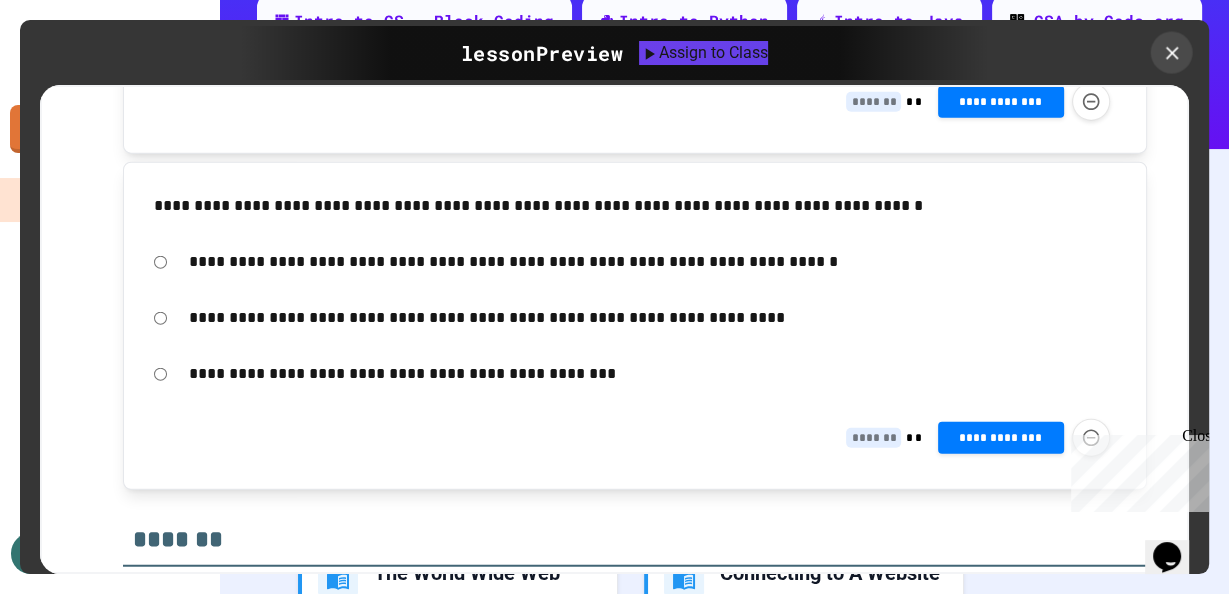click 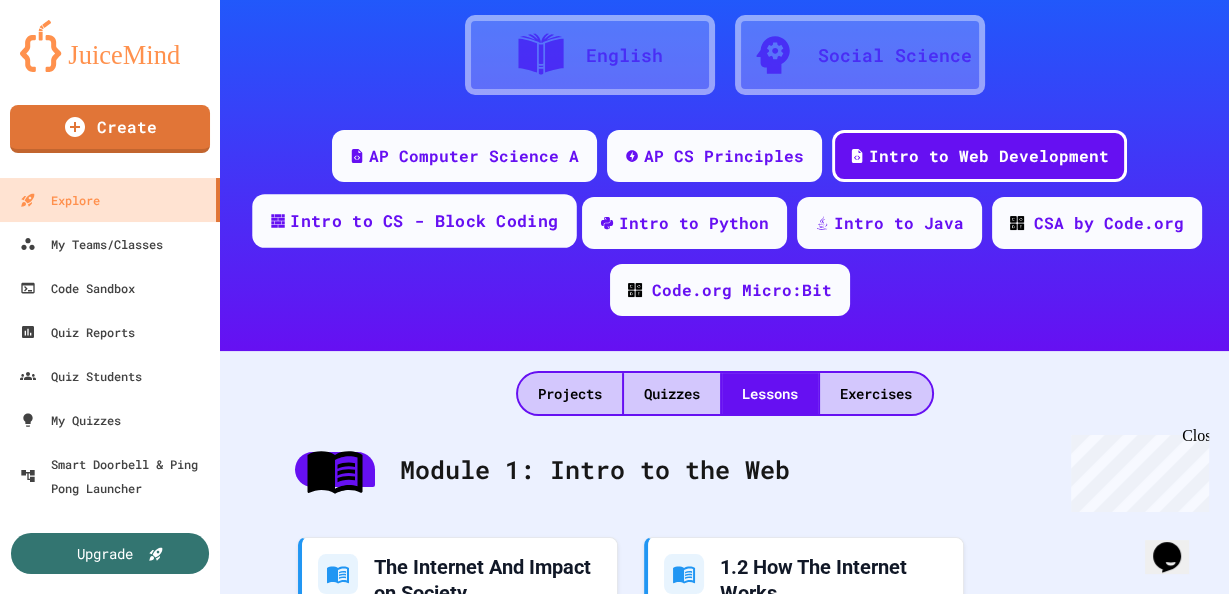 scroll, scrollTop: 169, scrollLeft: 0, axis: vertical 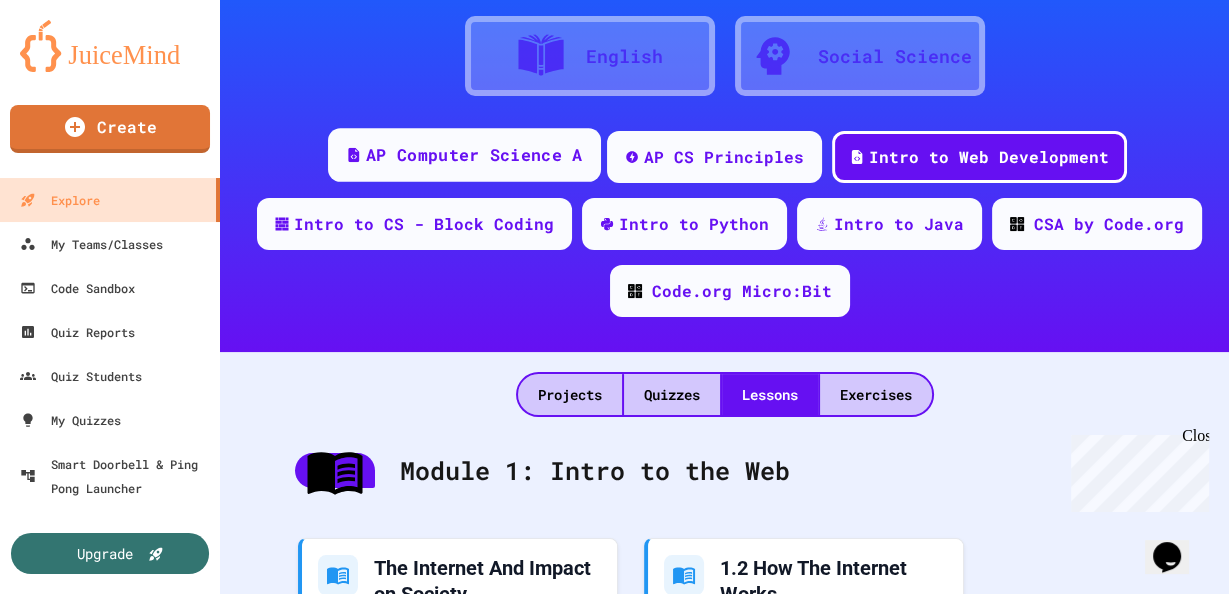 click on "AP Computer Science A" at bounding box center (474, 155) 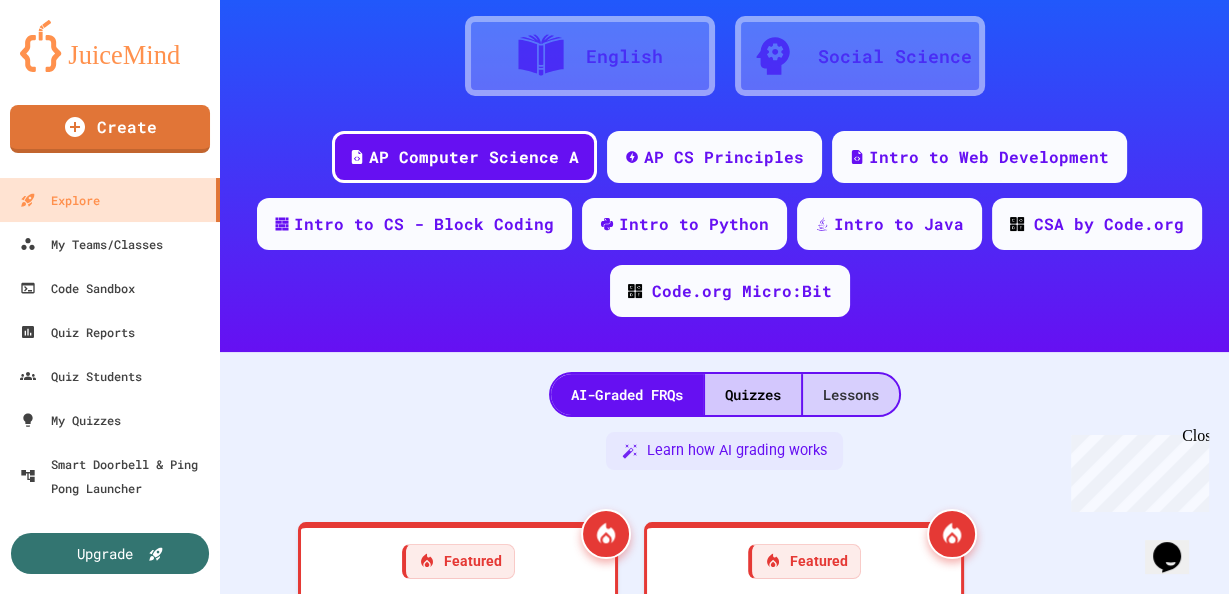 click on "Lessons" at bounding box center [851, 394] 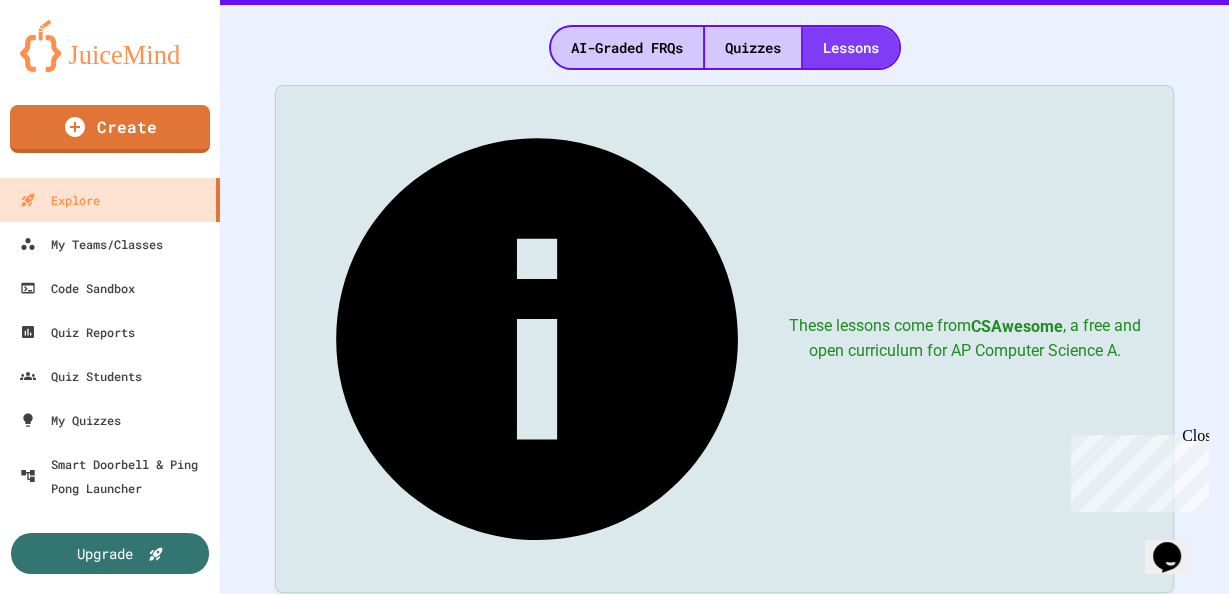 scroll, scrollTop: 519, scrollLeft: 0, axis: vertical 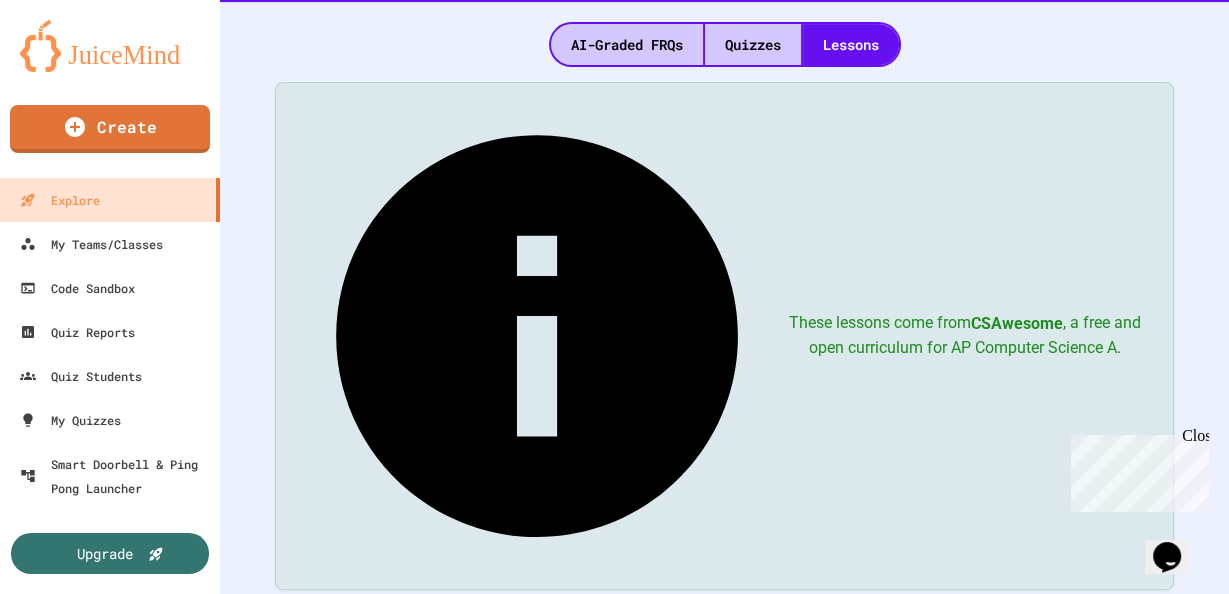 click on "1.2   Why Programming? Why Java?" at bounding box center (488, 759) 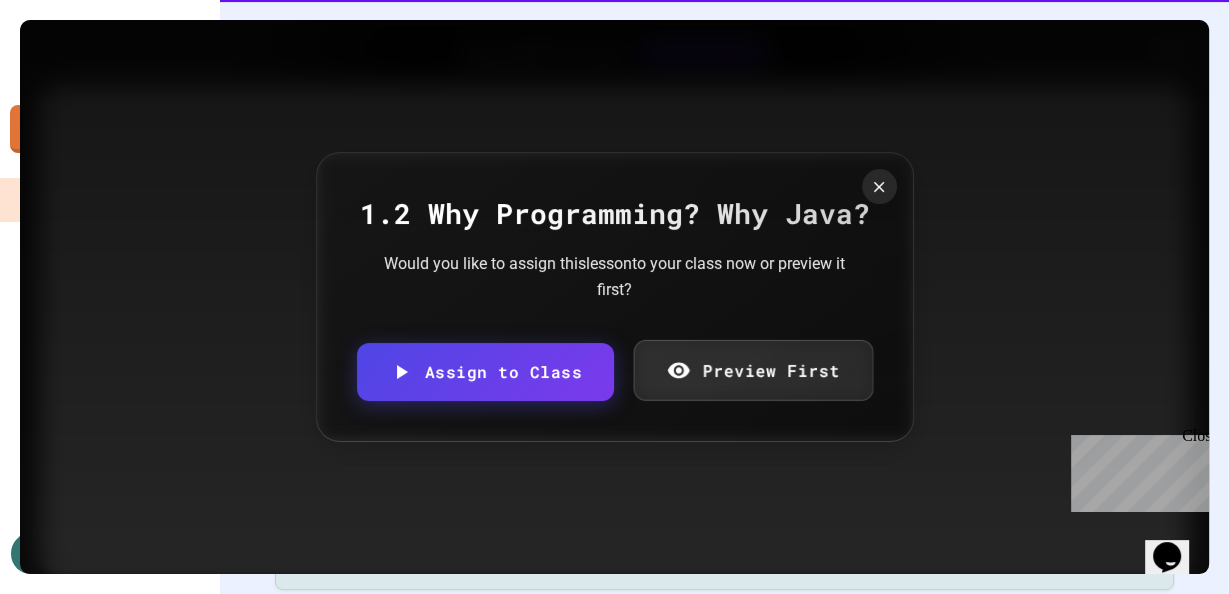 click 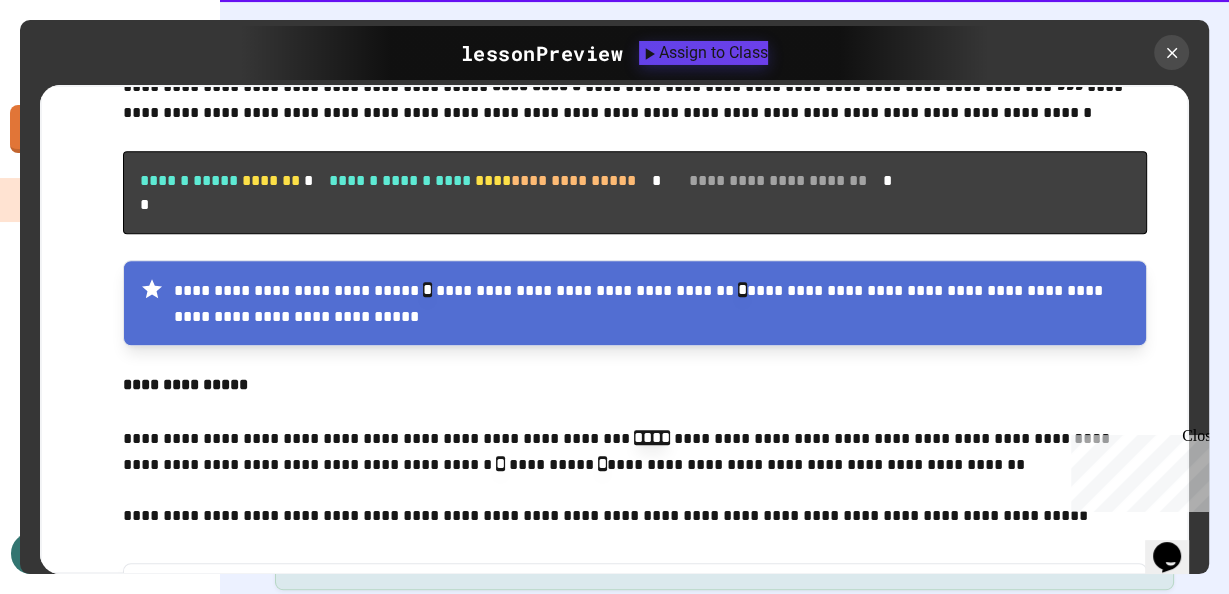scroll, scrollTop: 1134, scrollLeft: 0, axis: vertical 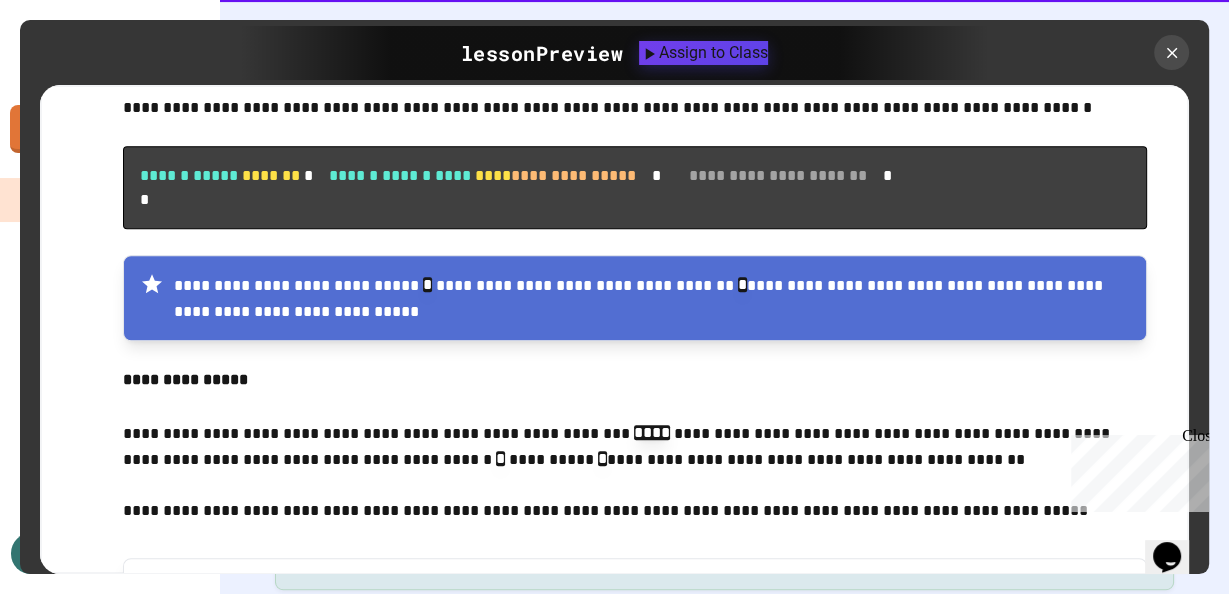 click on "**********" at bounding box center [635, 187] 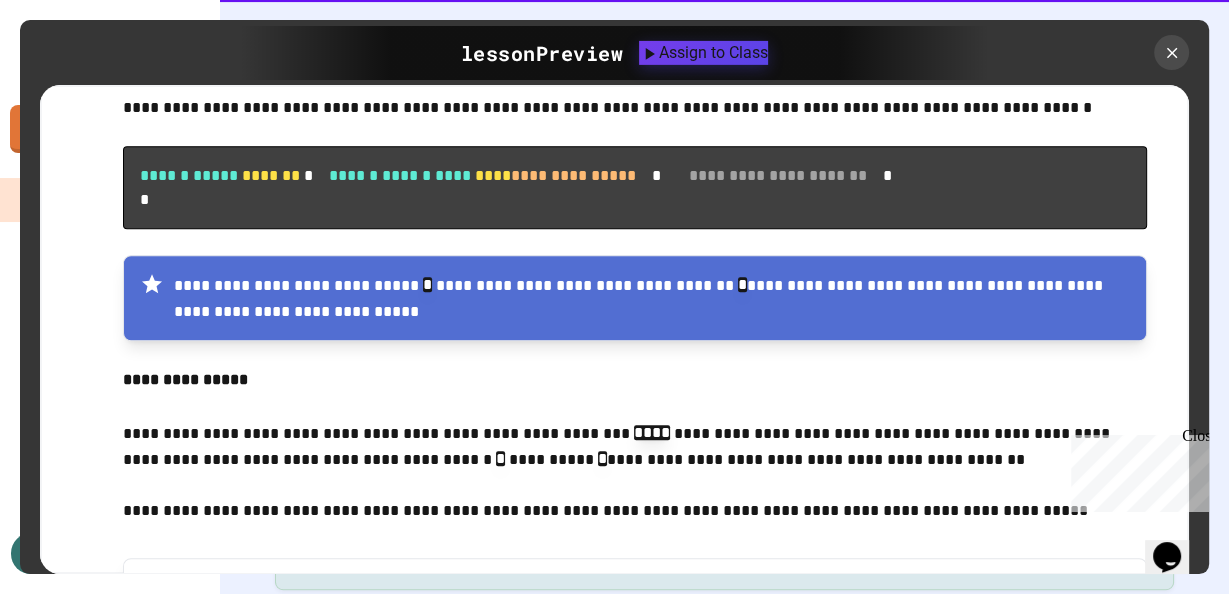 click on "**********" at bounding box center [778, 174] 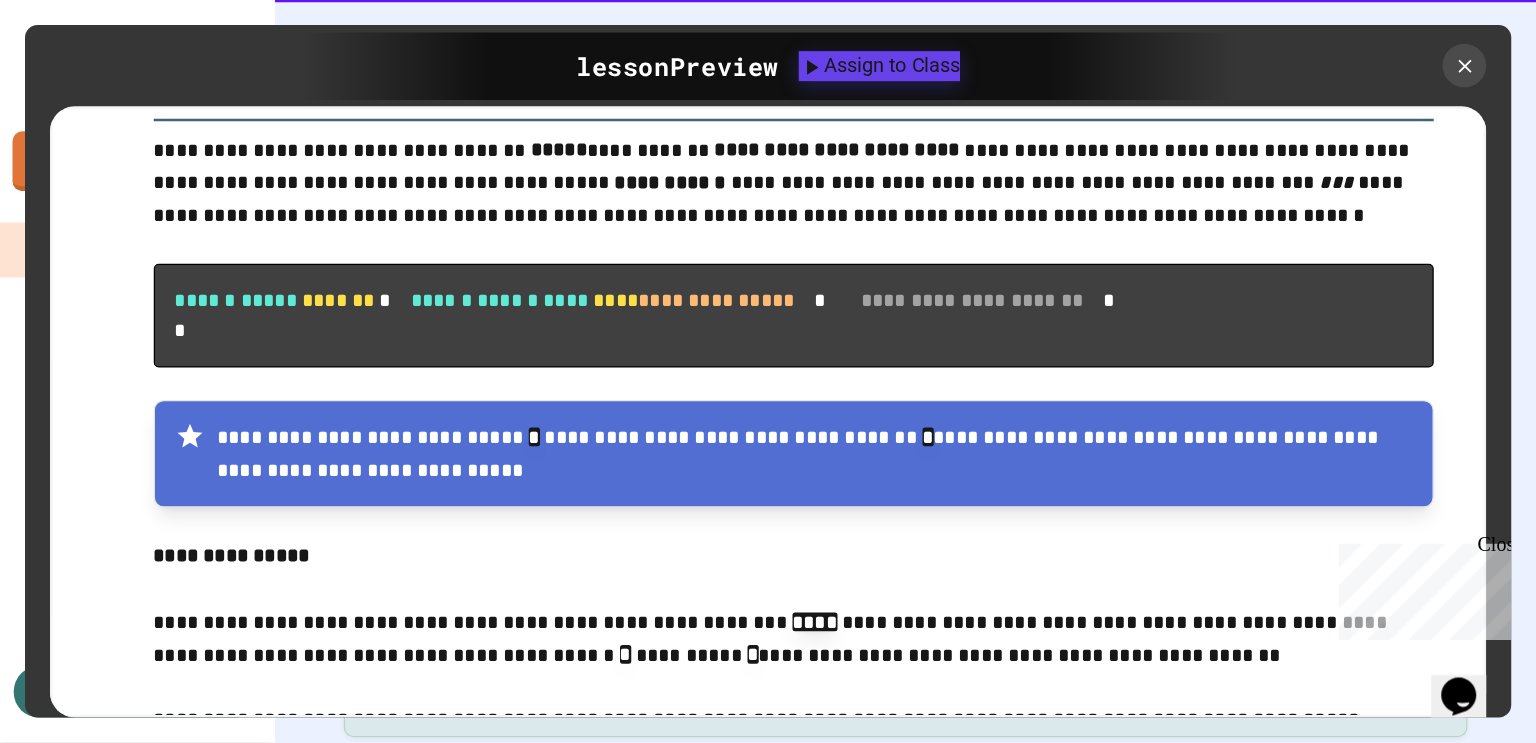 scroll, scrollTop: 1057, scrollLeft: 0, axis: vertical 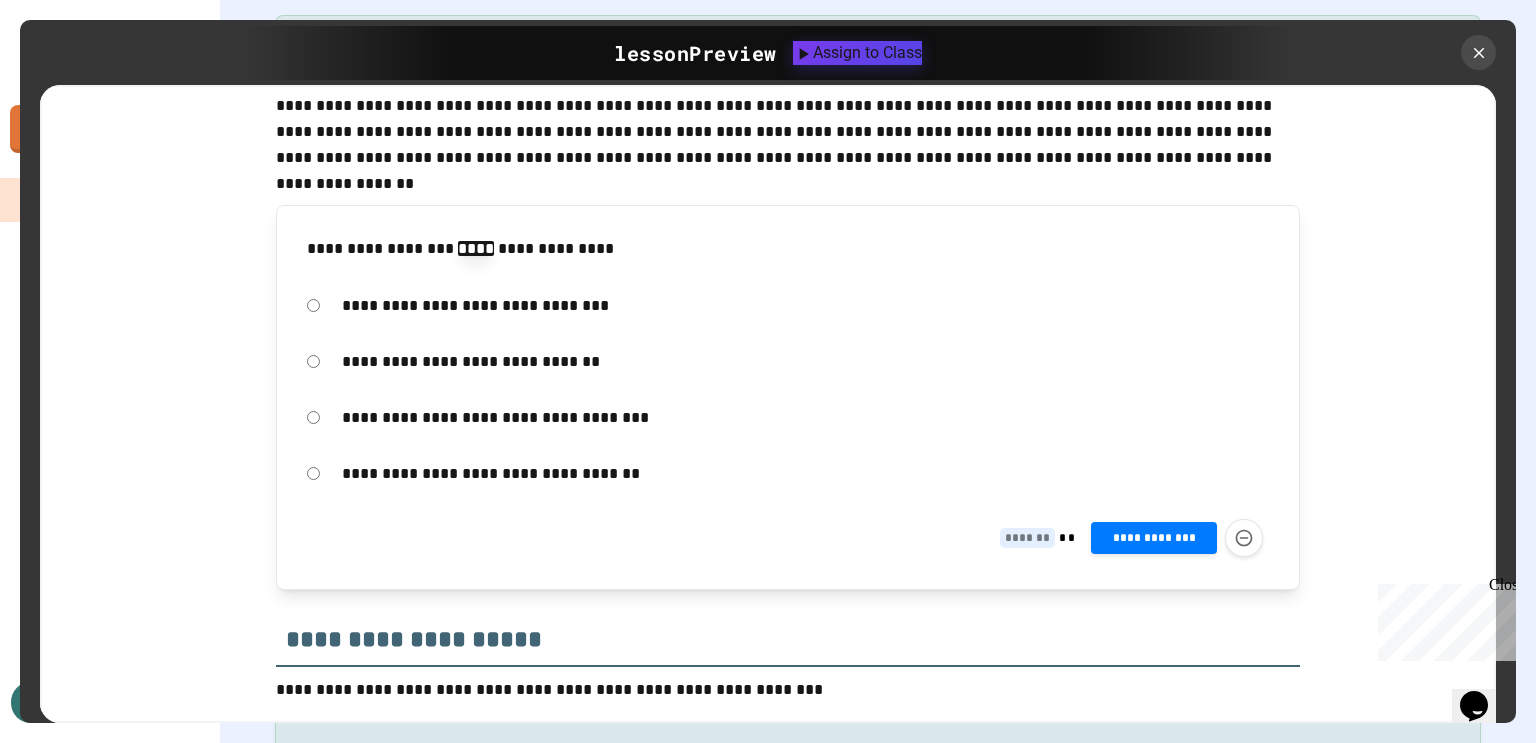 click on "**********" at bounding box center [805, 306] 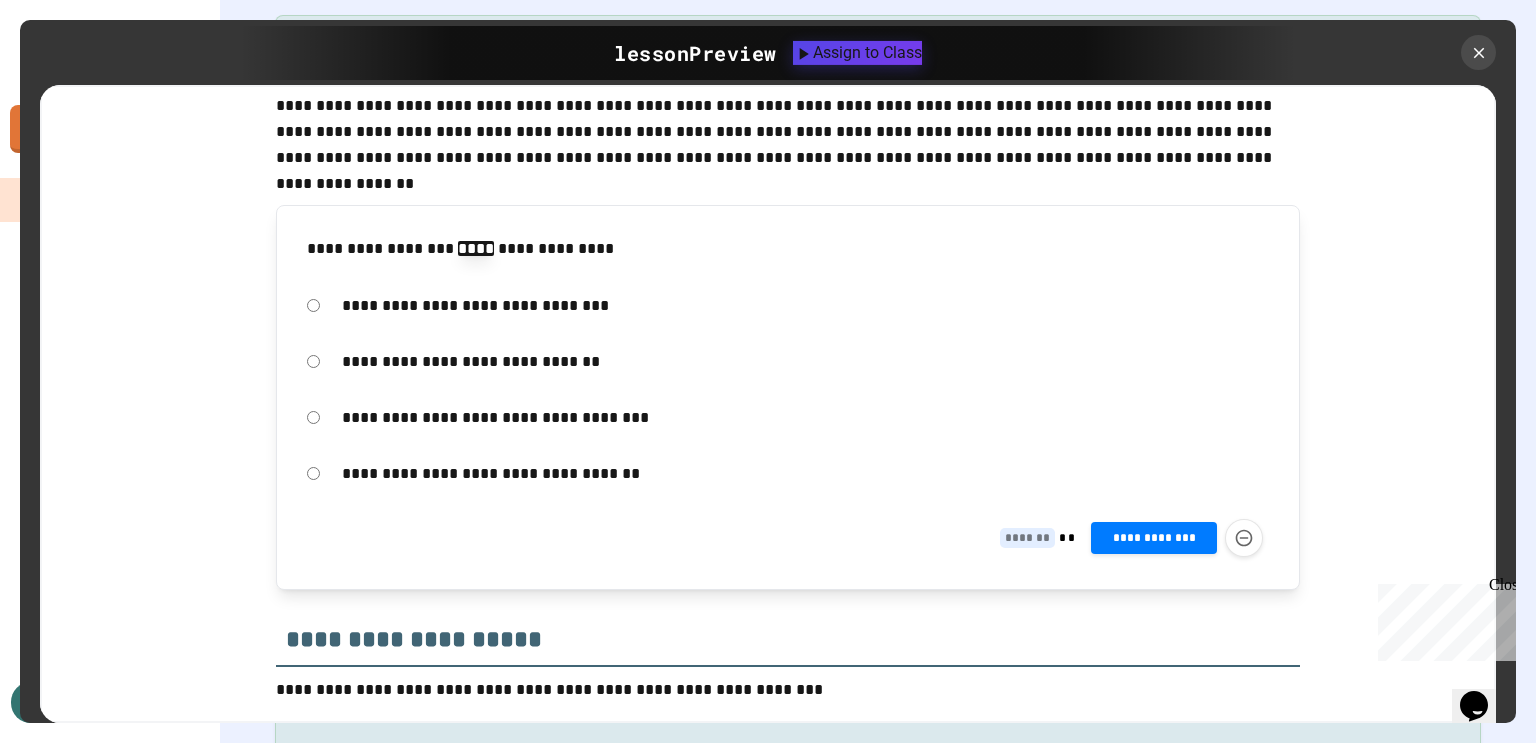 click on "**********" at bounding box center (805, 362) 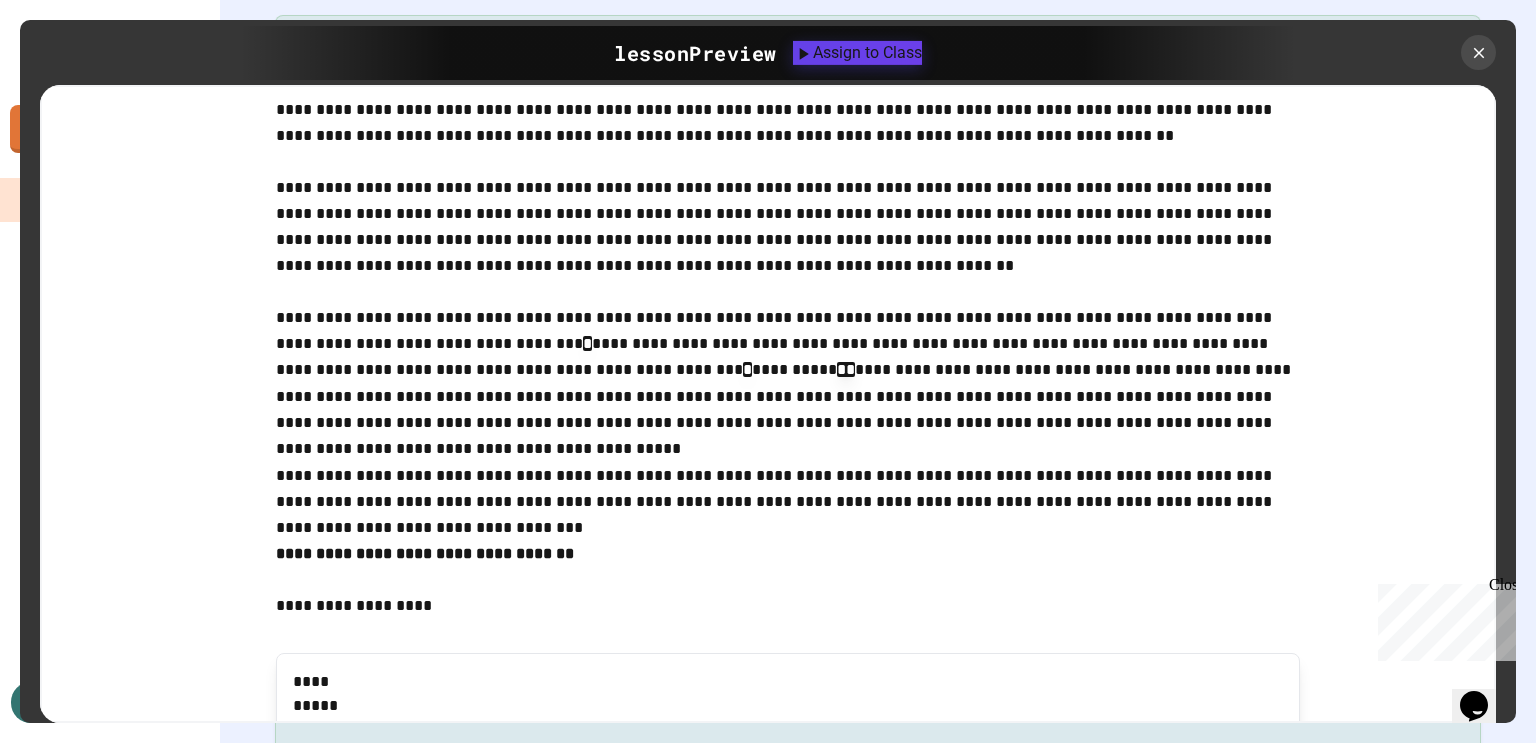 scroll, scrollTop: 8660, scrollLeft: 0, axis: vertical 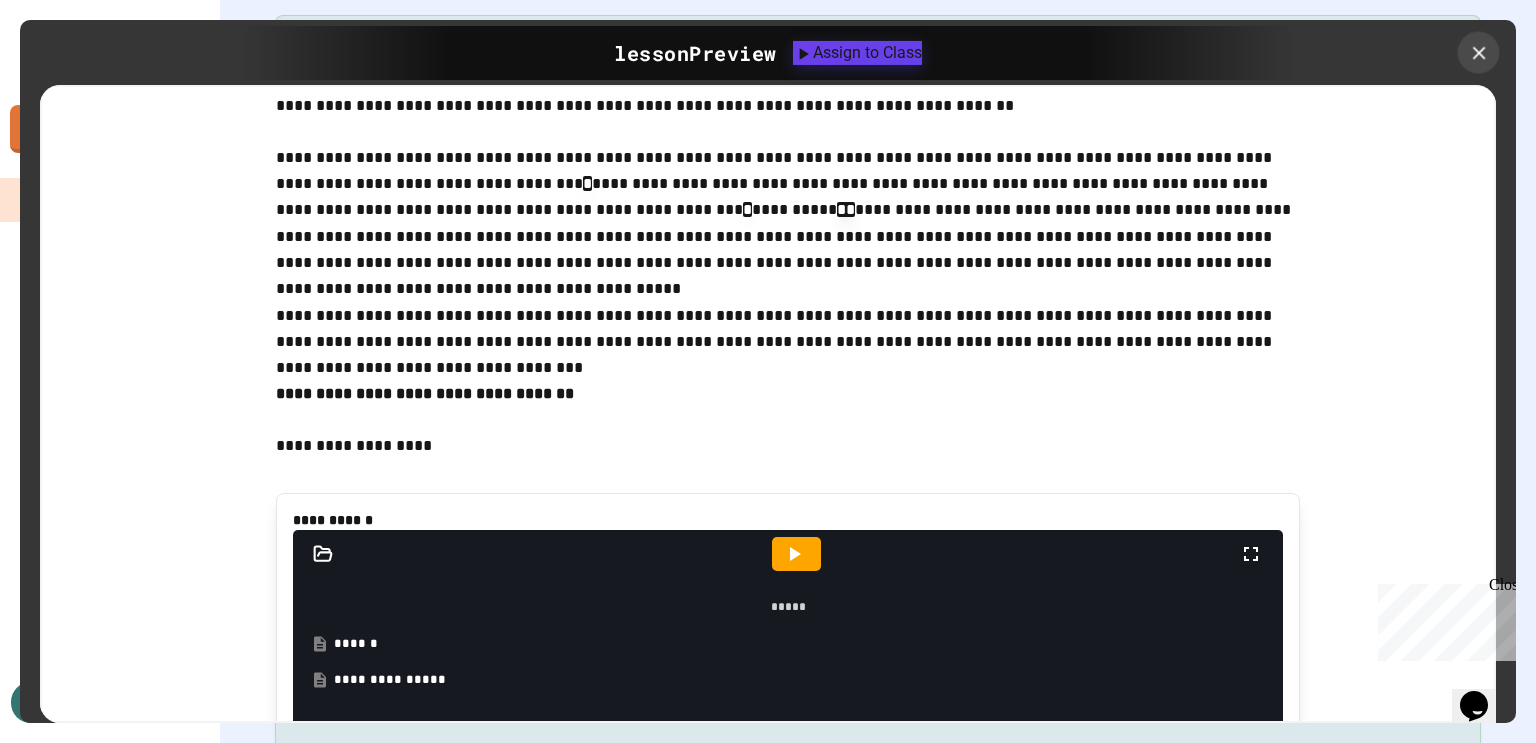click 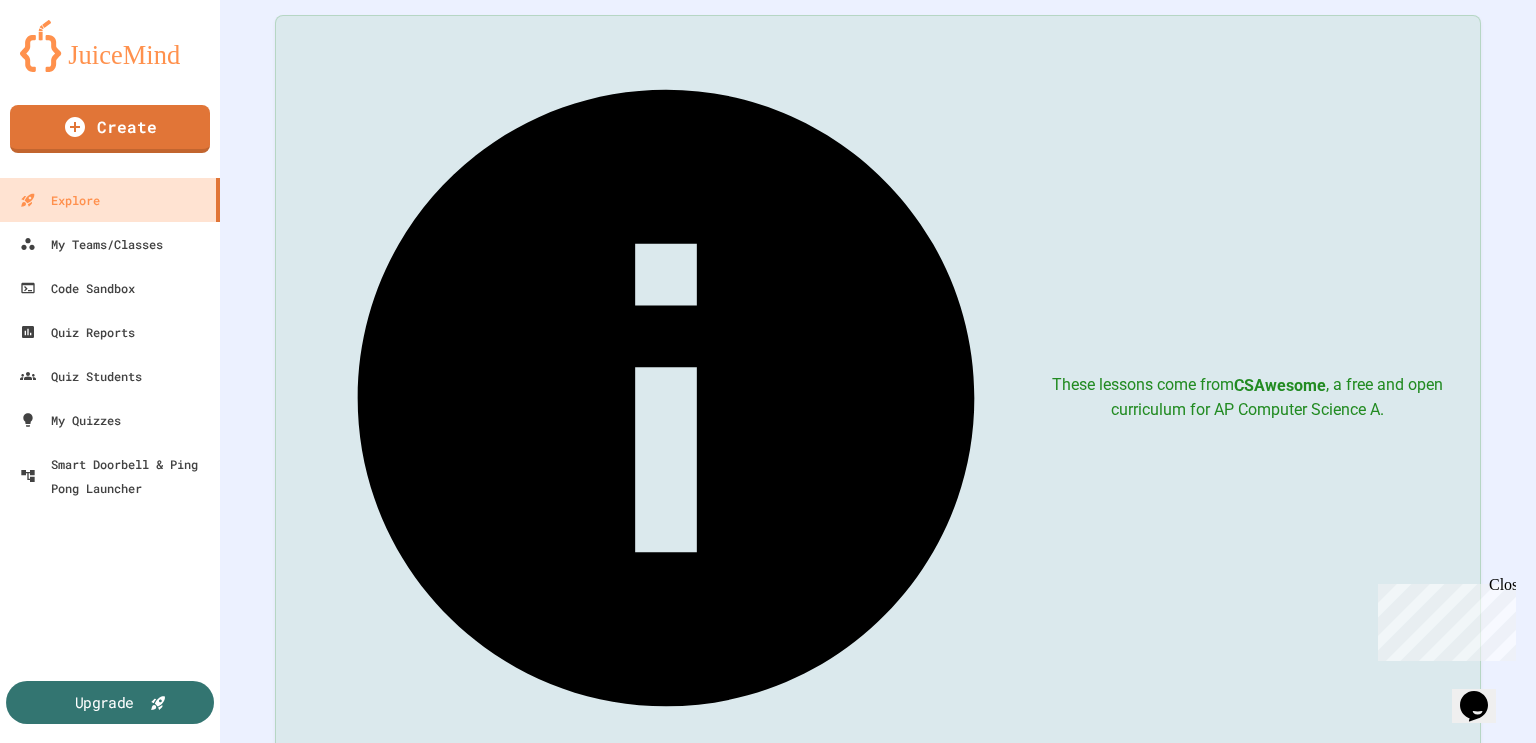 click on "Upgrade" at bounding box center [104, 702] 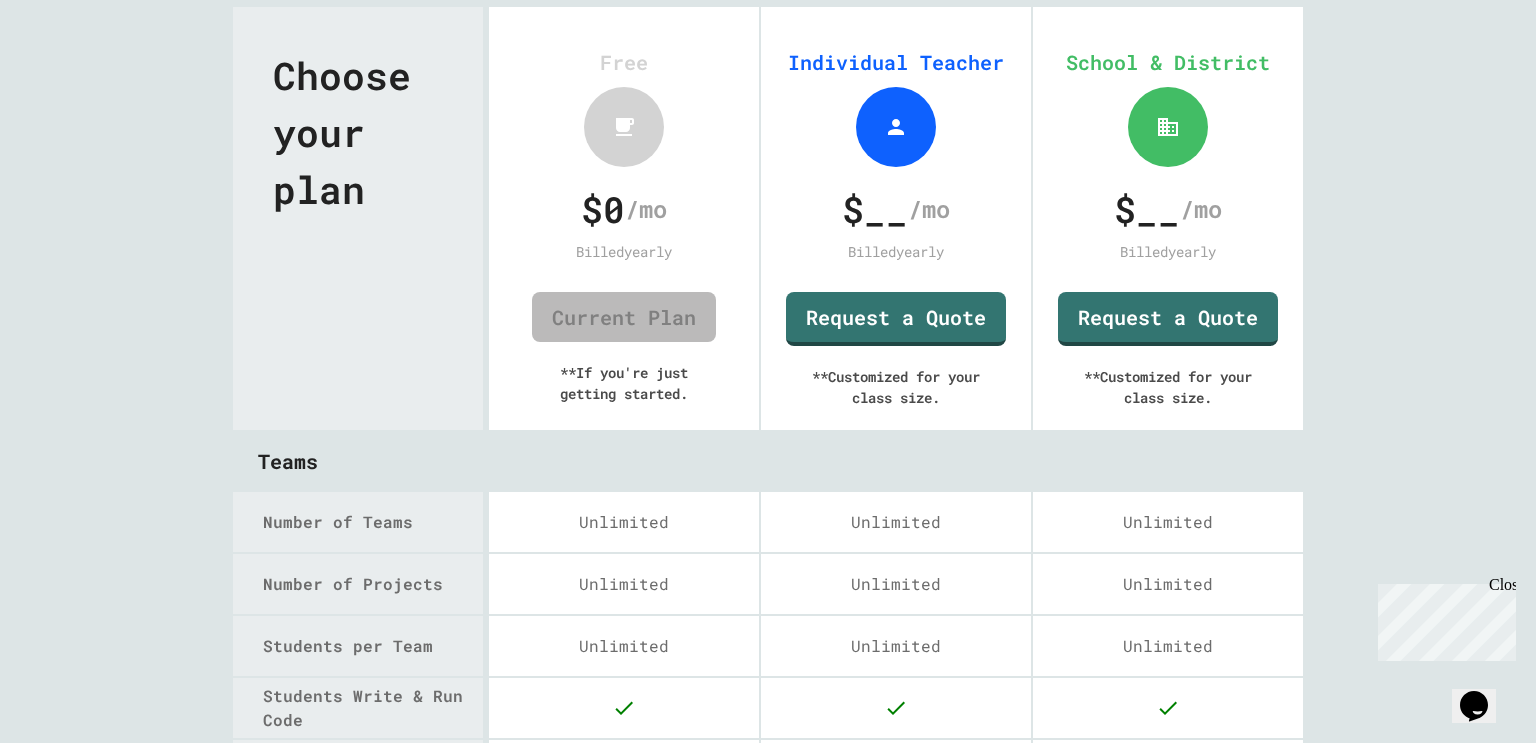 scroll, scrollTop: 75, scrollLeft: 0, axis: vertical 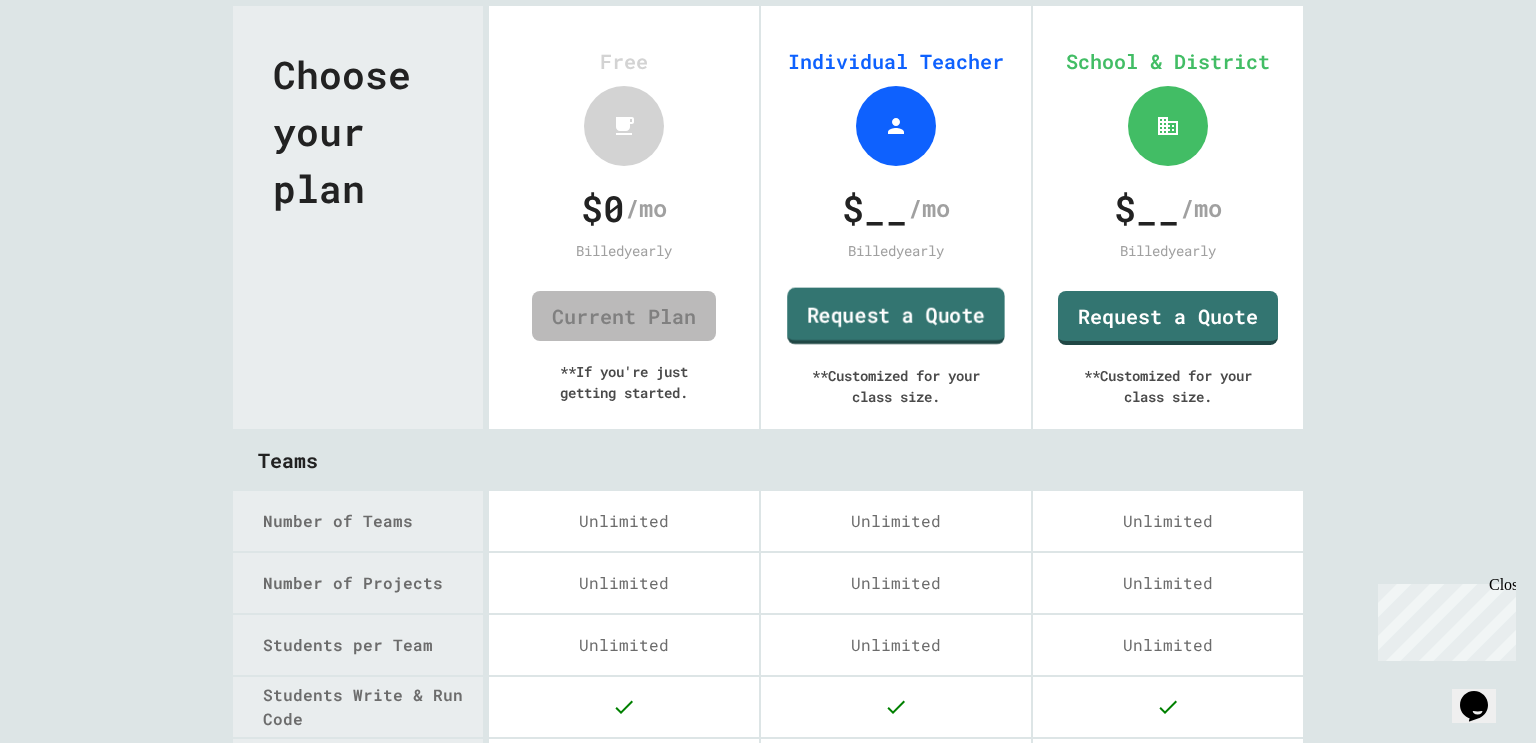 click on "Request a Quote" at bounding box center [896, 316] 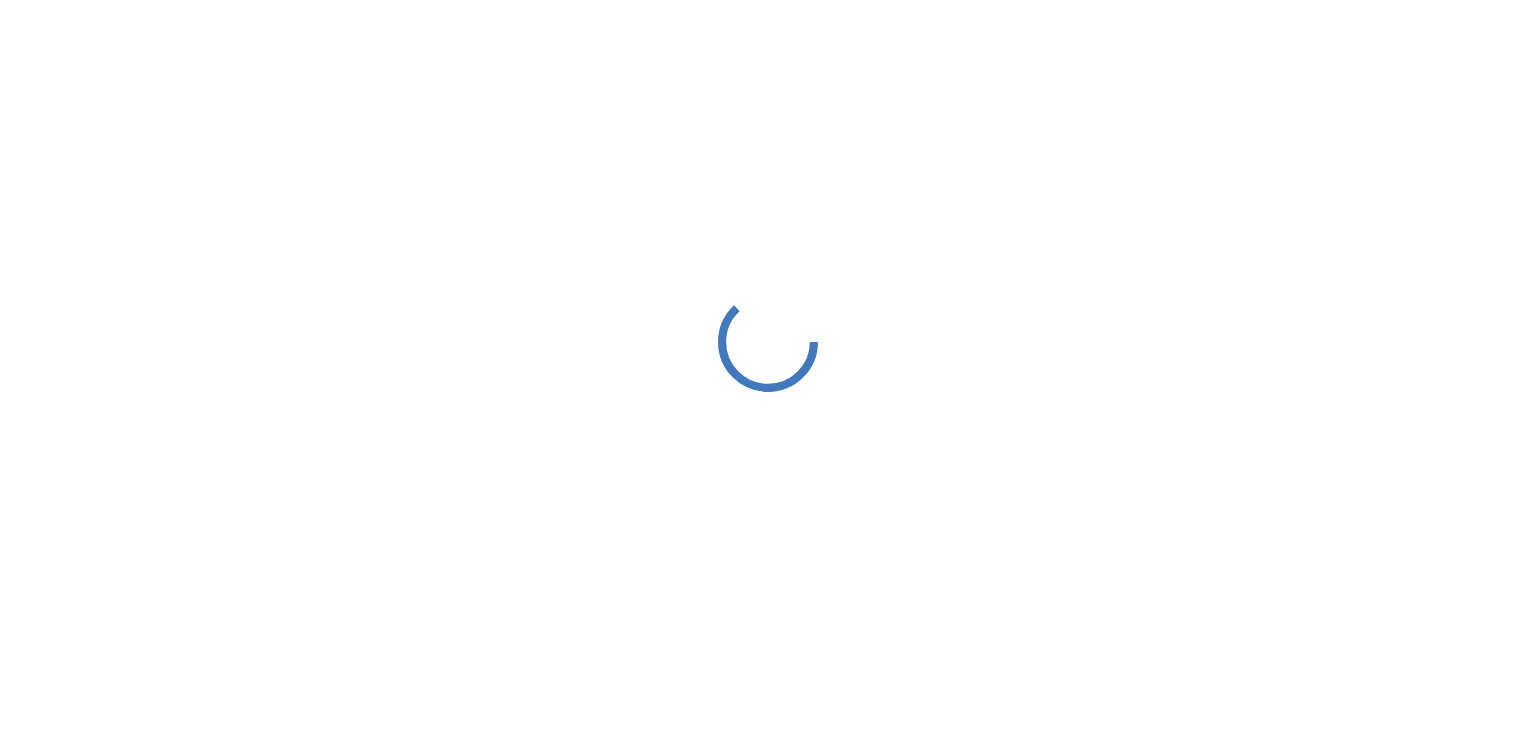 scroll, scrollTop: 0, scrollLeft: 0, axis: both 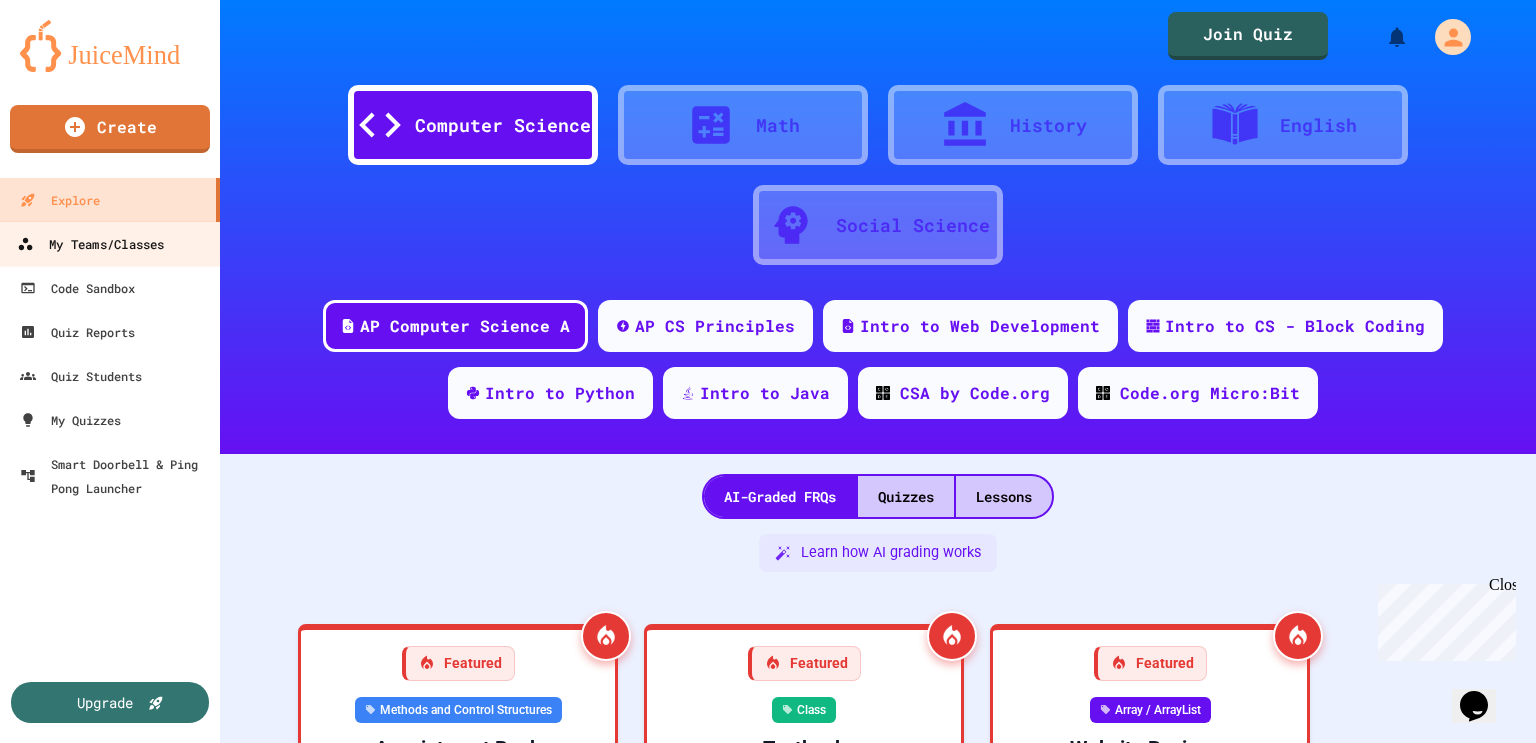 click on "My Teams/Classes" at bounding box center [90, 244] 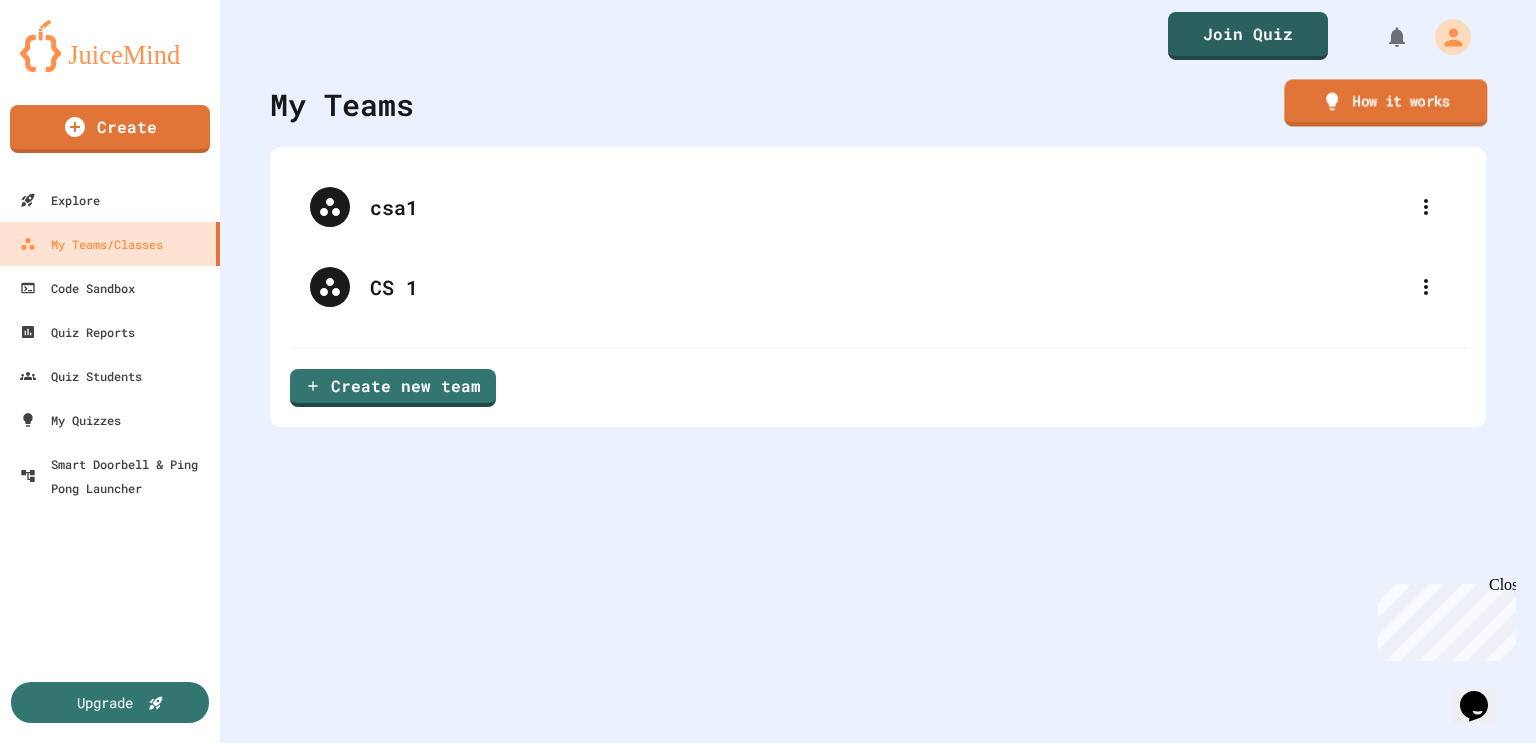 click on "How it works" at bounding box center [1385, 102] 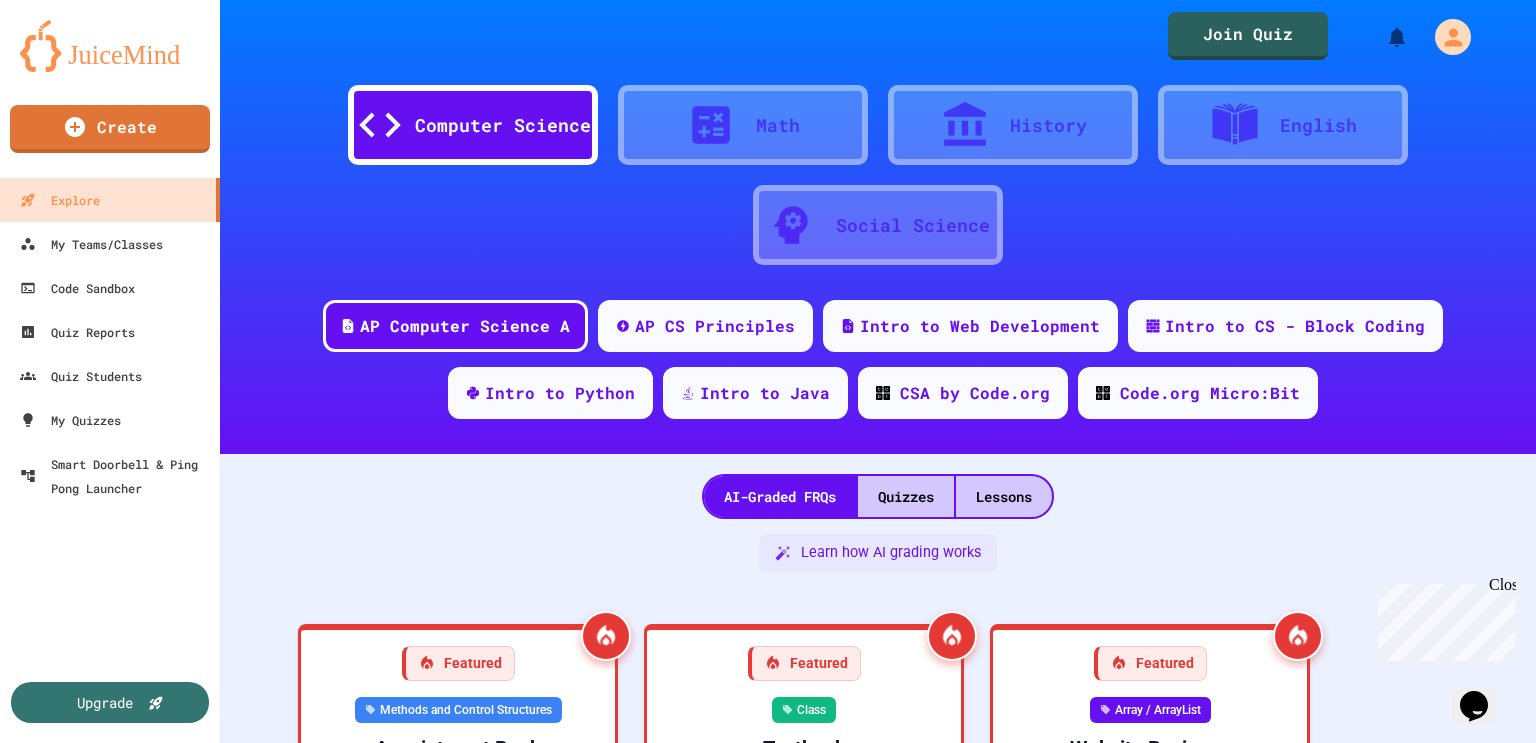 scroll, scrollTop: 1444, scrollLeft: 0, axis: vertical 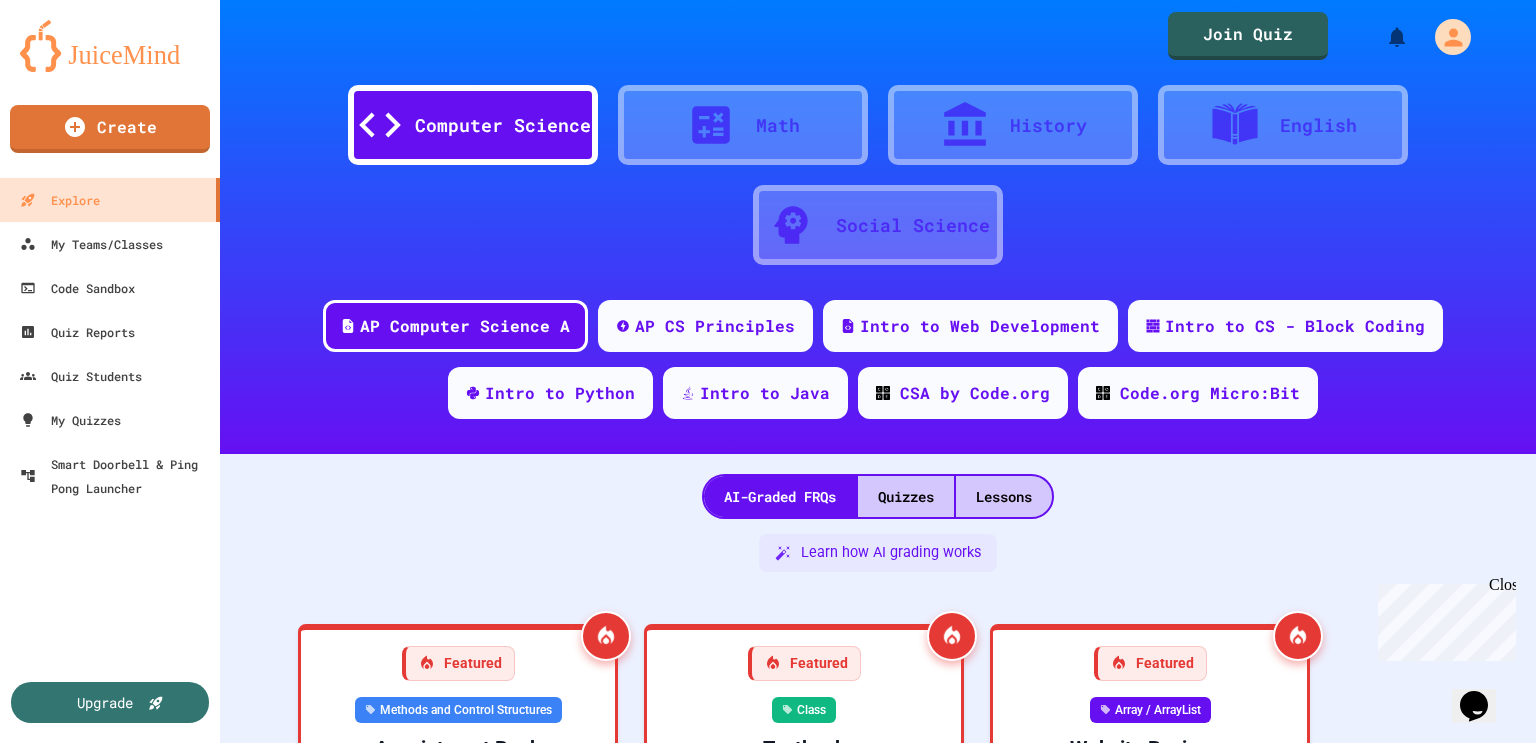 click at bounding box center (77, 4939) 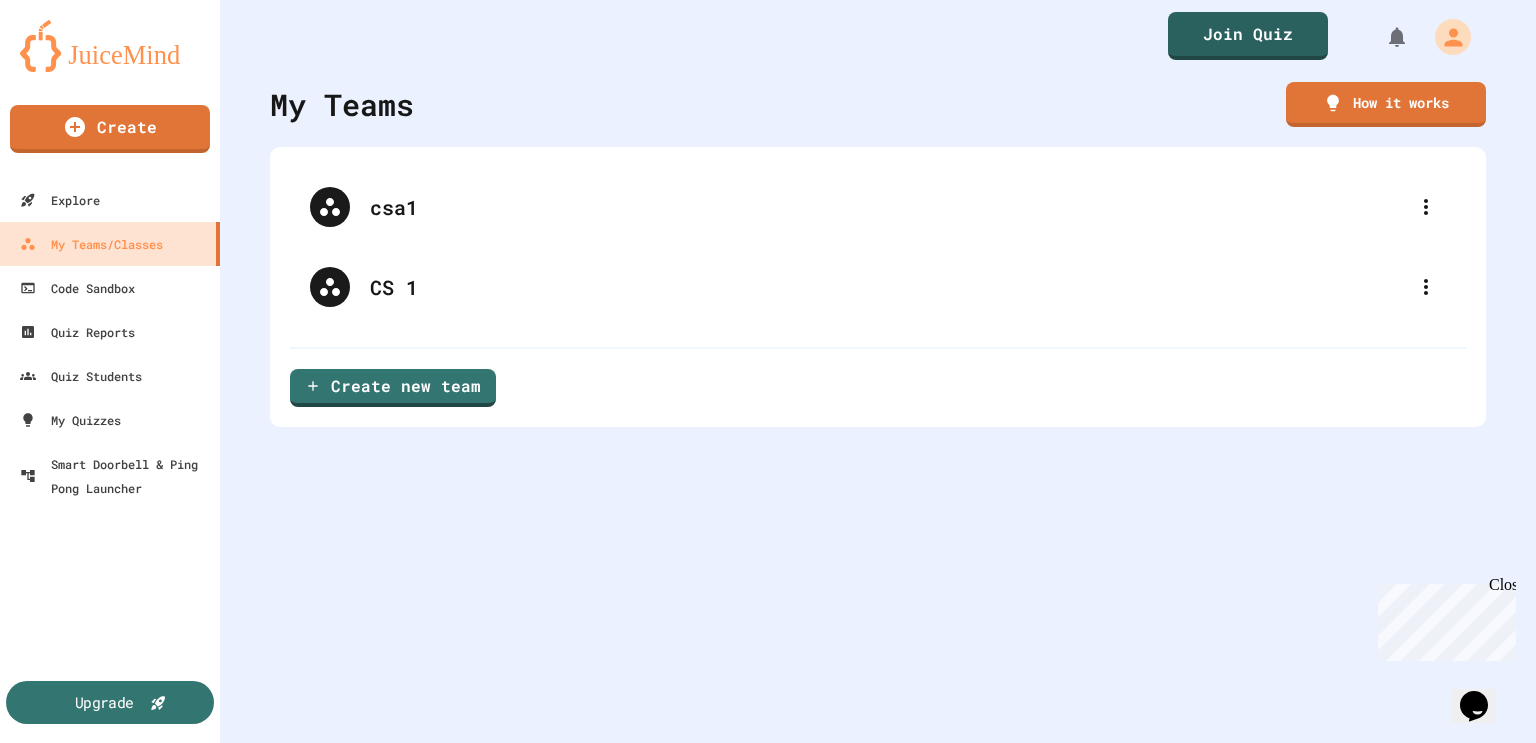 click on "Upgrade" at bounding box center (110, 702) 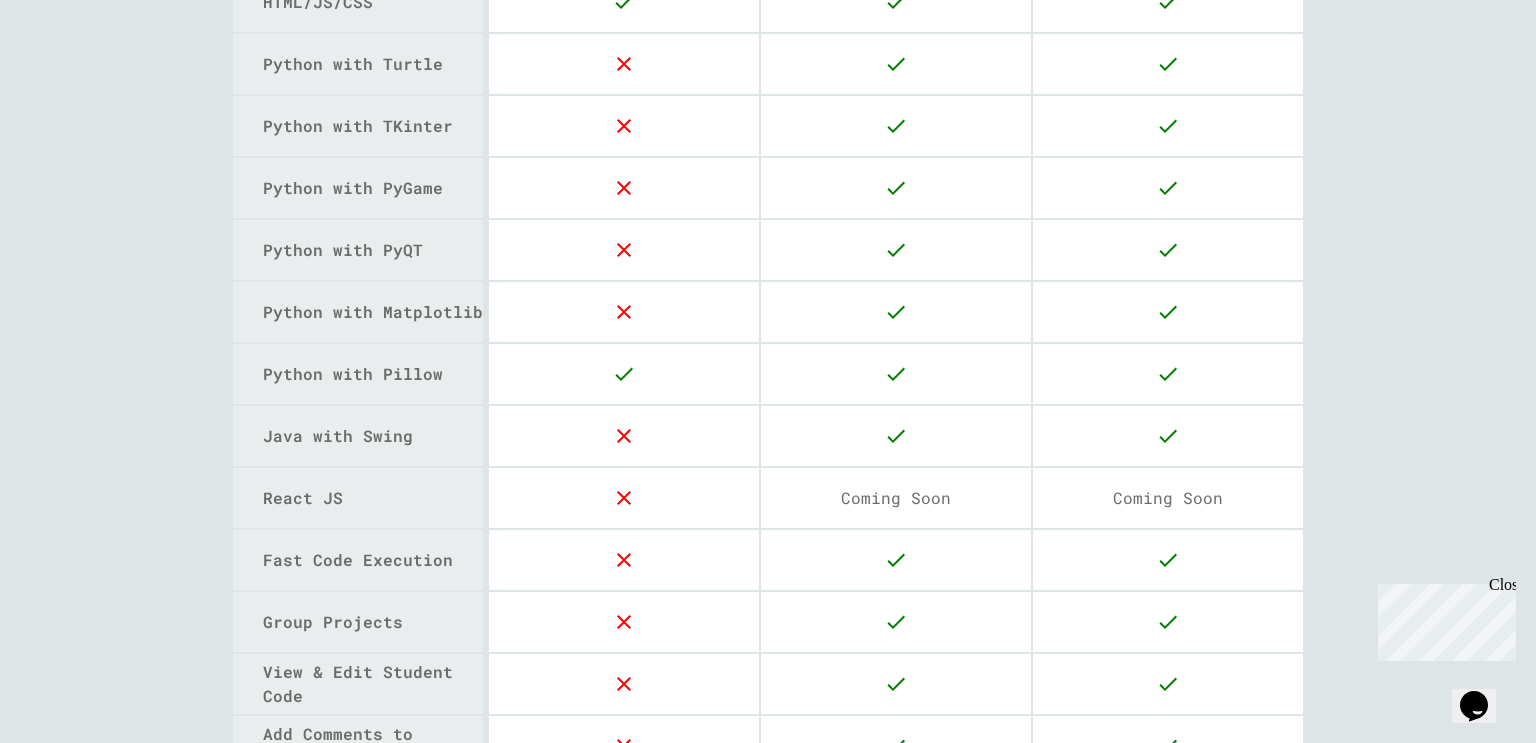 scroll, scrollTop: 0, scrollLeft: 0, axis: both 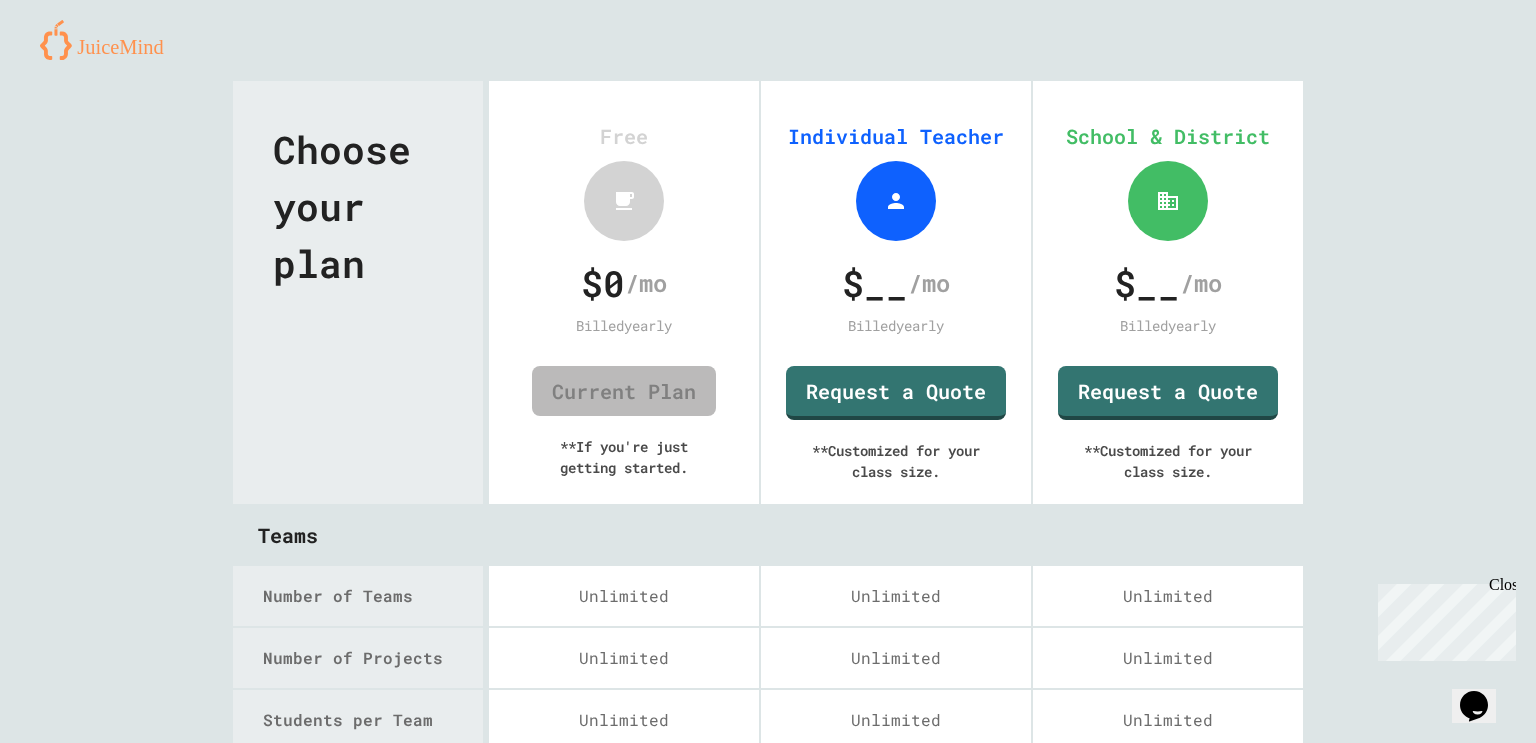 click at bounding box center [109, 40] 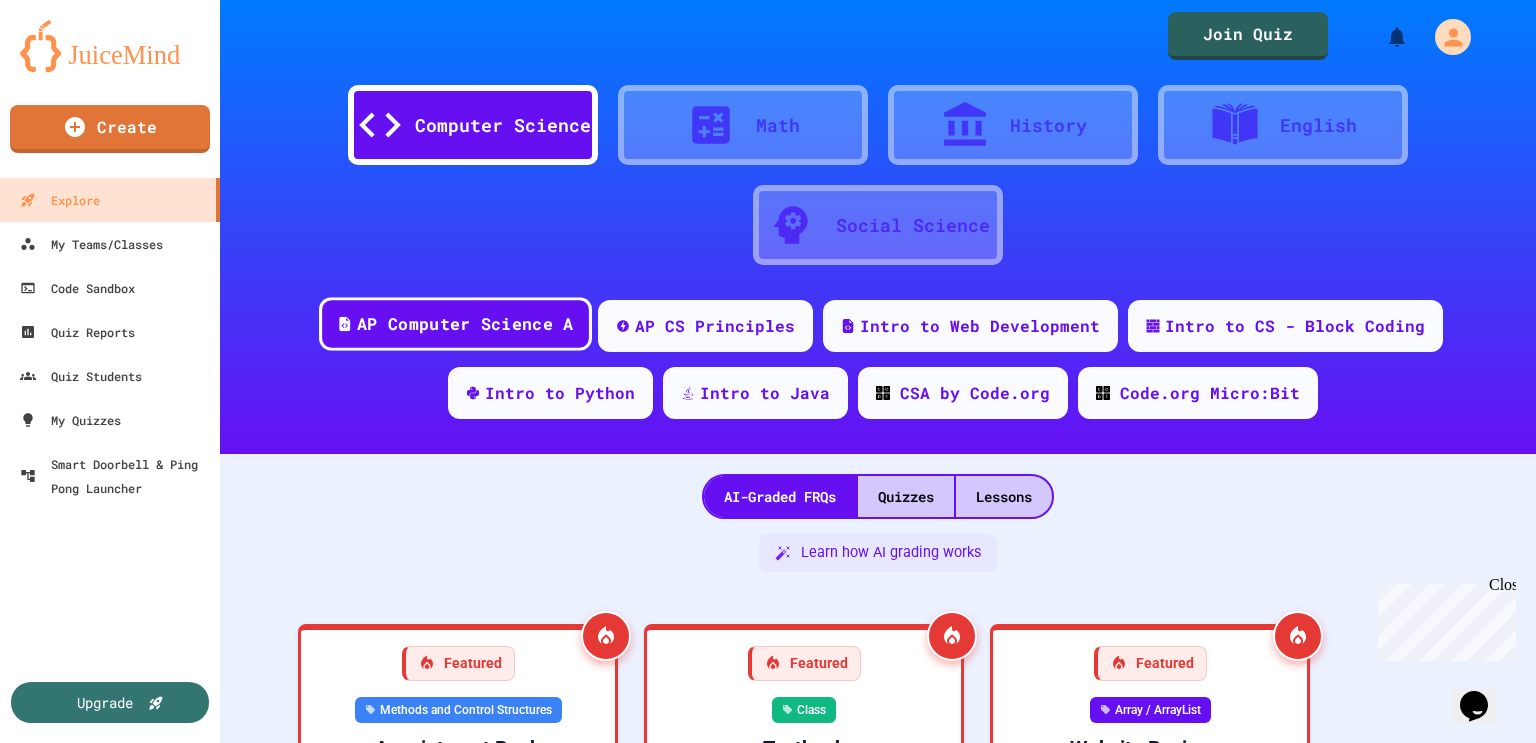 click on "AP Computer Science A" at bounding box center [465, 324] 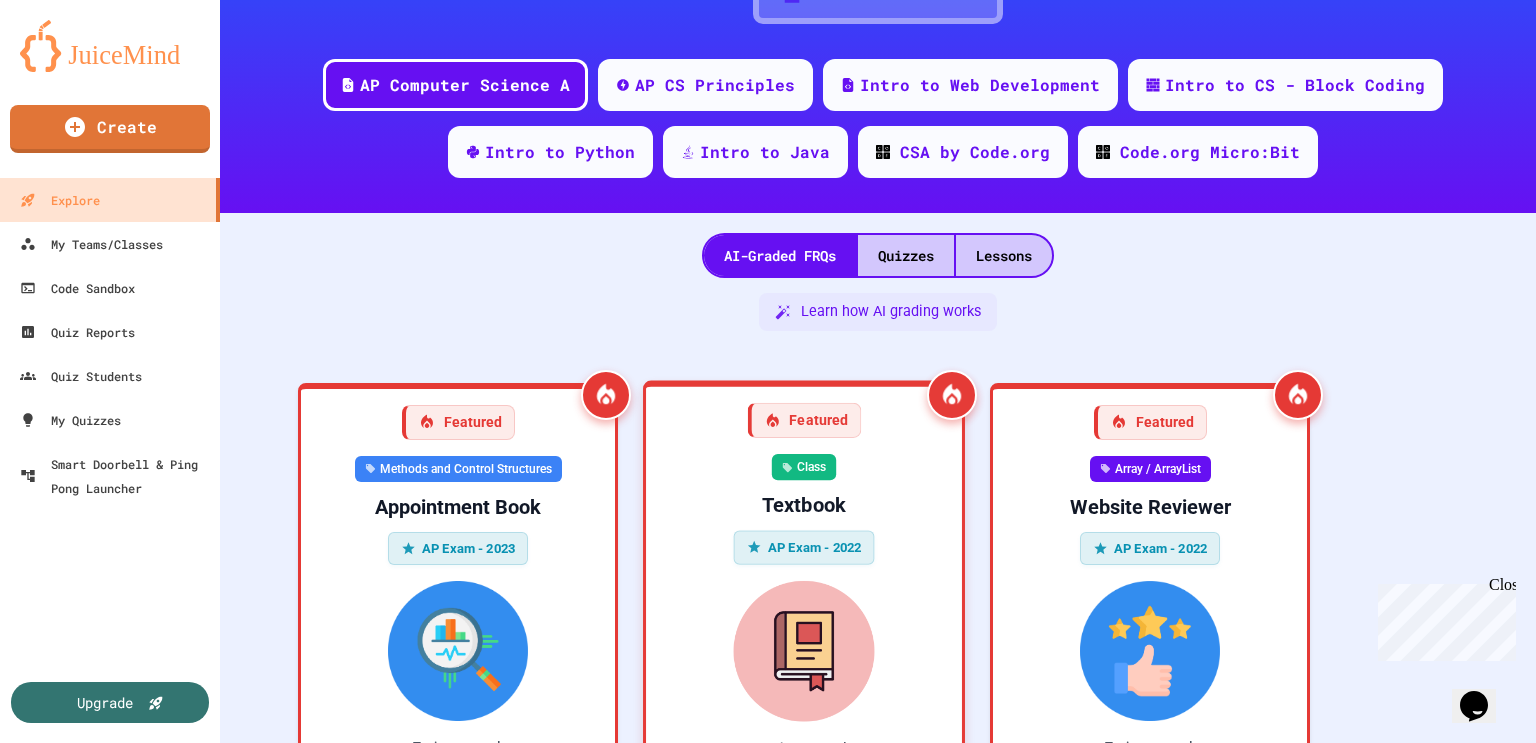 scroll, scrollTop: 248, scrollLeft: 0, axis: vertical 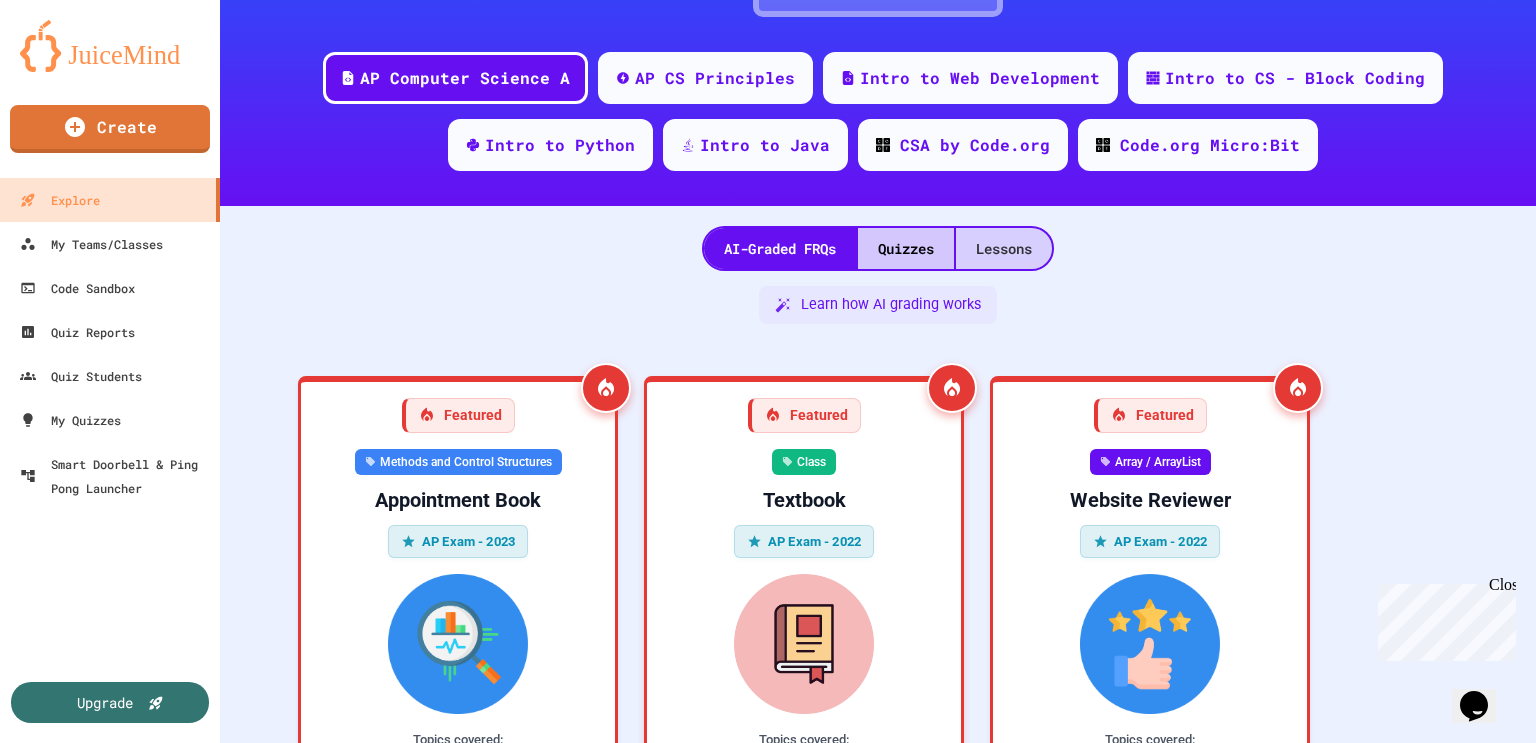 click on "Lessons" at bounding box center (1004, 248) 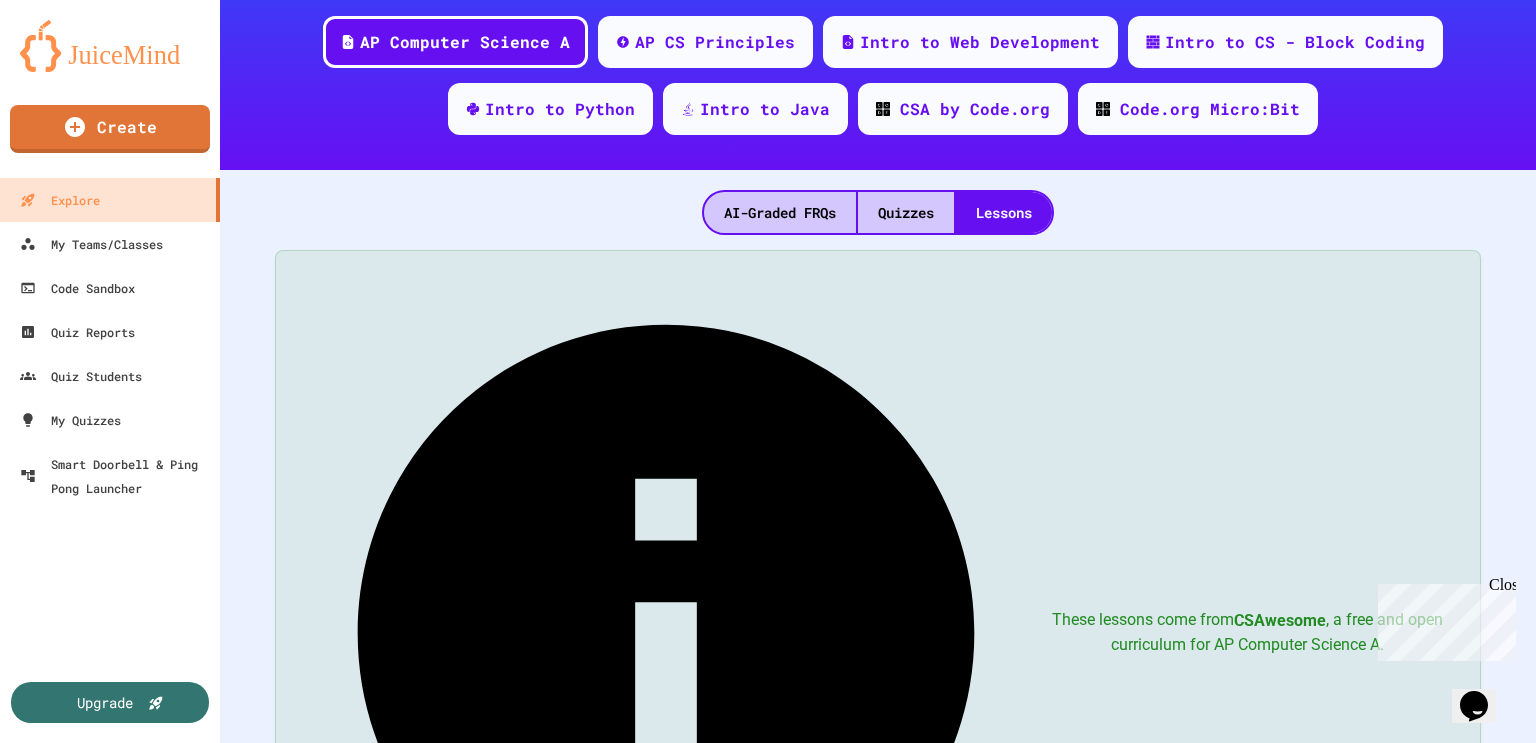scroll, scrollTop: 292, scrollLeft: 0, axis: vertical 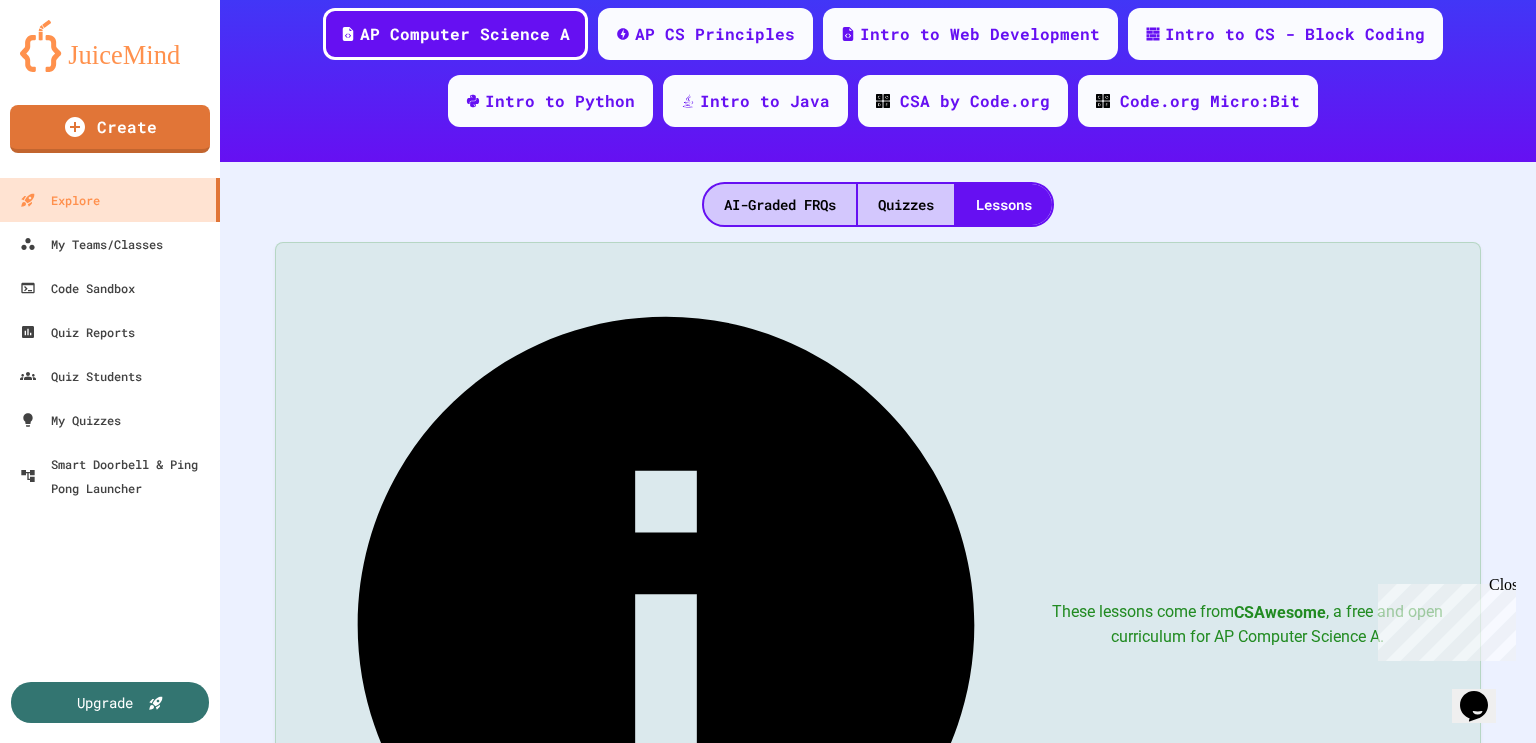 click on "1.2   Why Programming? Why Java?" at bounding box center [488, 1177] 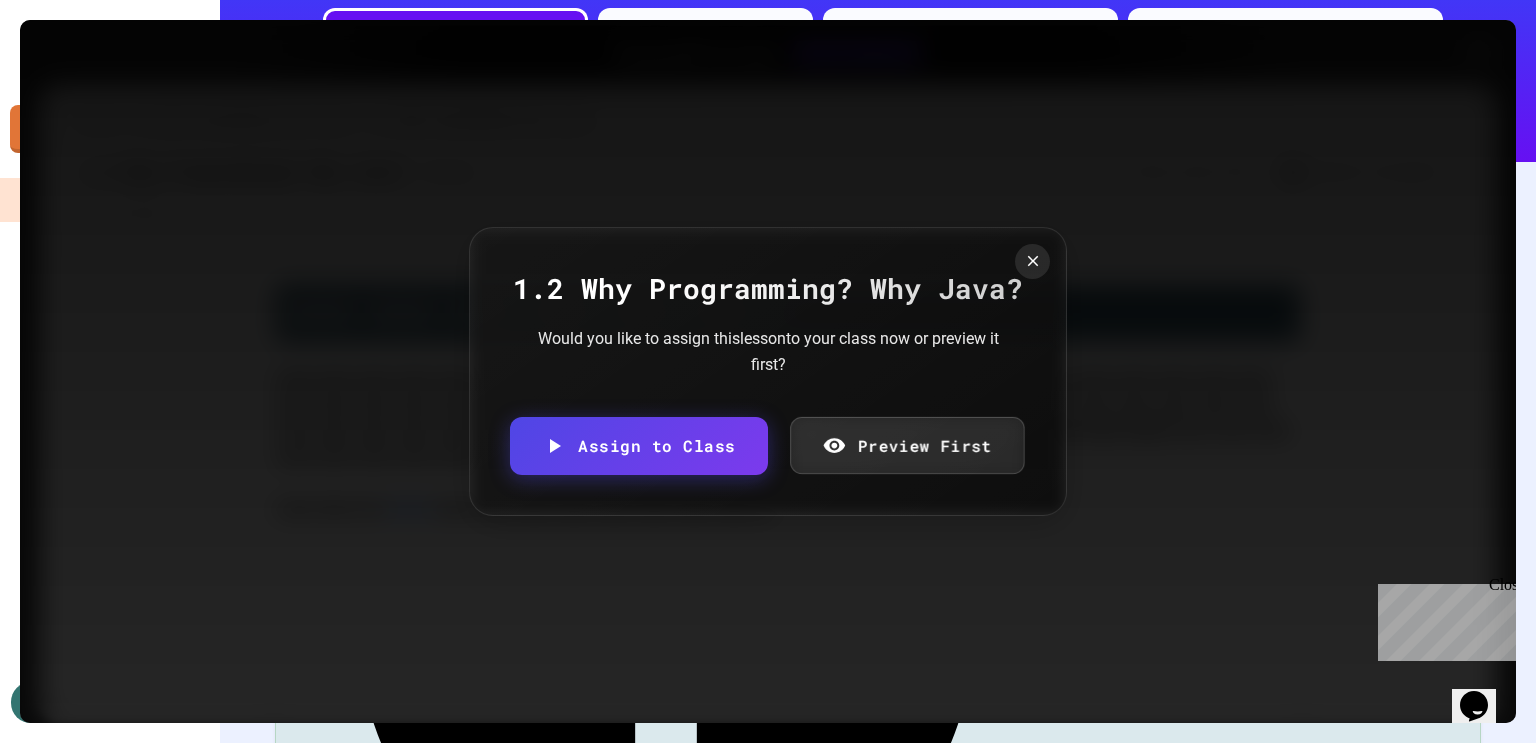 click on "Preview First" at bounding box center [907, 445] 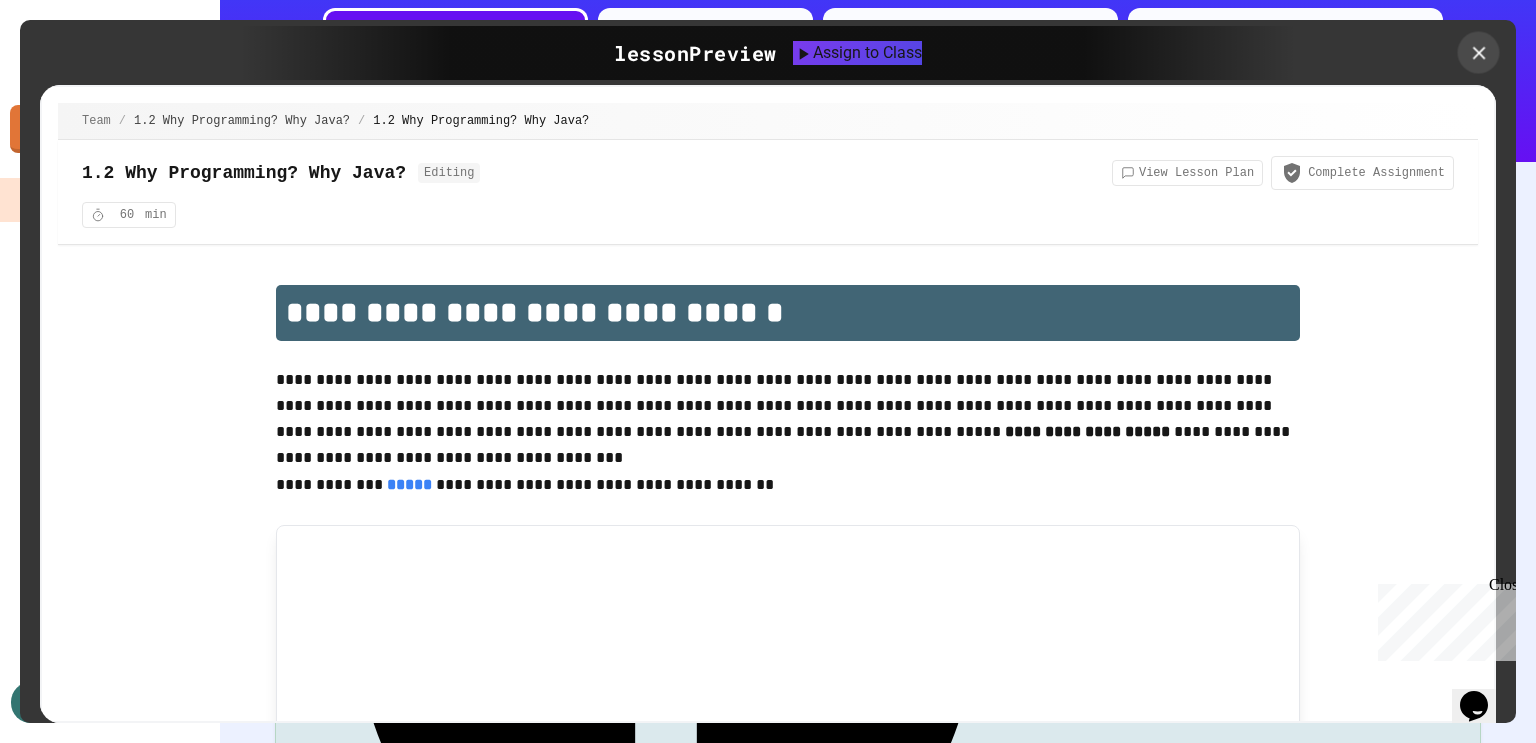 click 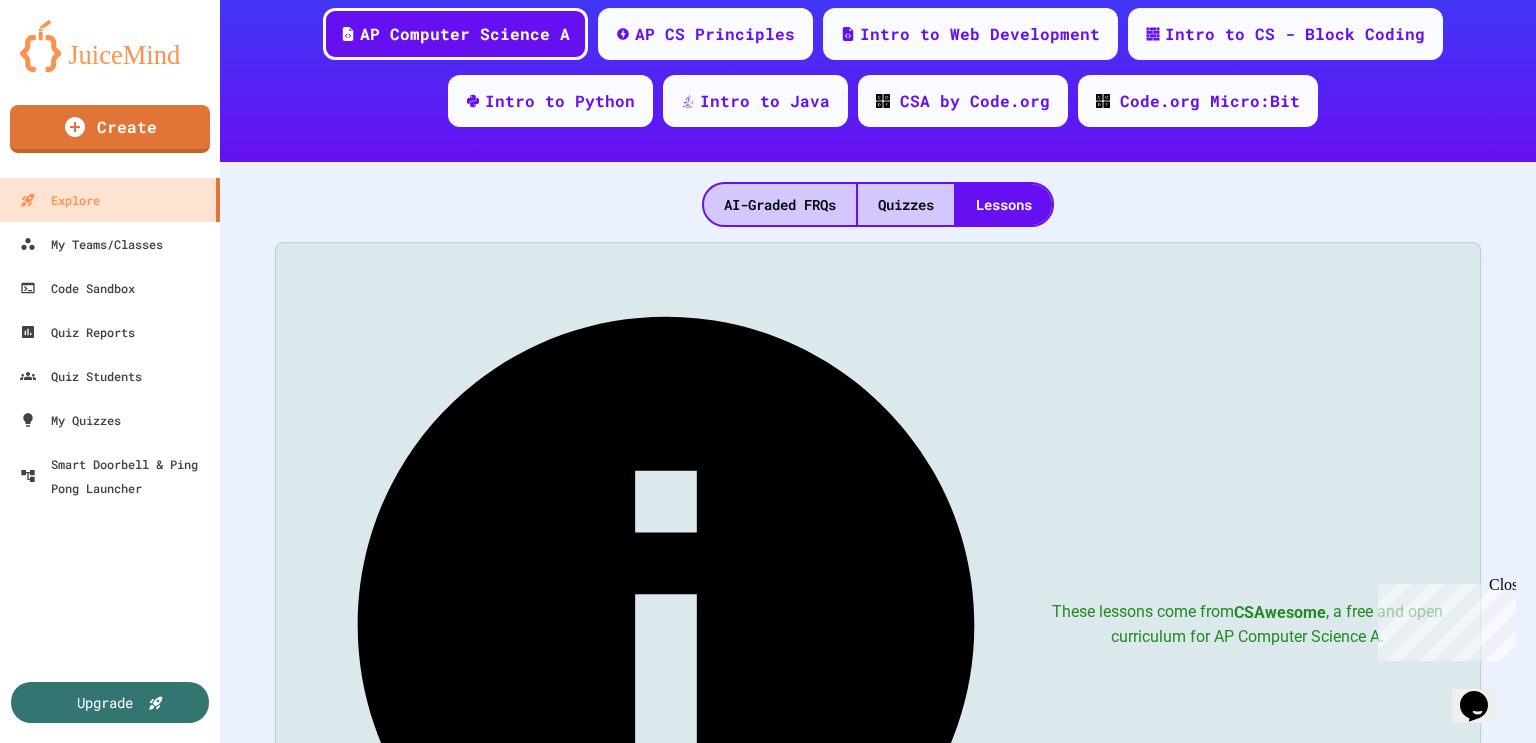 click 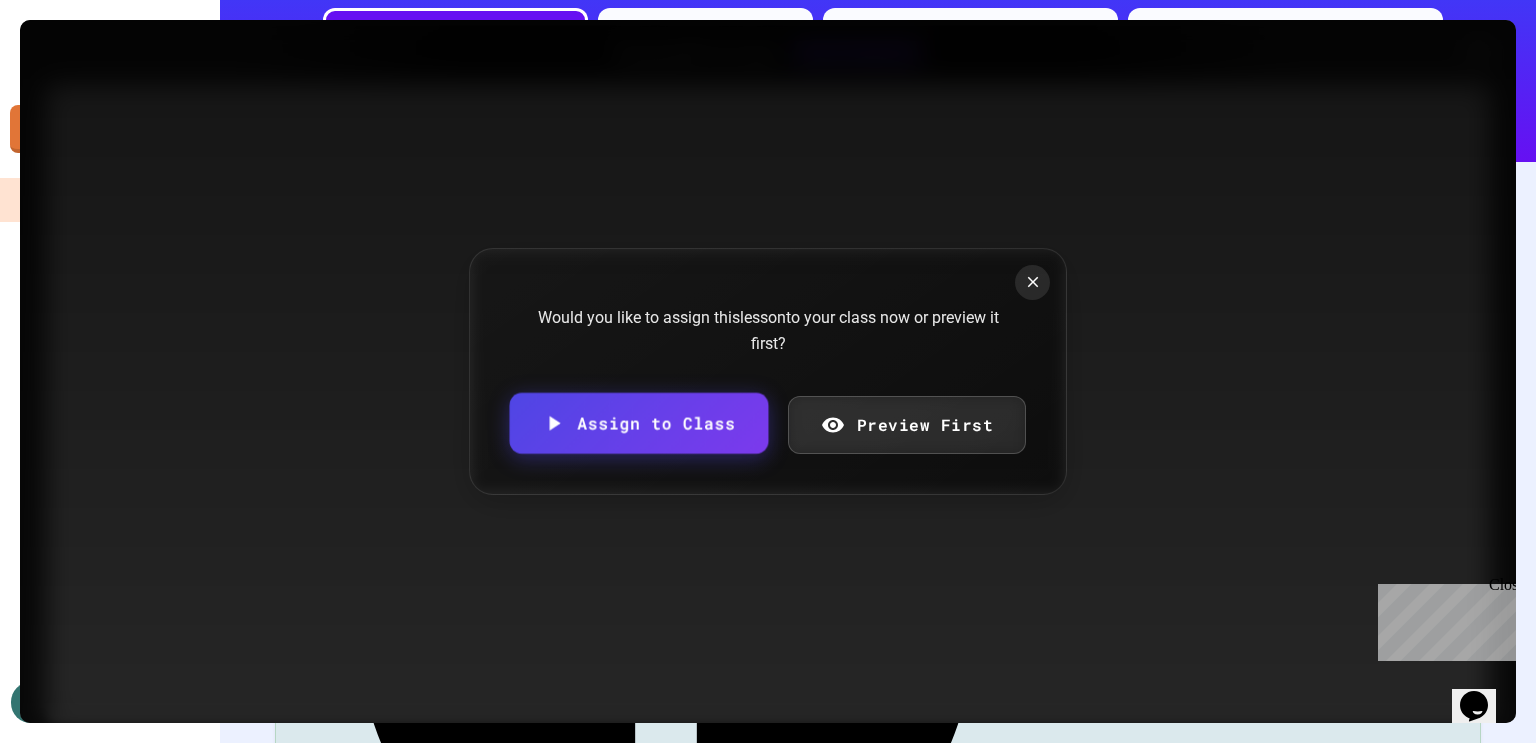 click on "Preview First" at bounding box center [907, 425] 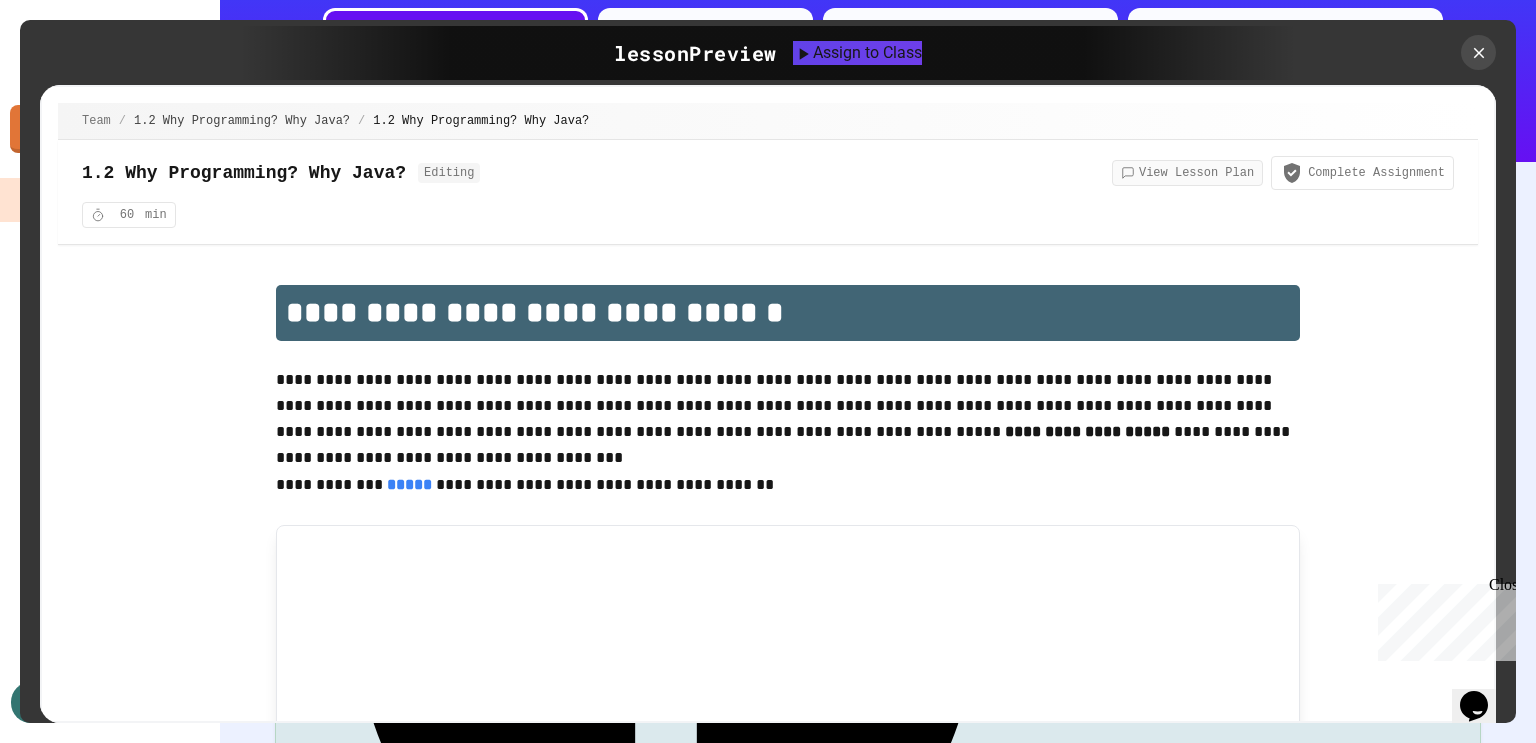 click on "View Lesson Plan" at bounding box center [1187, 173] 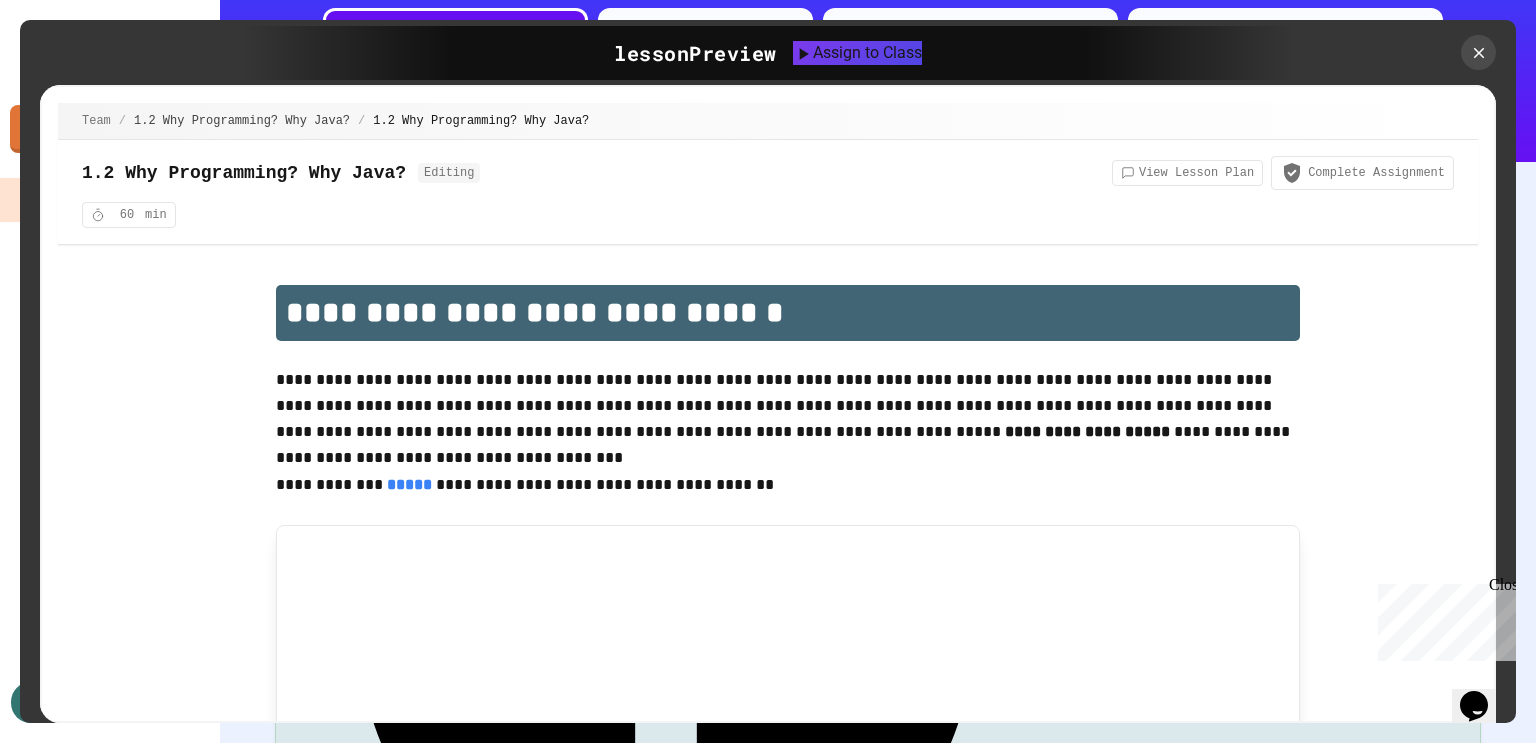 scroll, scrollTop: 1701, scrollLeft: 0, axis: vertical 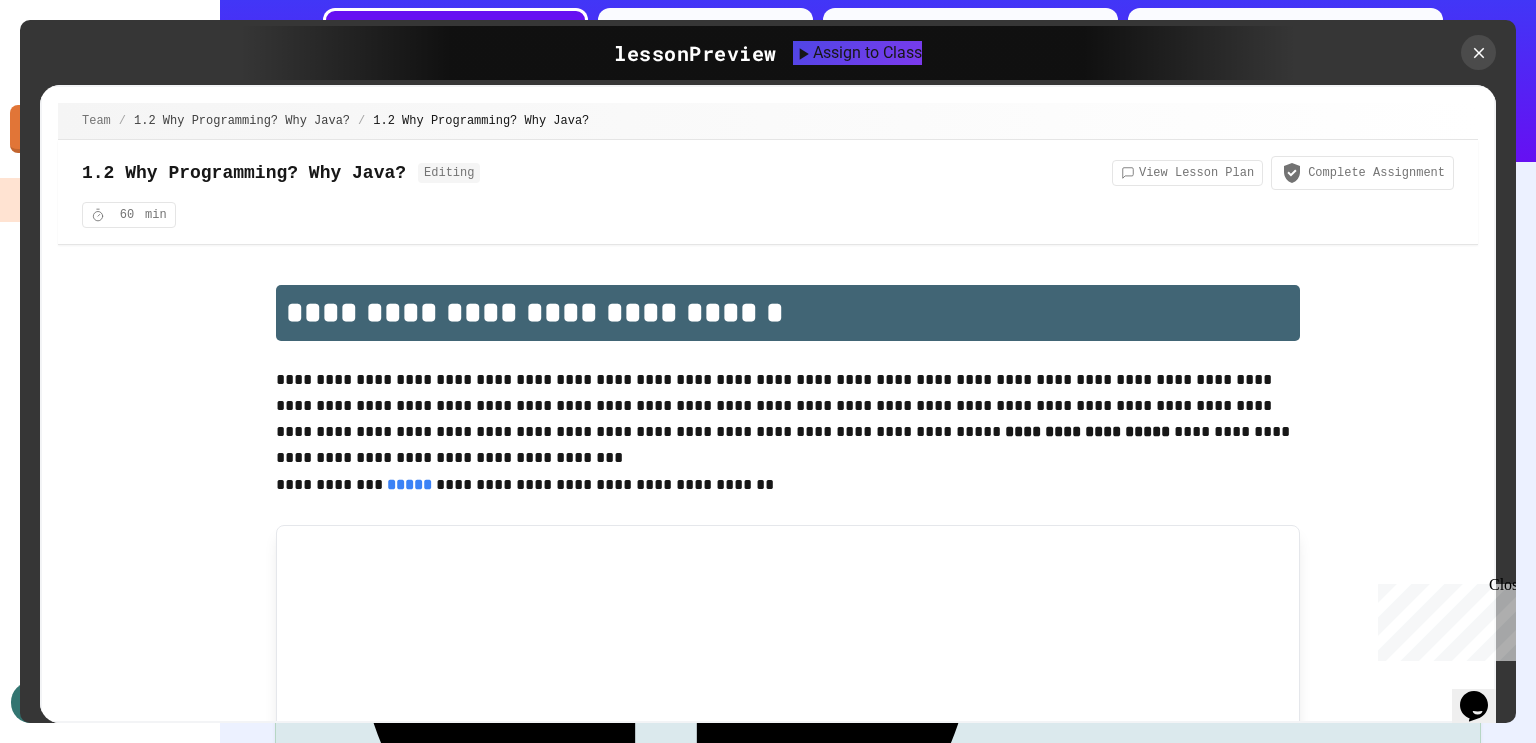 click on "**********" at bounding box center (485, 1178) 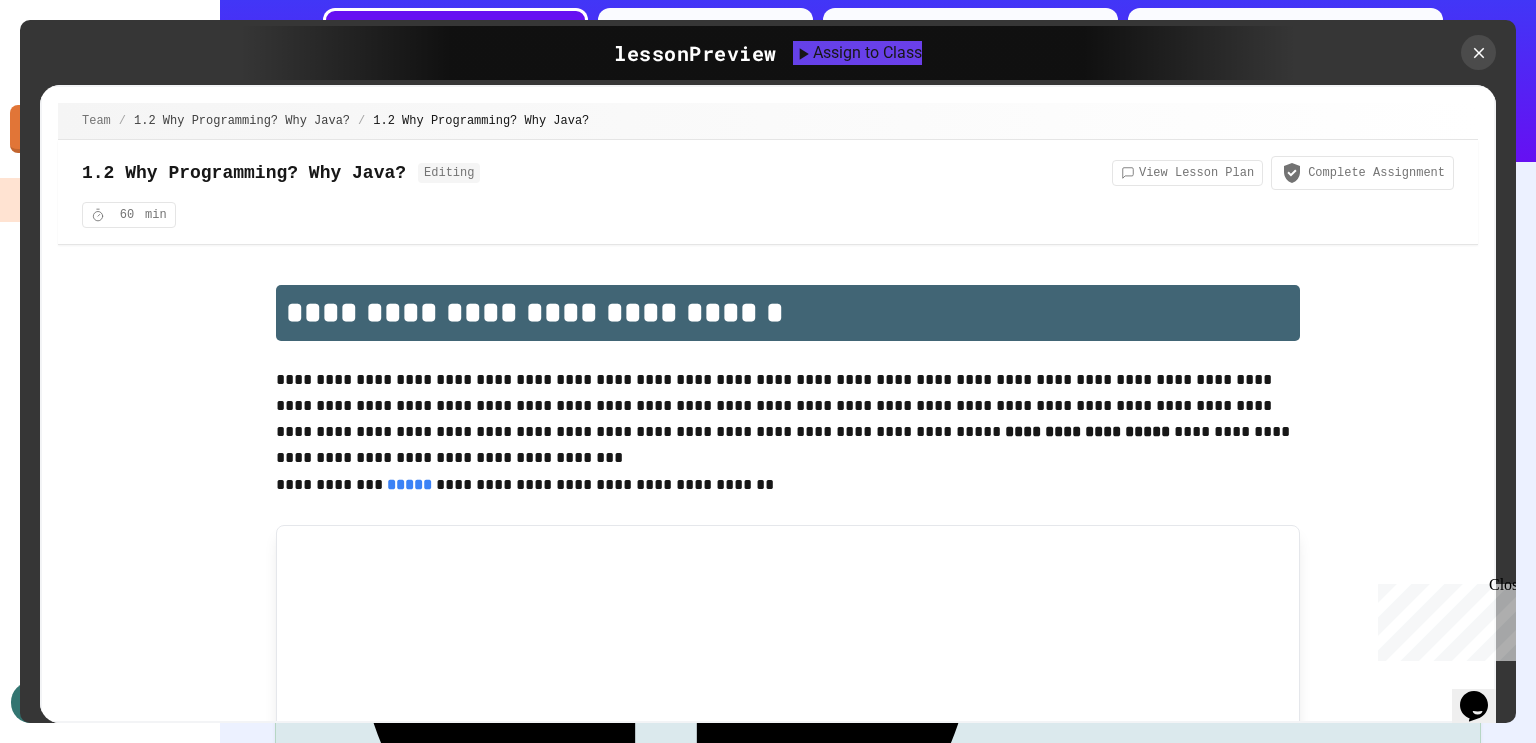 scroll, scrollTop: 892, scrollLeft: 0, axis: vertical 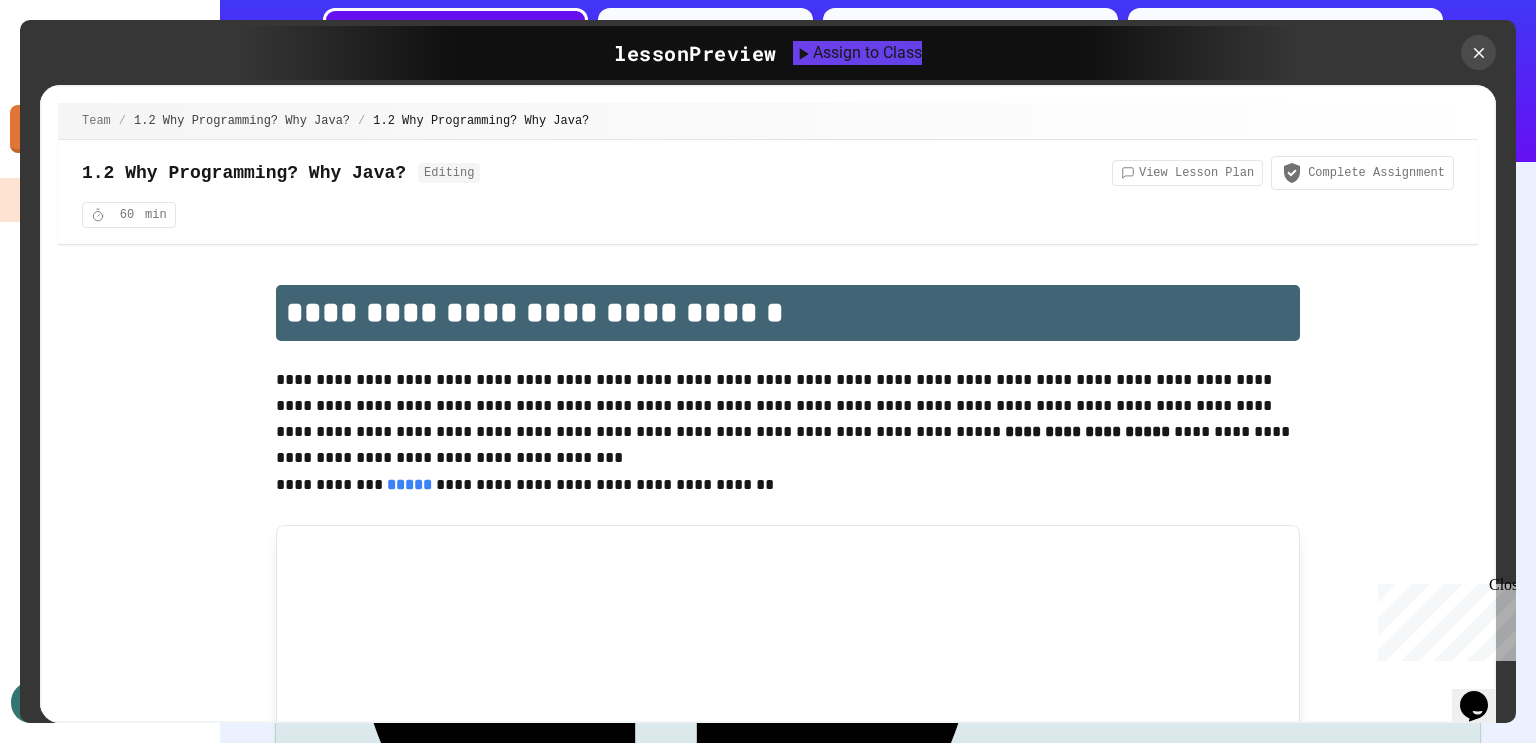 click on "**********" at bounding box center (605, 1148) 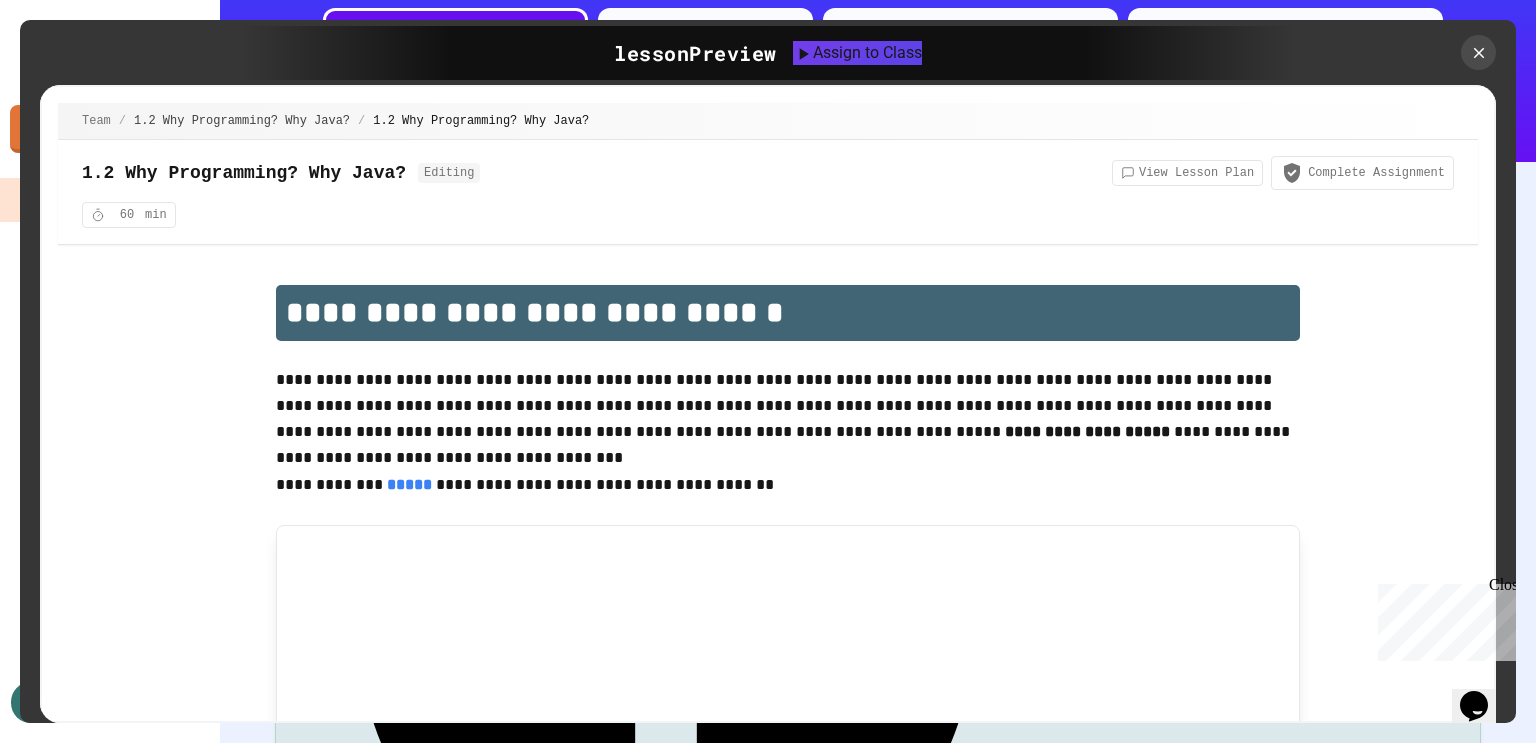 scroll, scrollTop: 2310, scrollLeft: 0, axis: vertical 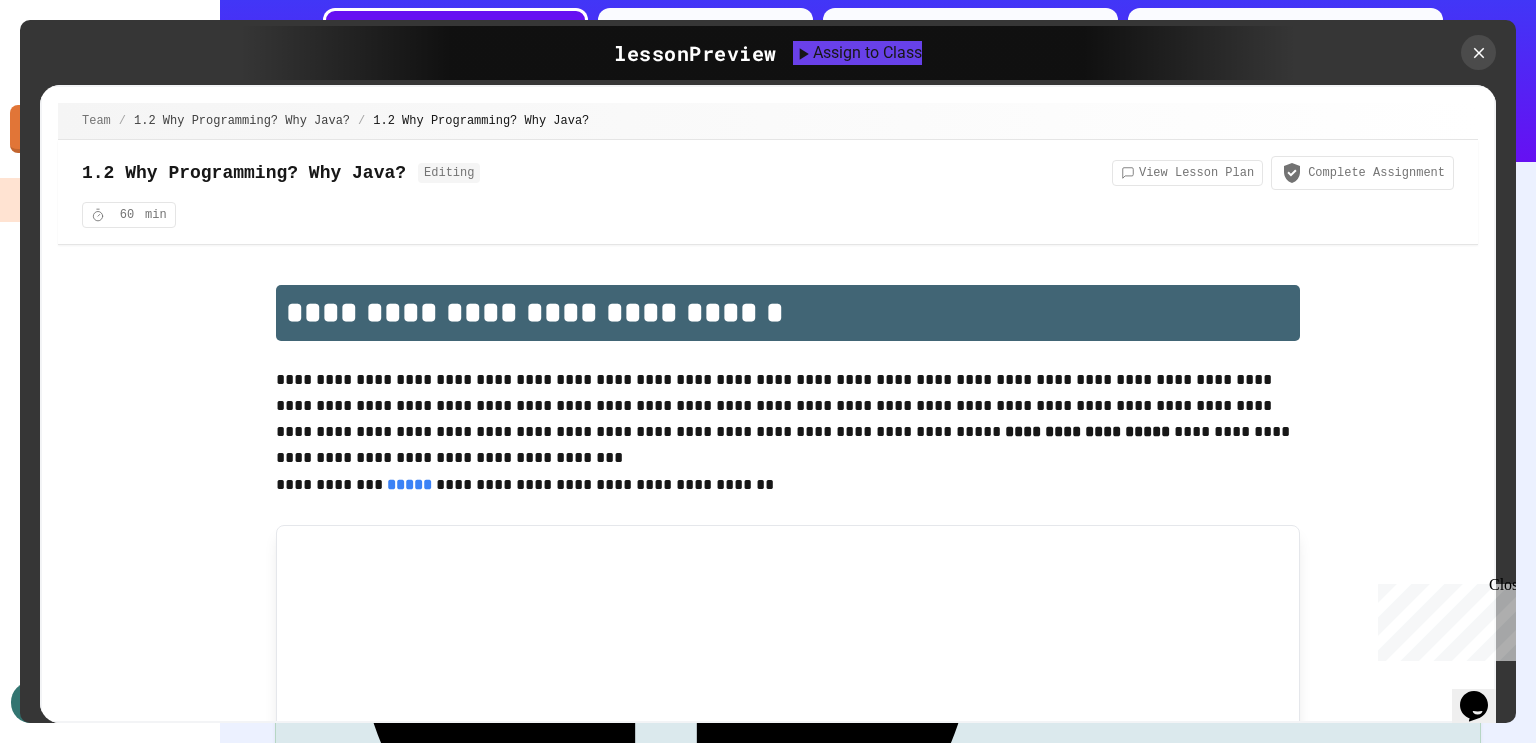 click on "*****" at bounding box center (931, 1181) 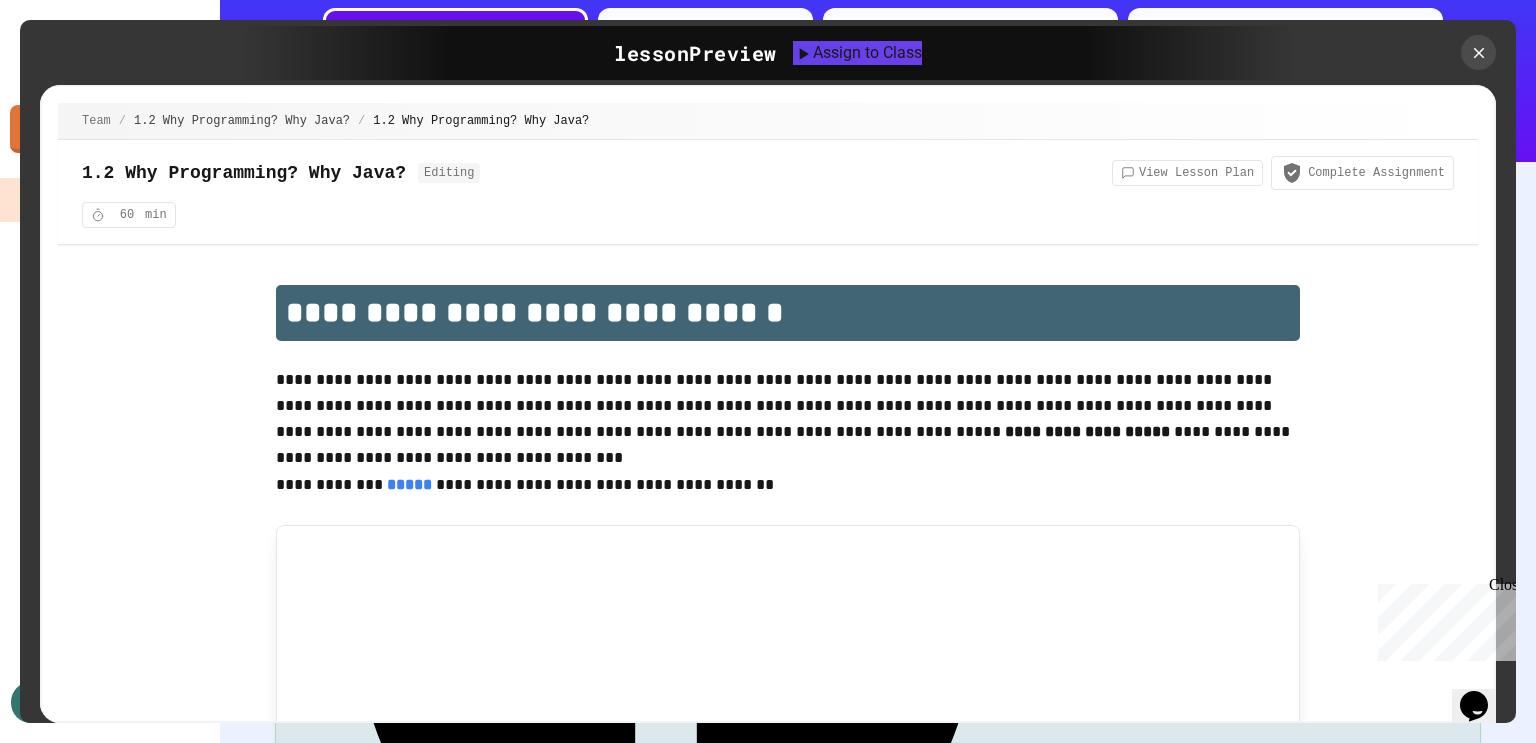scroll, scrollTop: 3683, scrollLeft: 0, axis: vertical 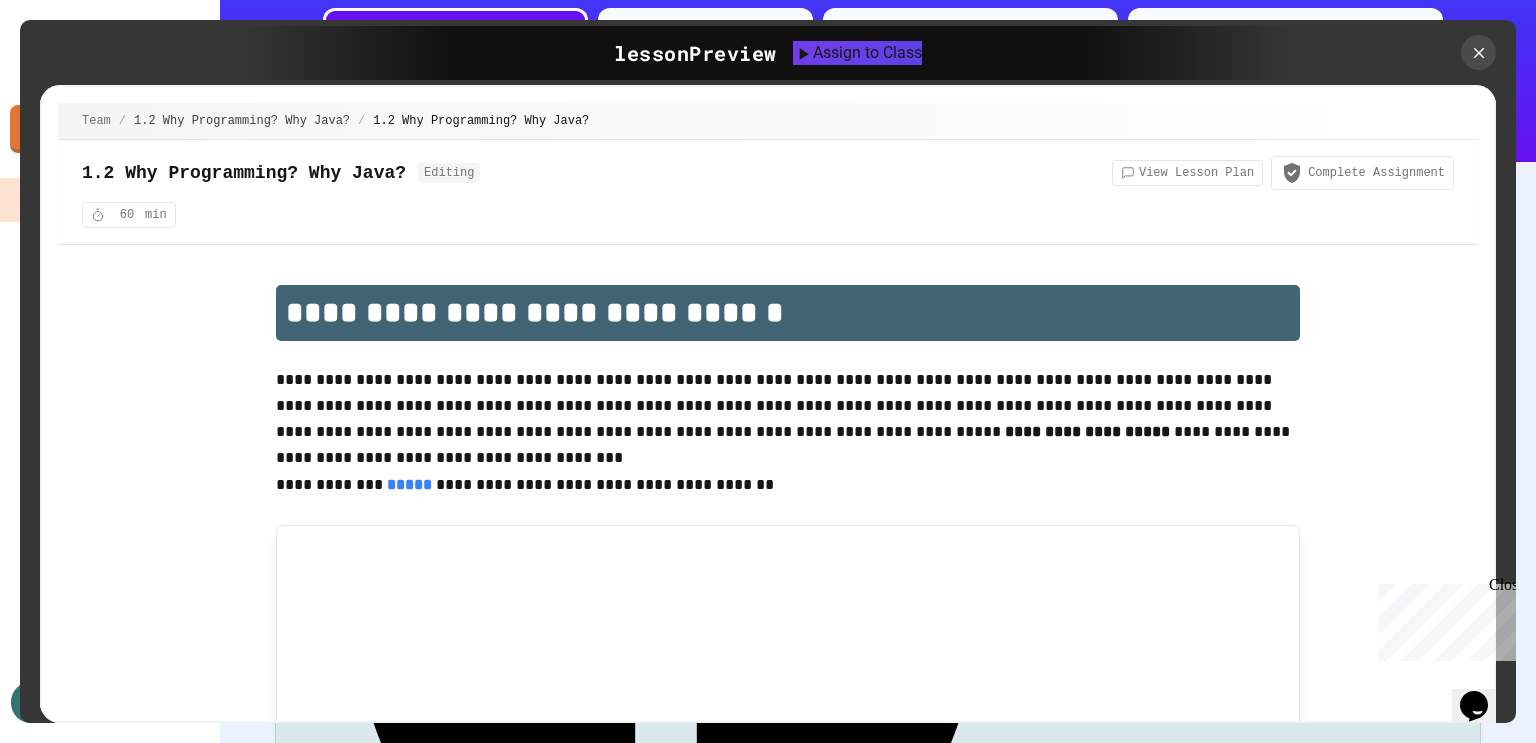 click on "**********" at bounding box center [781, 1176] 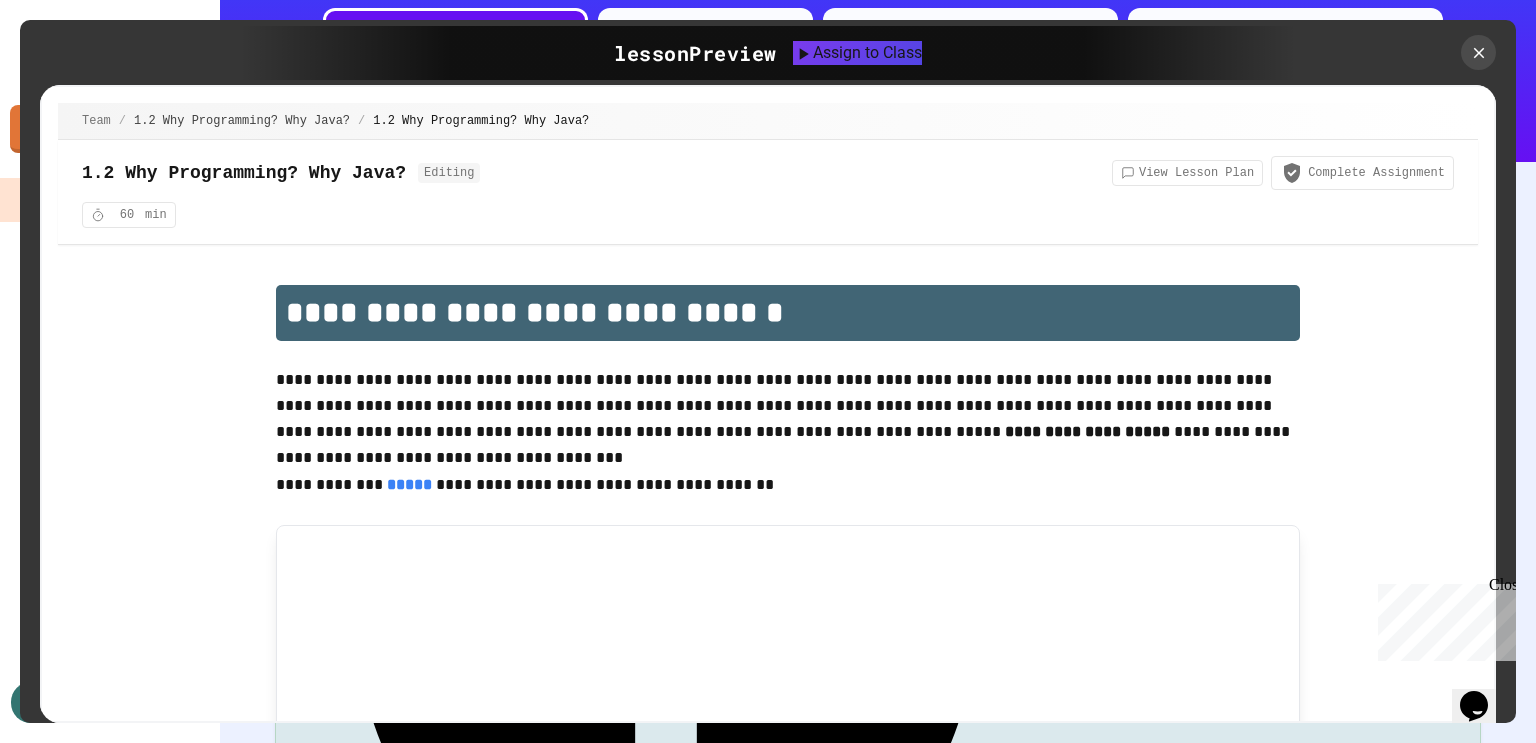 scroll, scrollTop: 3920, scrollLeft: 0, axis: vertical 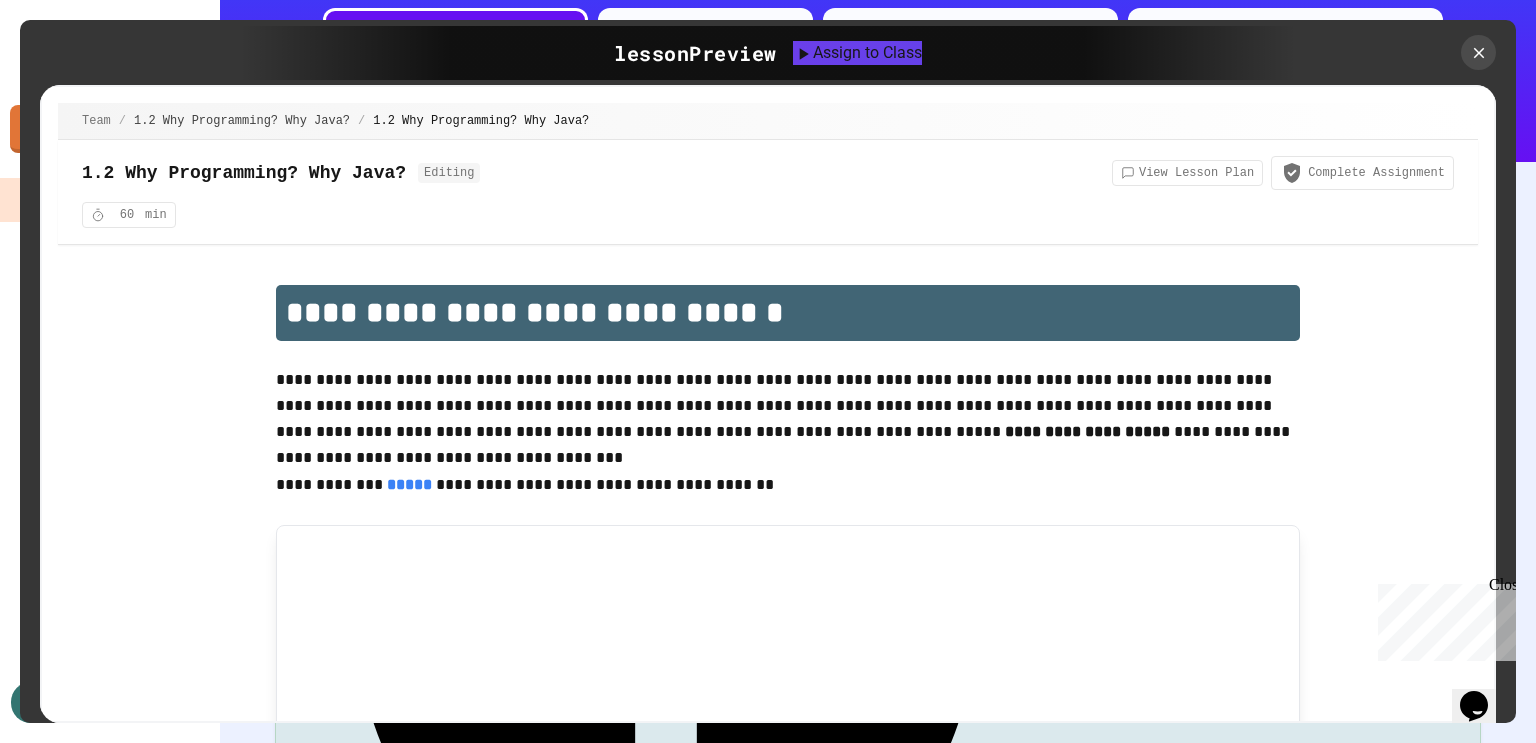 click on "**********" at bounding box center [441, 1333] 